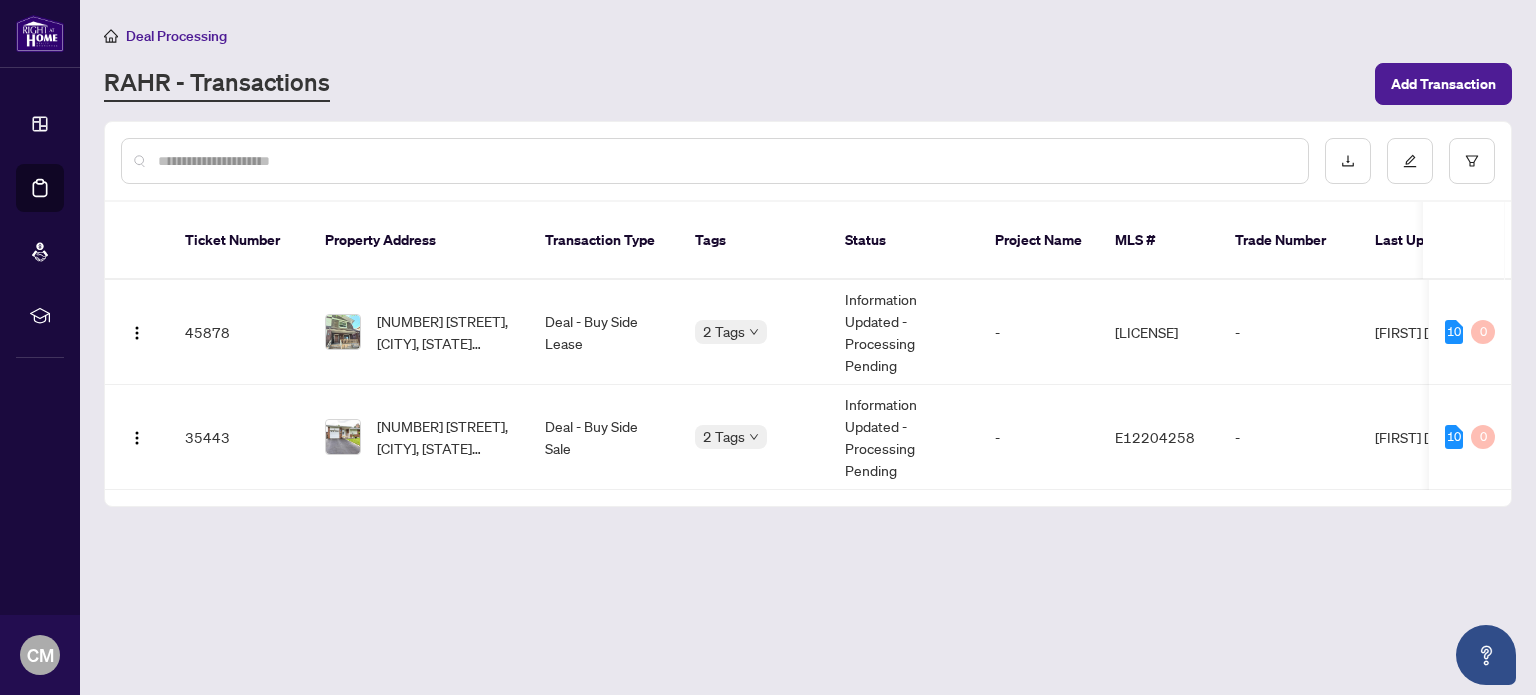 scroll, scrollTop: 0, scrollLeft: 0, axis: both 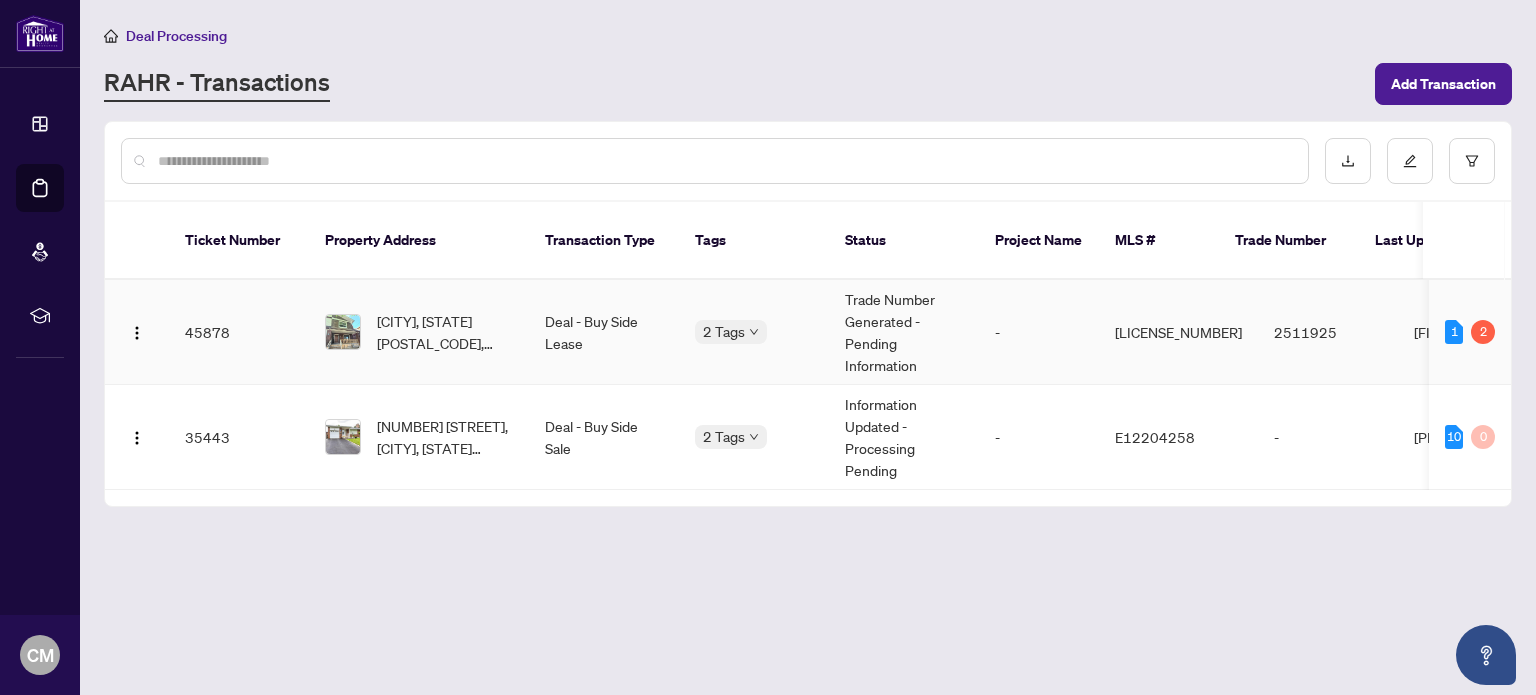 click on "Deal - Buy Side Lease" at bounding box center [604, 332] 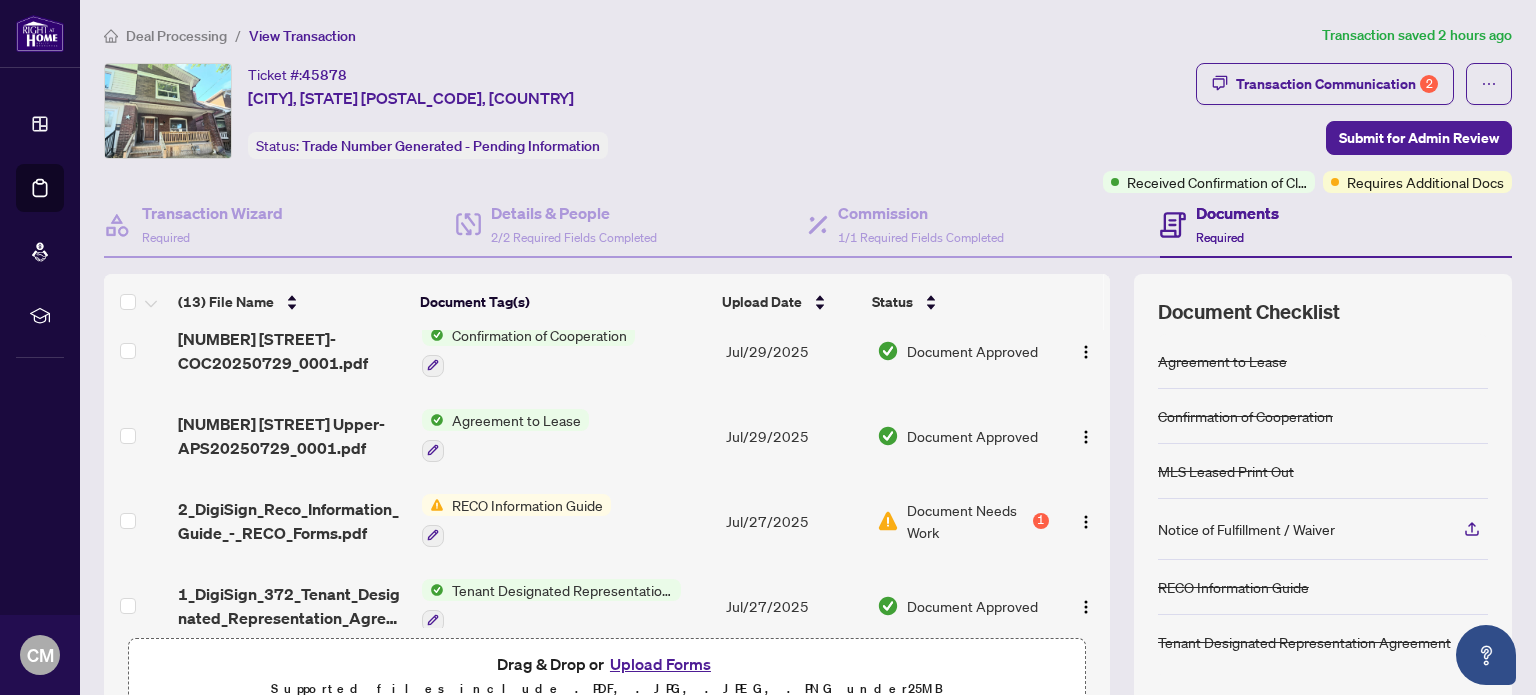 scroll, scrollTop: 786, scrollLeft: 0, axis: vertical 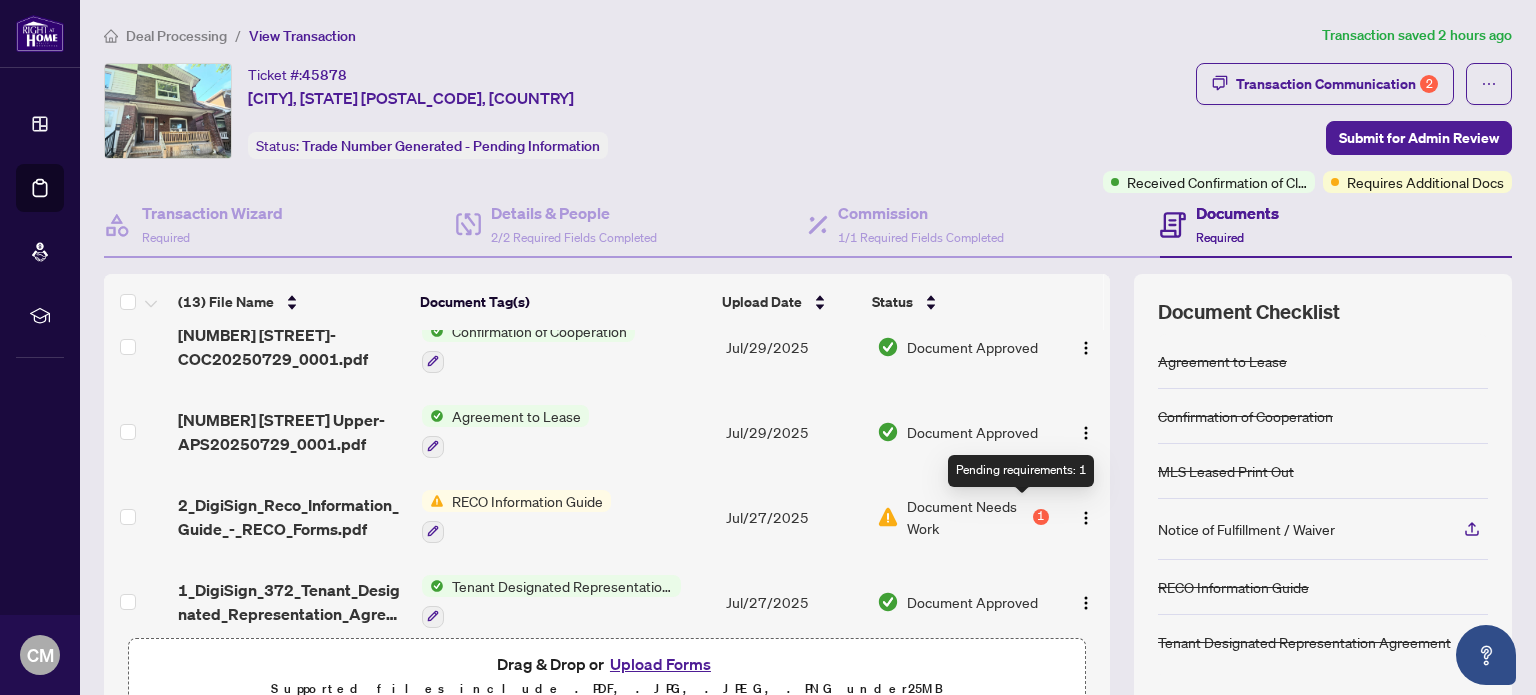 click on "1" at bounding box center (1041, 517) 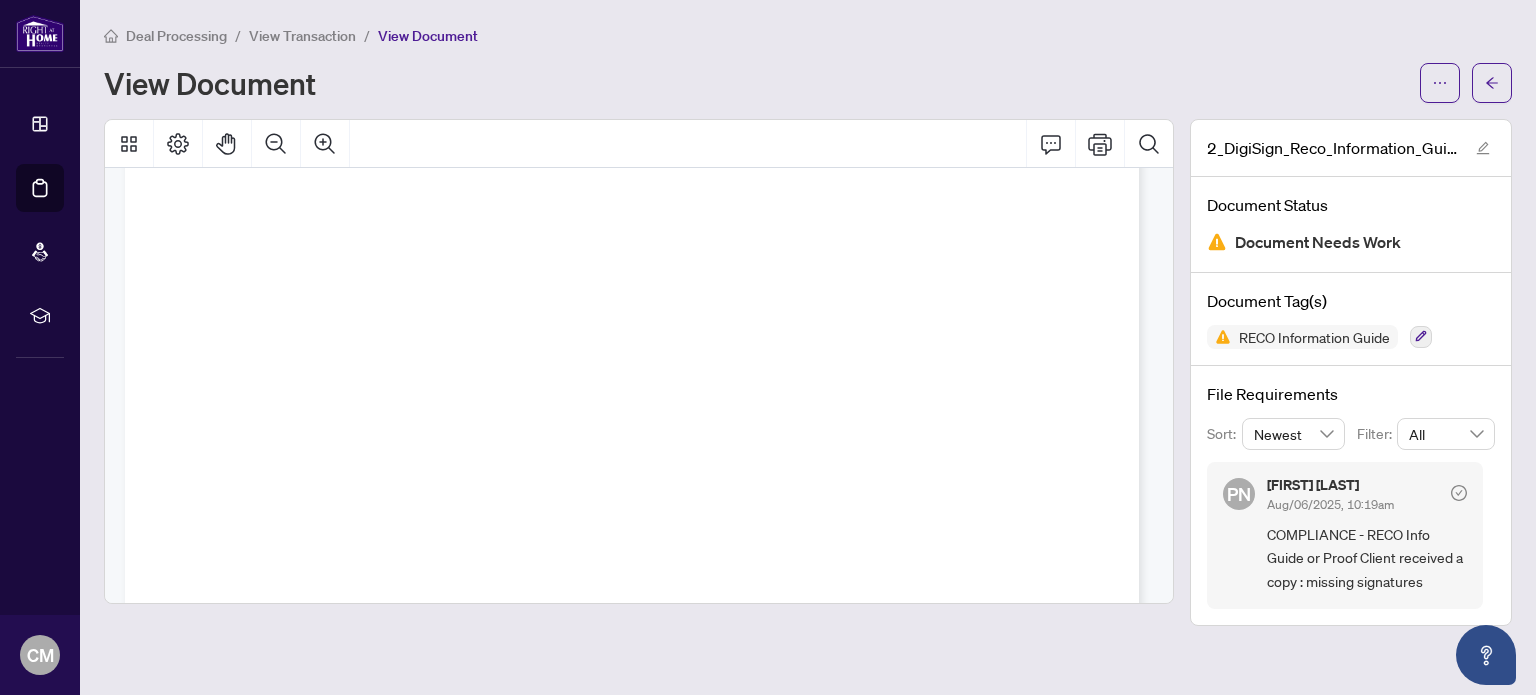 scroll, scrollTop: 0, scrollLeft: 0, axis: both 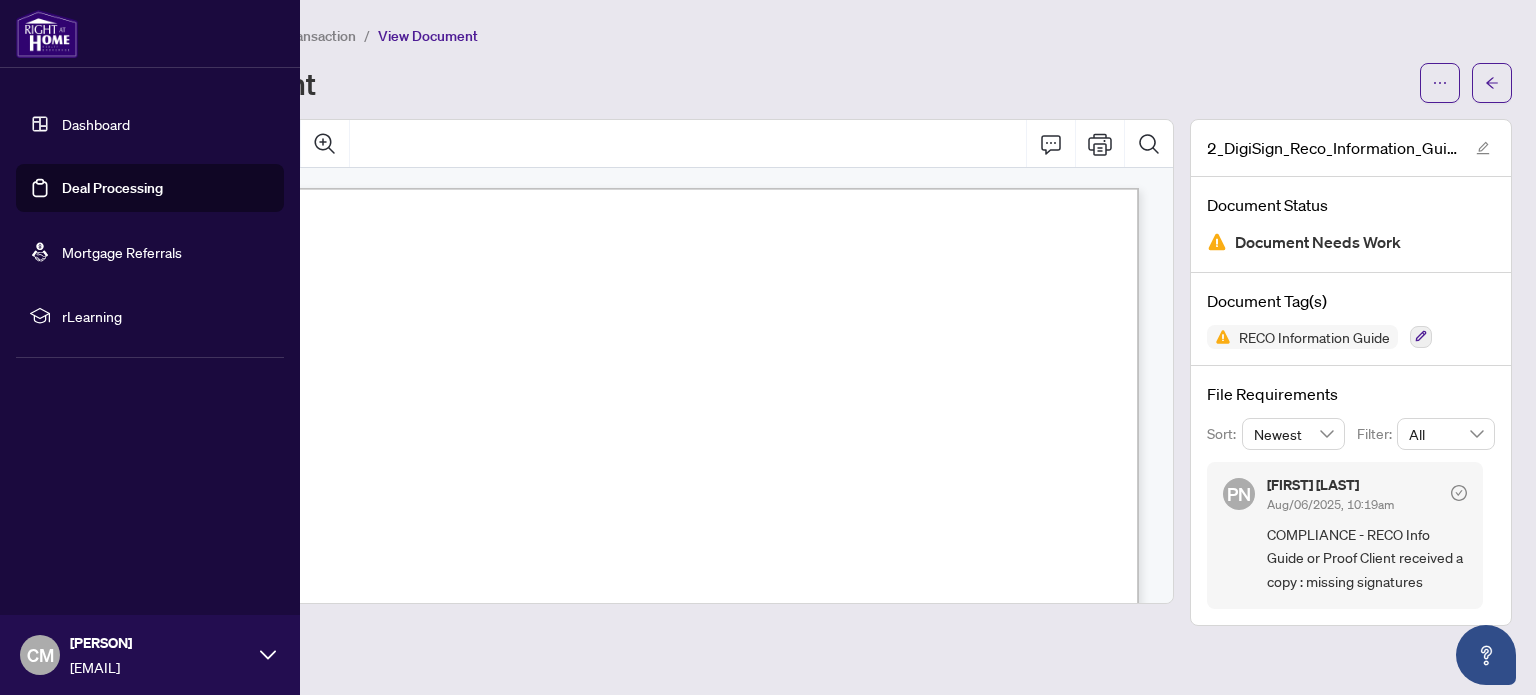 click on "Deal Processing" at bounding box center (112, 188) 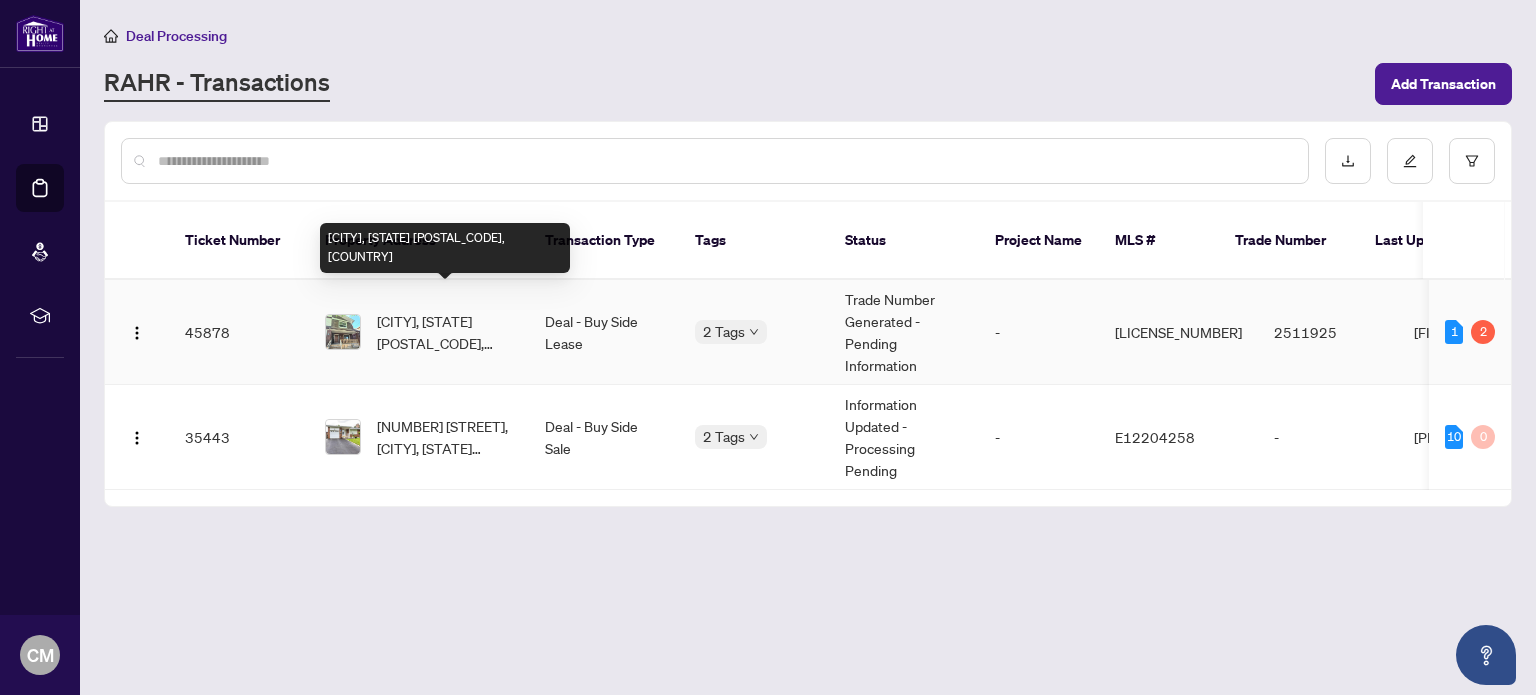 click on "[CITY], [STATE] [POSTAL_CODE], [COUNTRY]" at bounding box center (445, 332) 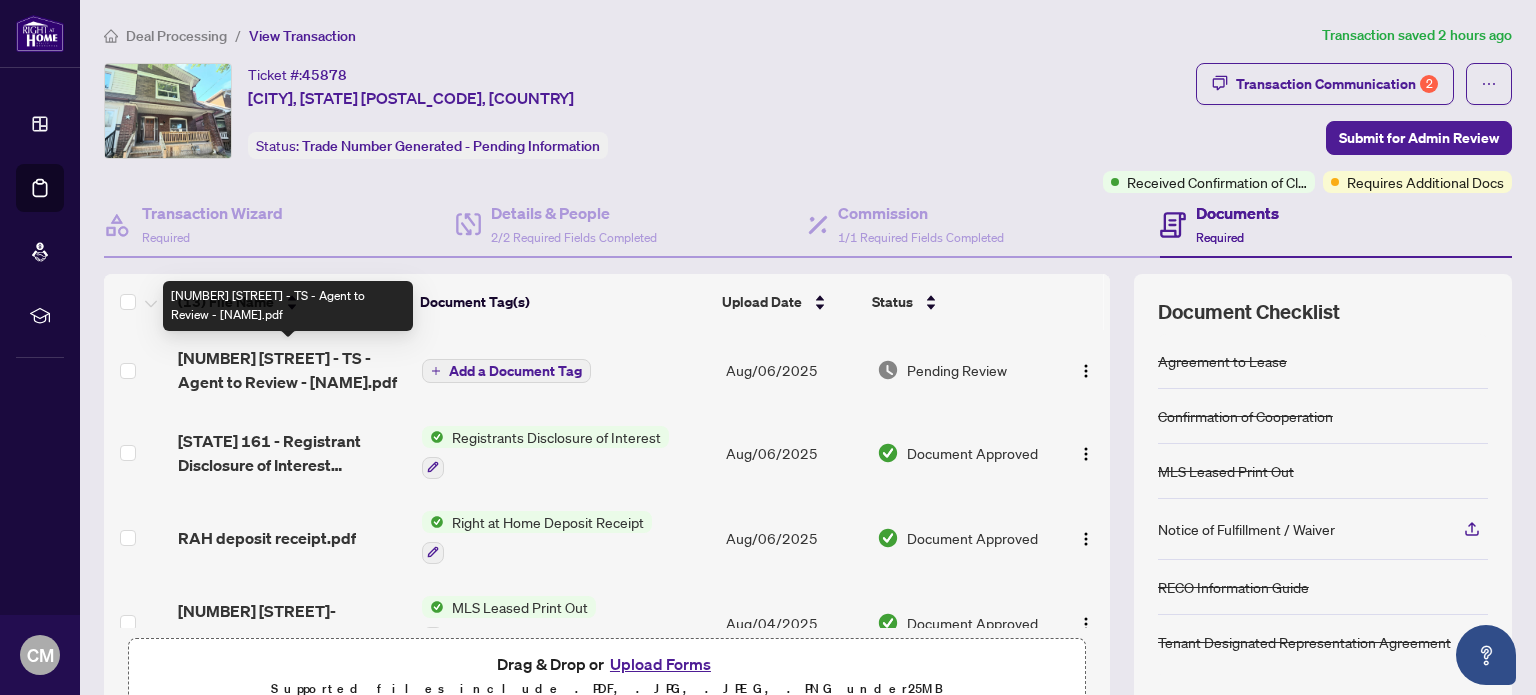 click on "[NUMBER] [STREET] - TS - Agent to Review - [NAME].pdf" at bounding box center (291, 370) 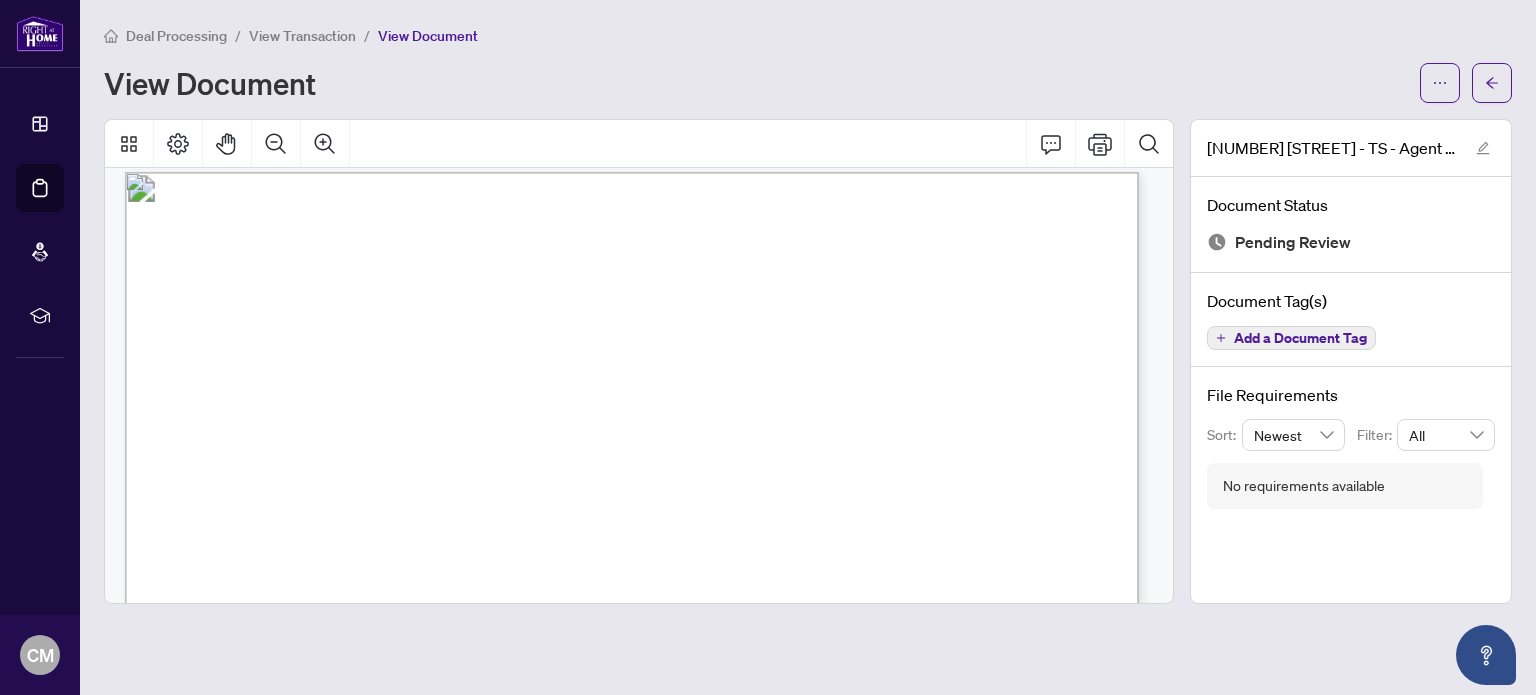 scroll, scrollTop: 0, scrollLeft: 0, axis: both 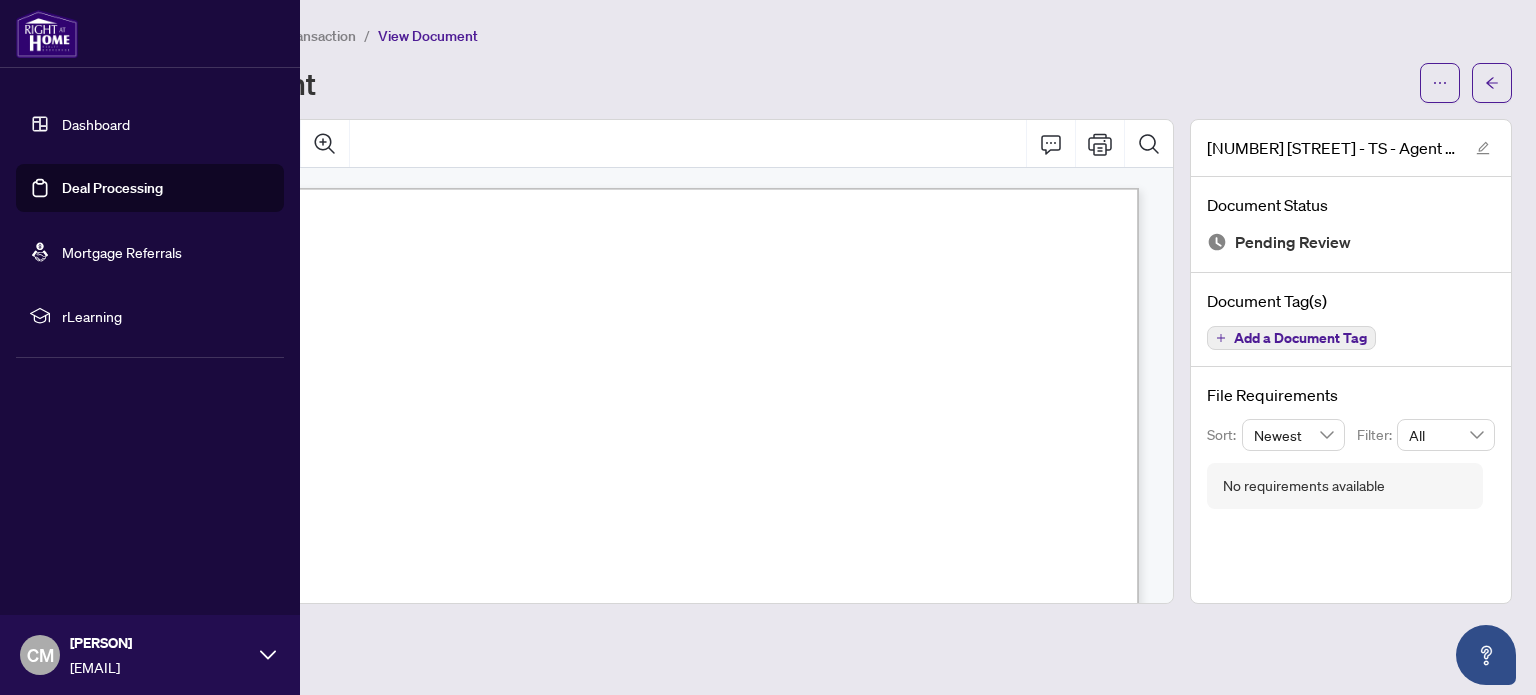 click on "Deal Processing" at bounding box center (112, 188) 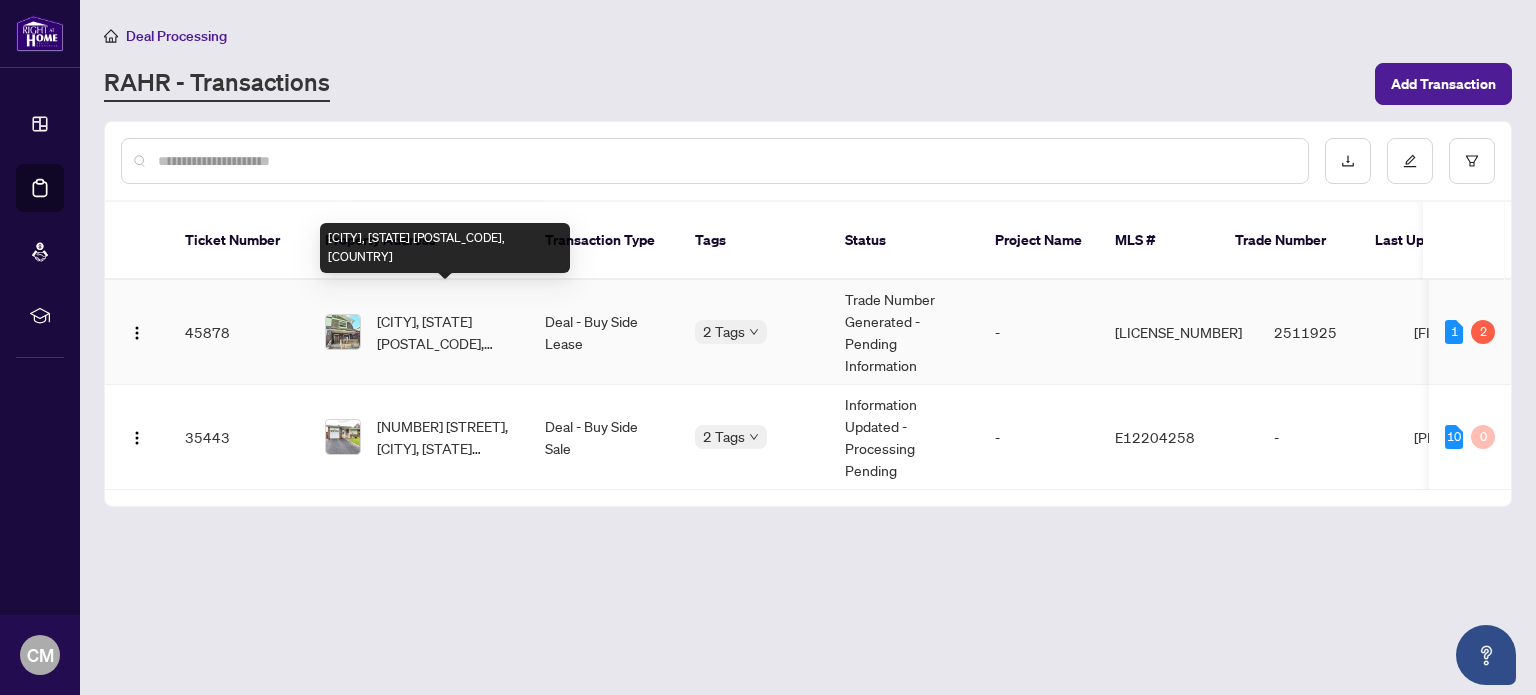 click on "[CITY], [STATE] [POSTAL_CODE], [COUNTRY]" at bounding box center (445, 332) 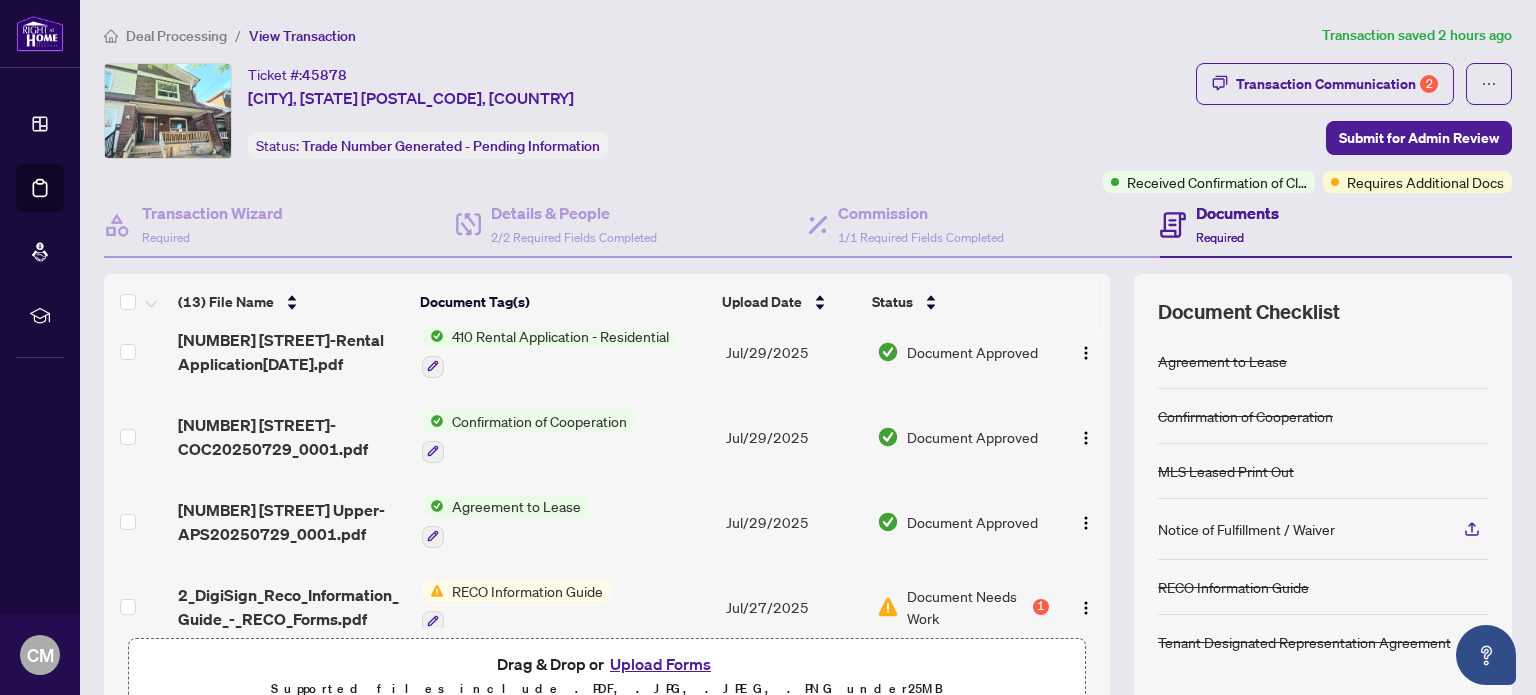 scroll, scrollTop: 711, scrollLeft: 0, axis: vertical 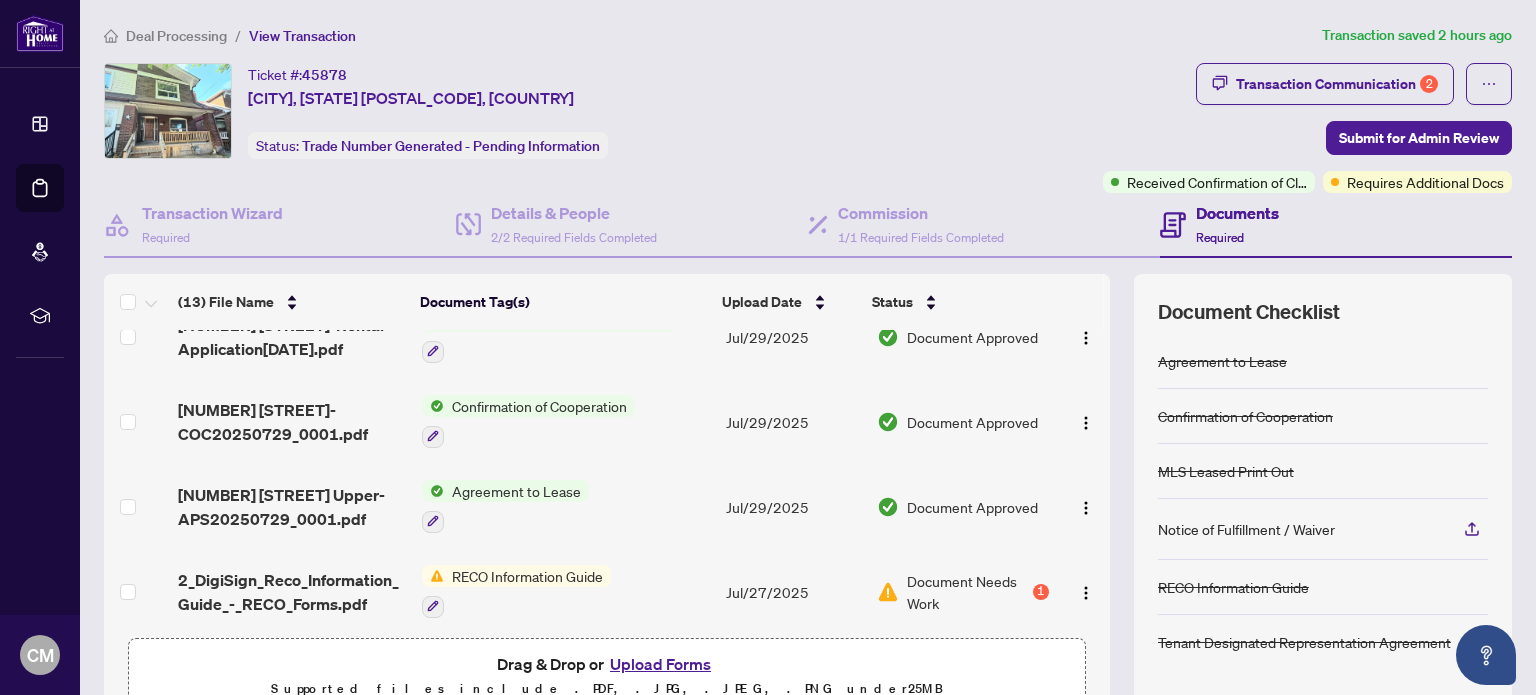 drag, startPoint x: 1096, startPoint y: 543, endPoint x: 1096, endPoint y: 583, distance: 40 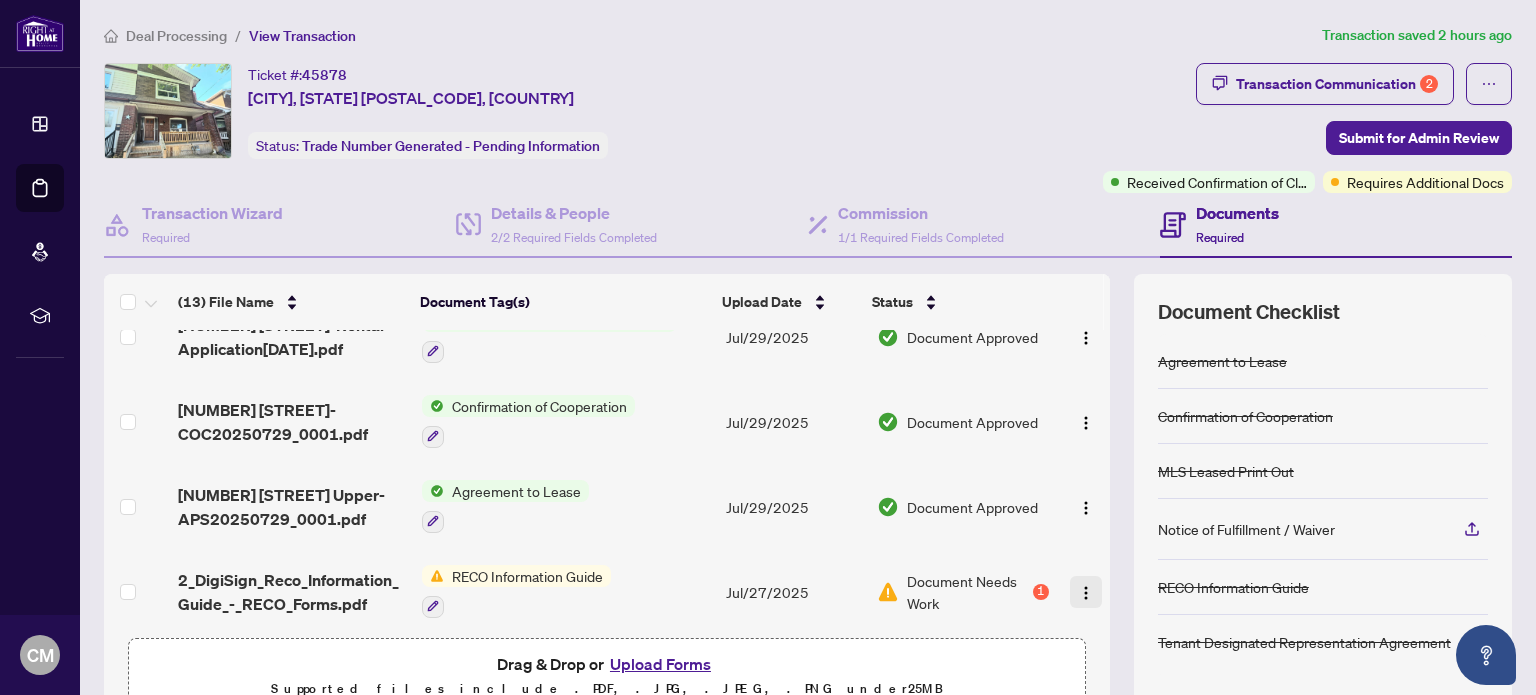 click at bounding box center [1086, 593] 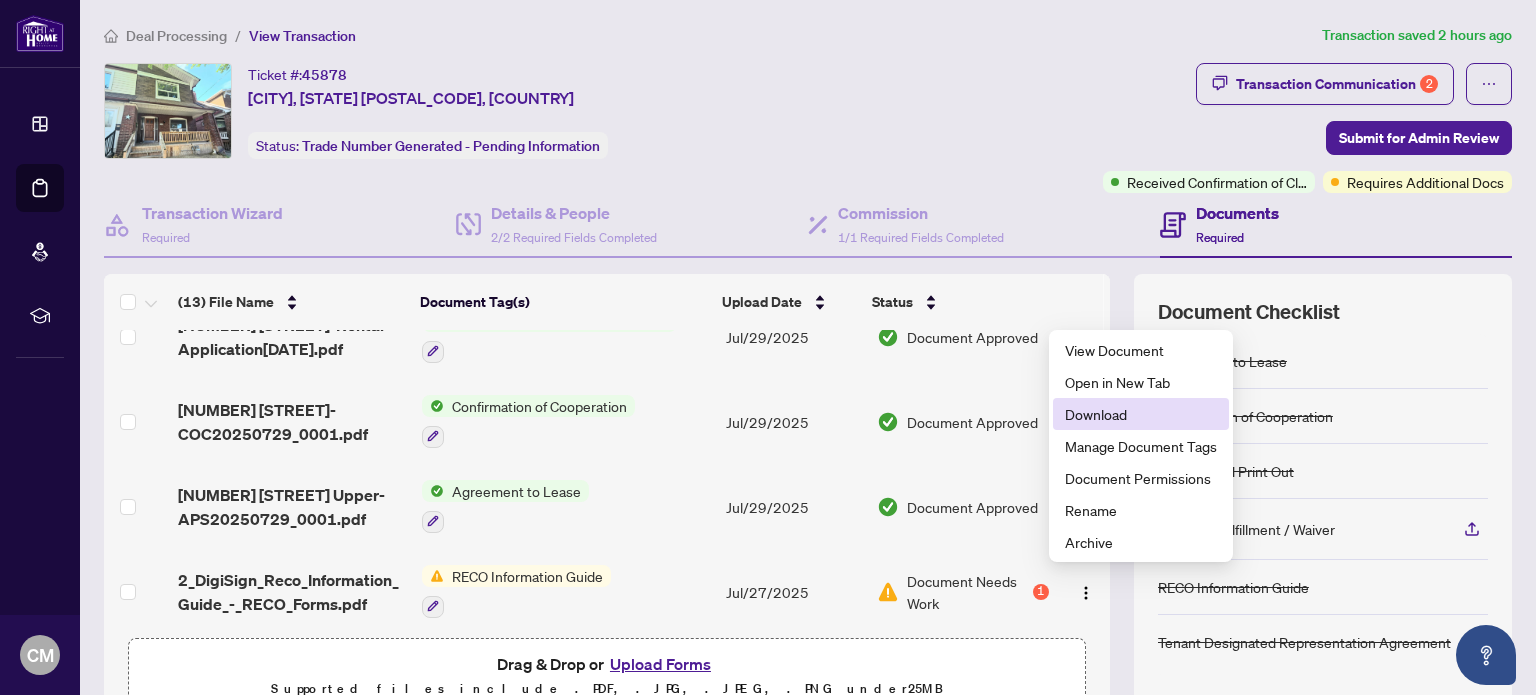 click on "Download" at bounding box center [1141, 414] 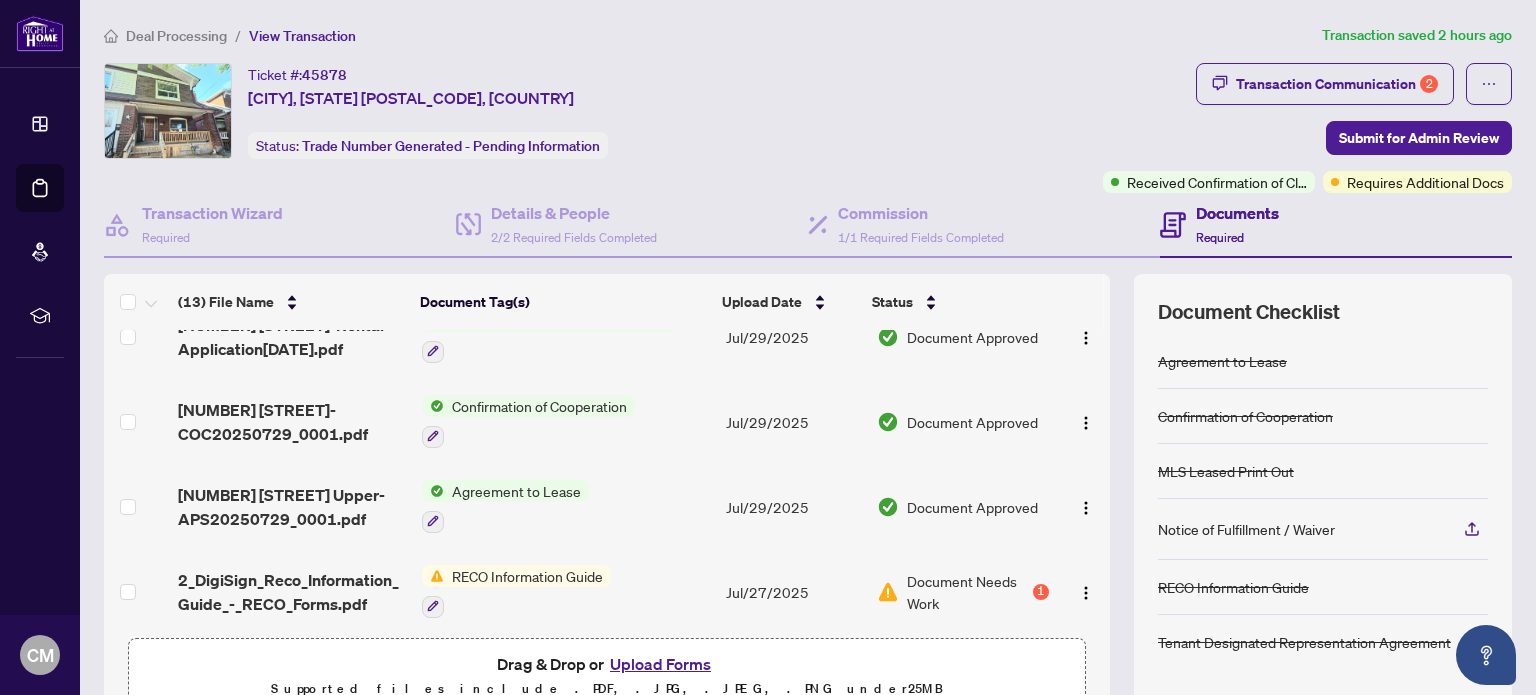 scroll, scrollTop: 800, scrollLeft: 0, axis: vertical 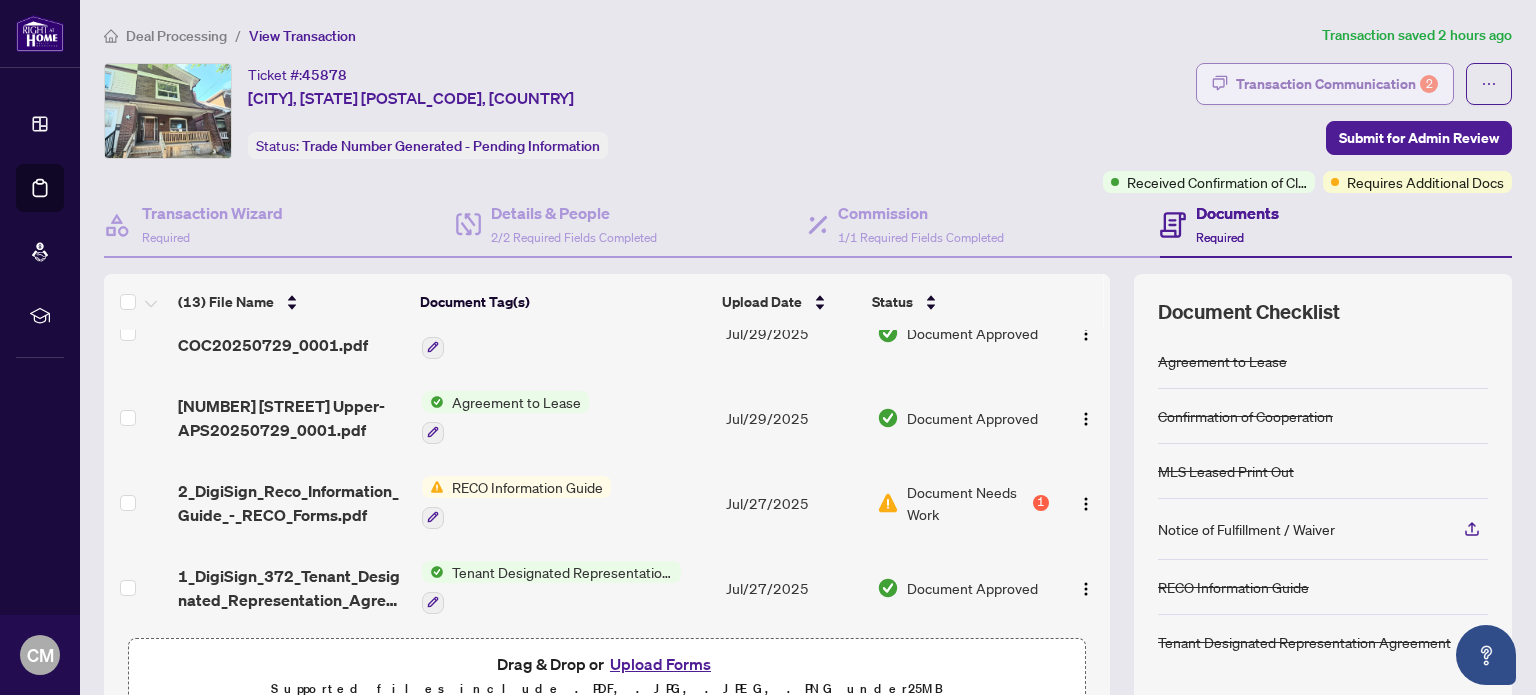 click on "Transaction Communication 2" at bounding box center (1337, 84) 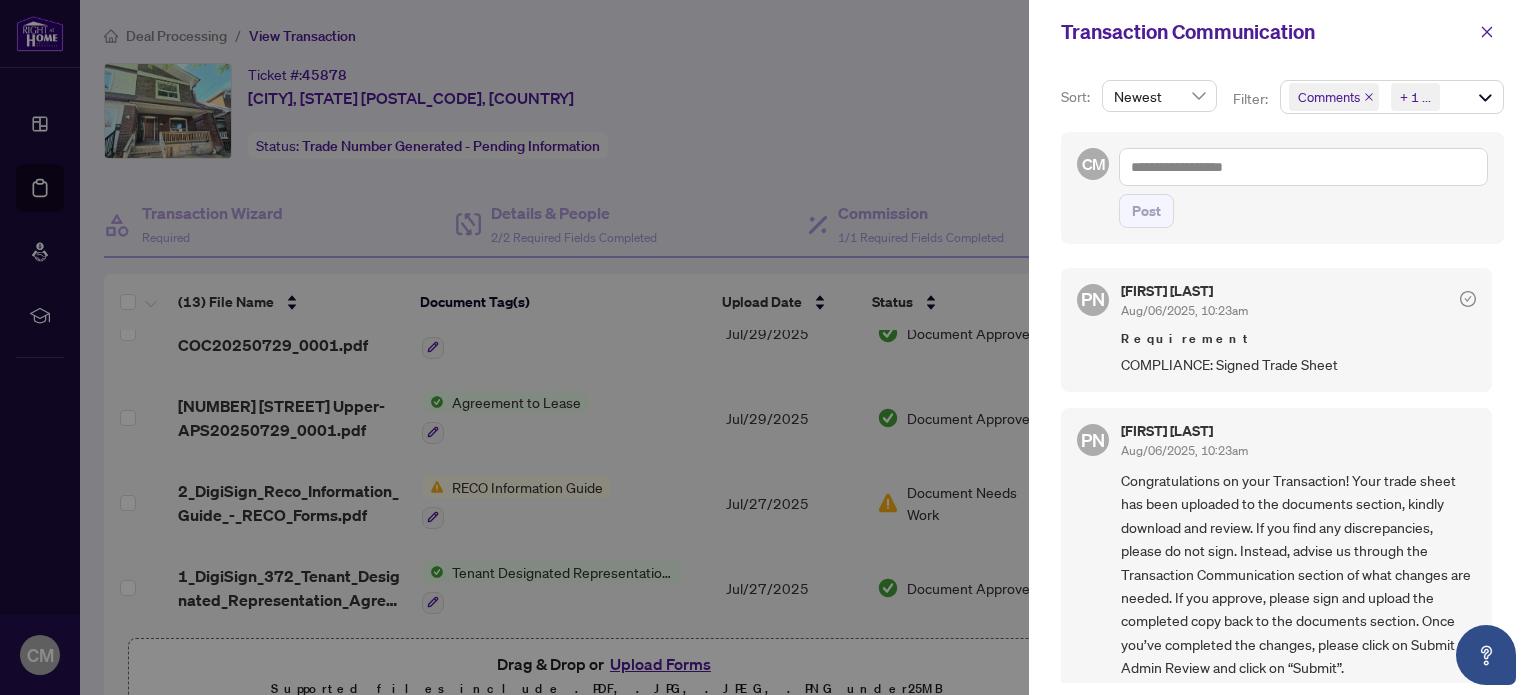 drag, startPoint x: 1503, startPoint y: 295, endPoint x: 1493, endPoint y: 311, distance: 18.867962 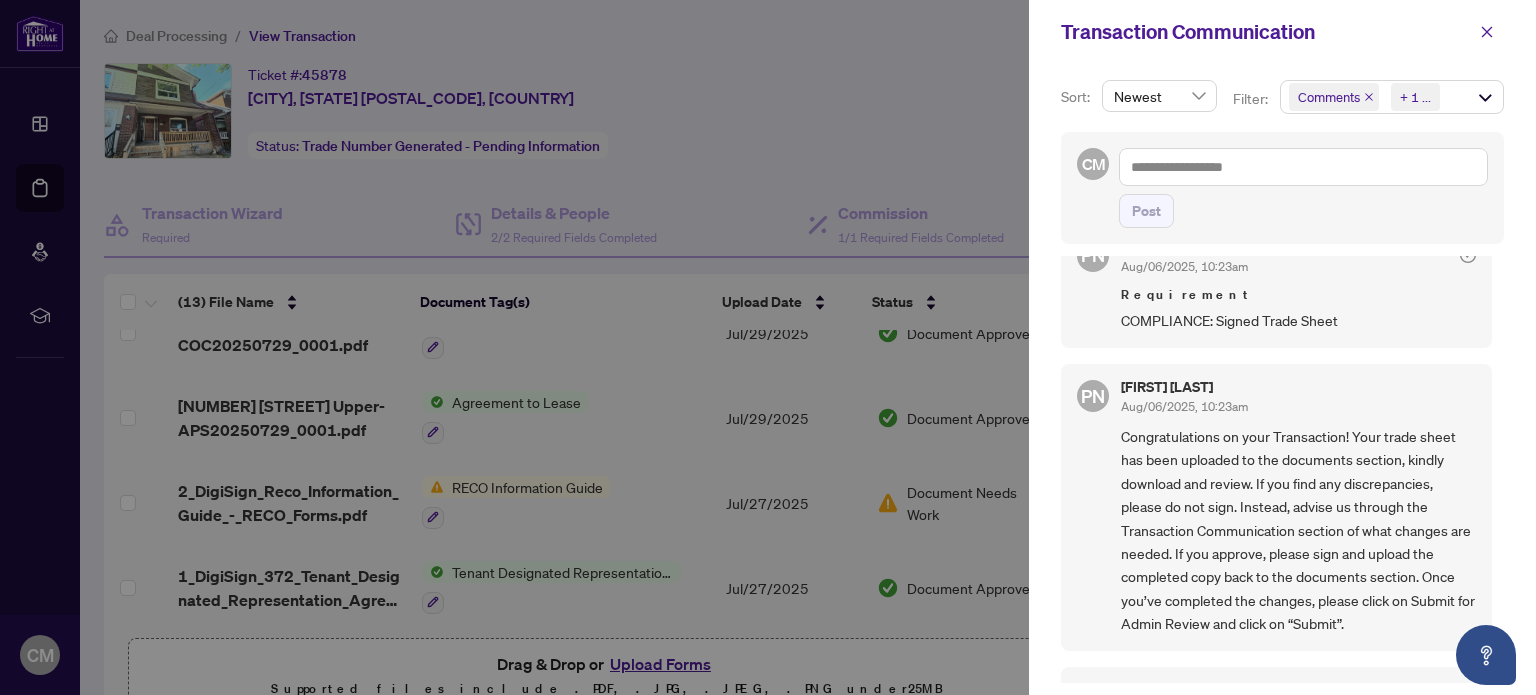 scroll, scrollTop: 0, scrollLeft: 0, axis: both 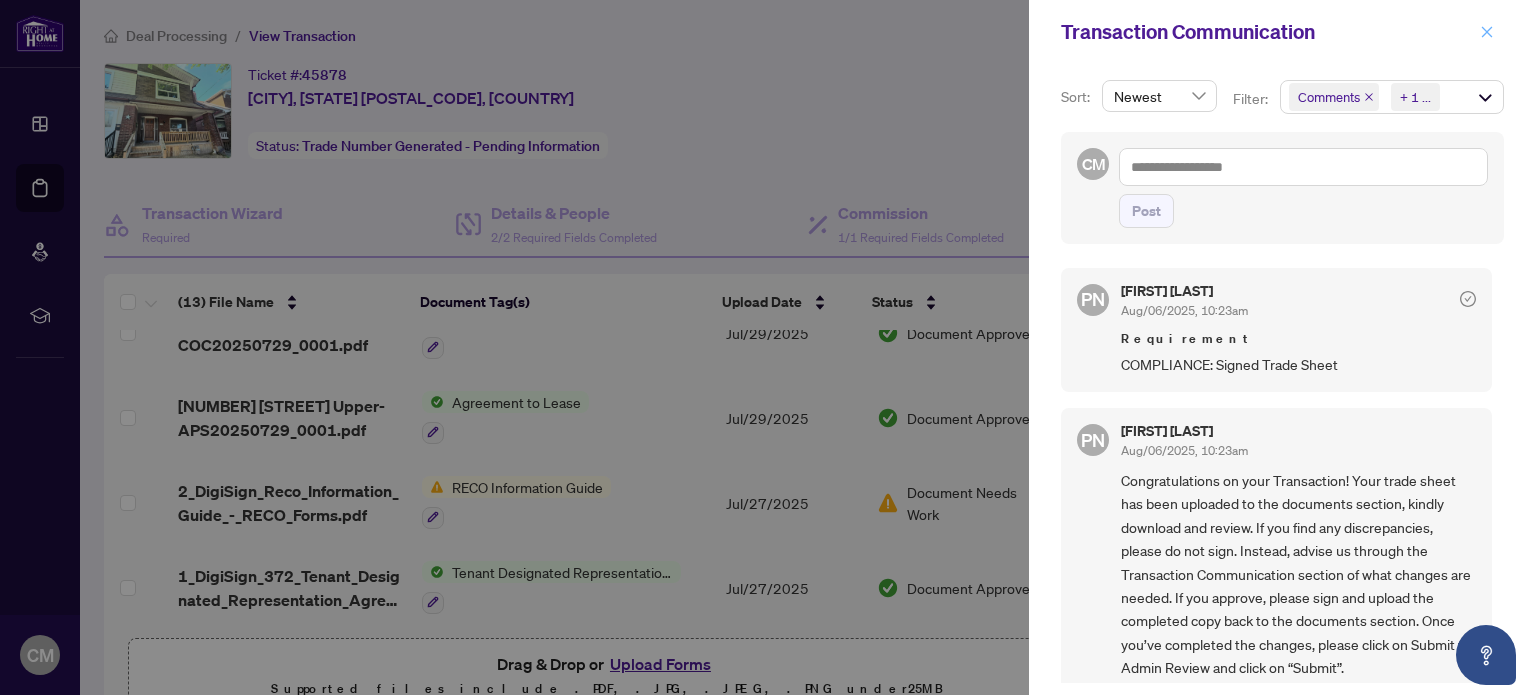 click 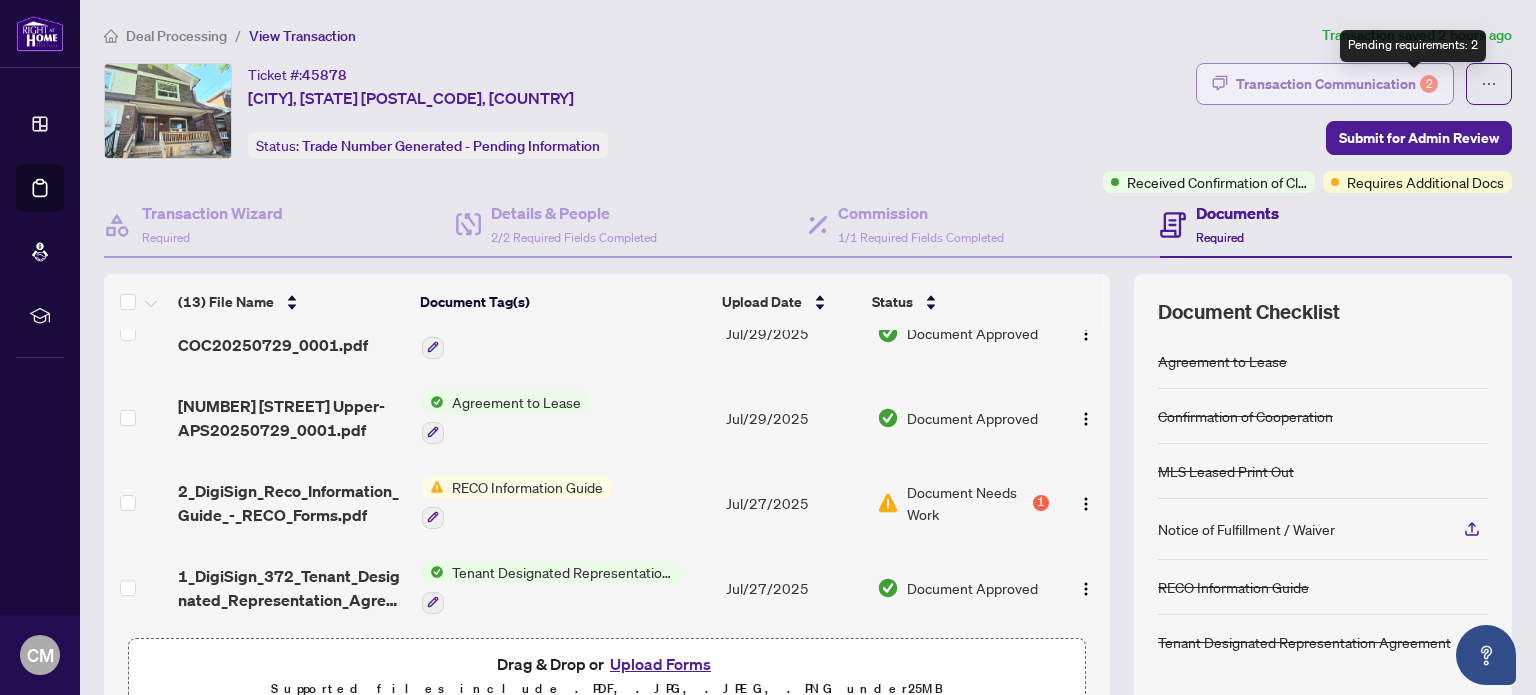 click on "2" at bounding box center (1429, 84) 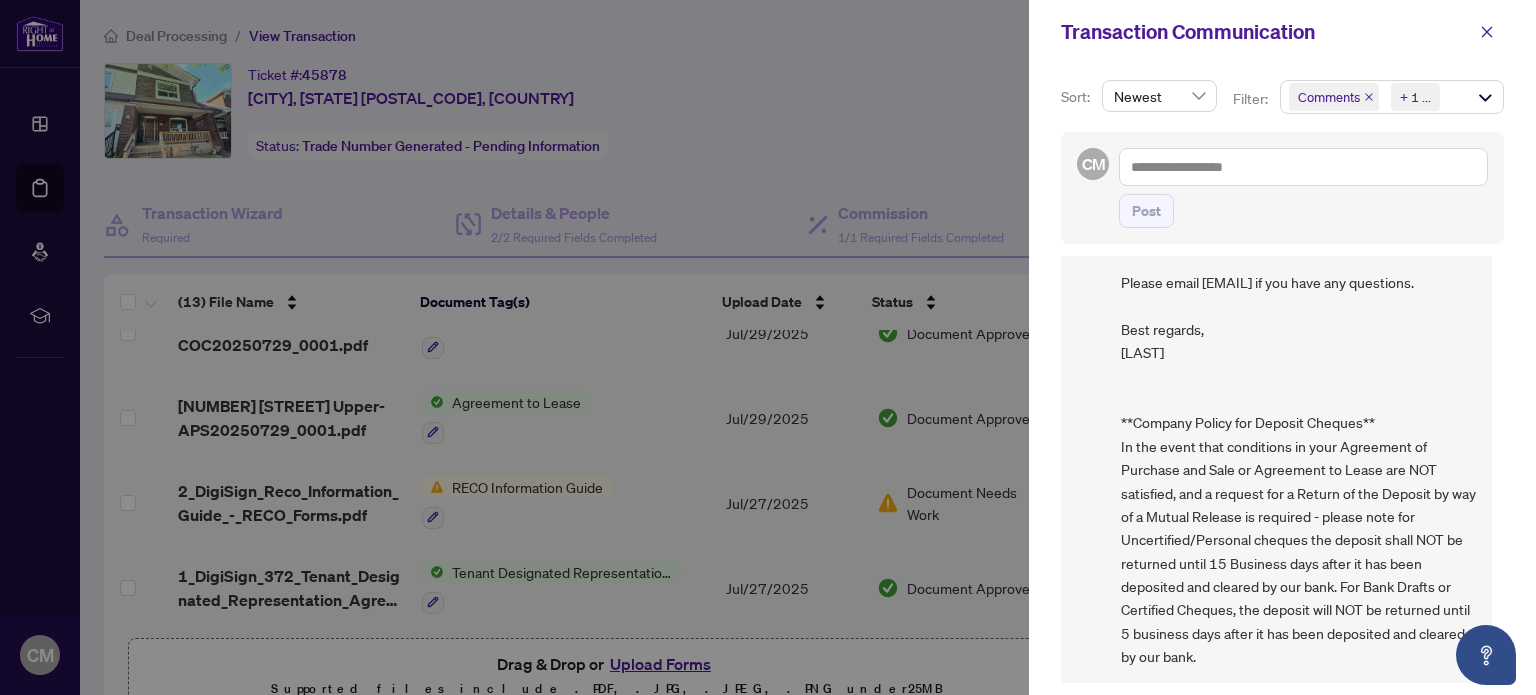 scroll, scrollTop: 0, scrollLeft: 0, axis: both 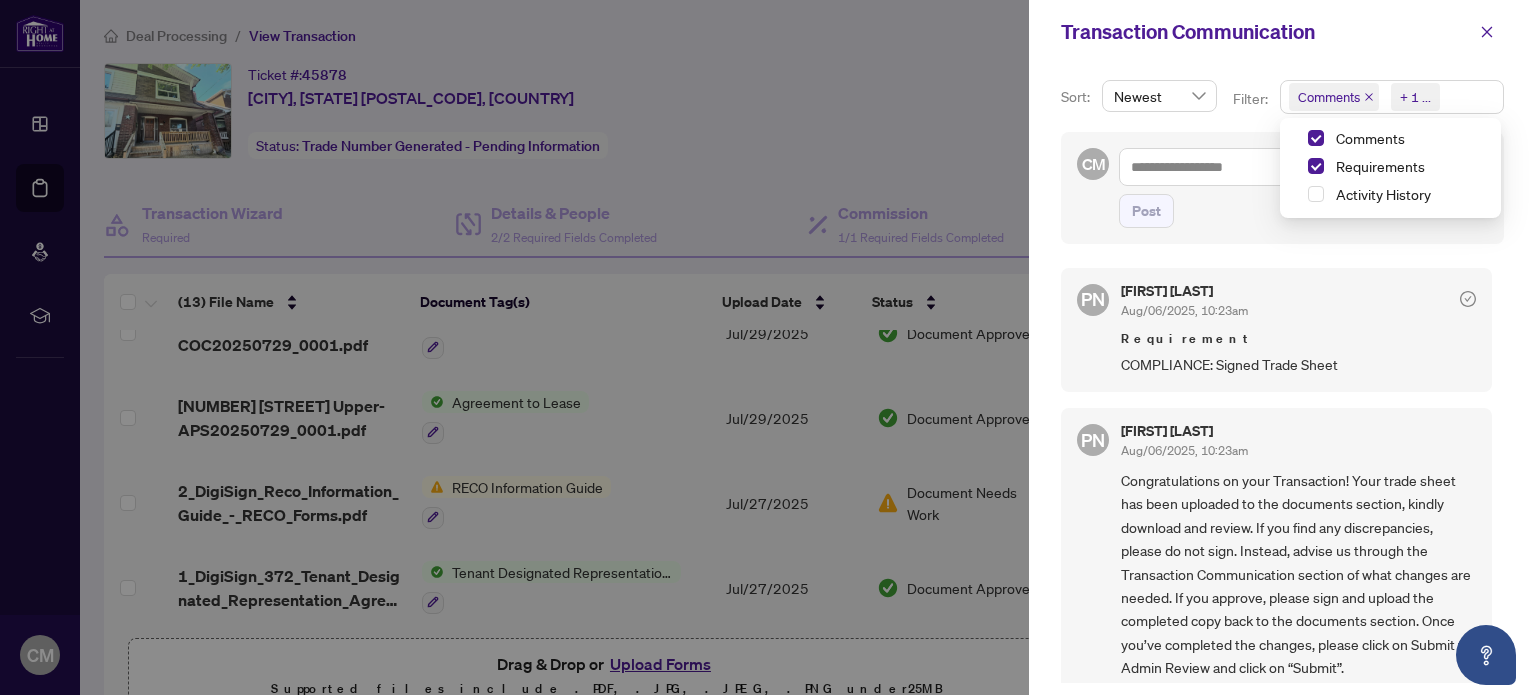 click on "Comments Requirements + 1 ..." at bounding box center [1392, 97] 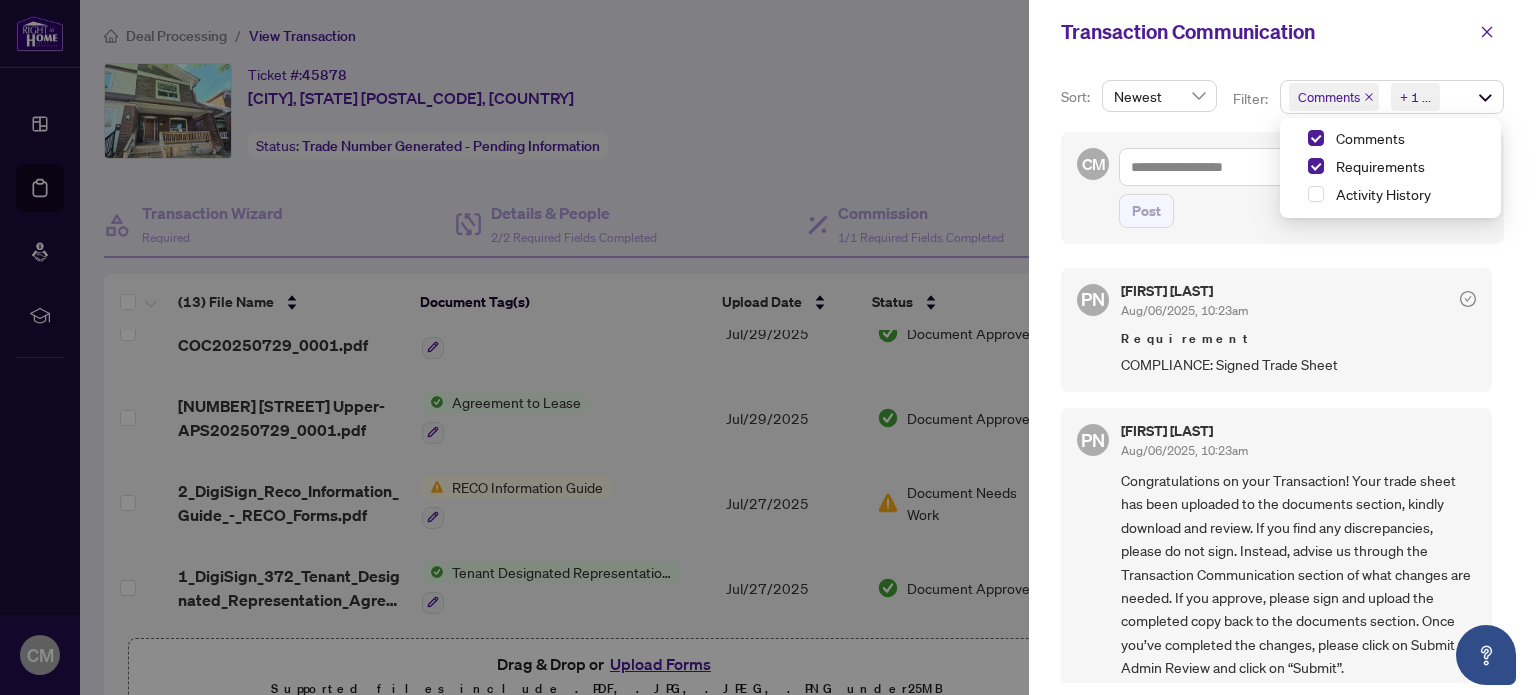 click on "Sort: Newest Filter: Comments Requirements + 1 ...   Comments Requirements Activity History CM Post PN [PERSON]   Aug/06/2025, 10:23am Requirement   COMPLIANCE: Signed Trade Sheet PN [PERSON]   Aug/06/2025, 10:23am Congratulations on your Transaction! Your trade sheet has been uploaded to the documents section, kindly download and review. If you find any discrepancies, please do not sign. Instead, advise us through the Transaction Communication section of what changes are needed. If you approve, please sign and upload the completed copy back to the documents section. Once you’ve completed the changes, please click on Submit for Admin Review and click on “Submit”. PN [PERSON]   Aug/06/2025, 10:19am Requirement    -  2_DigiSign_Reco_Information_Guide_-_RECO_Forms.pdf COMPLIANCE - RECO Info Guide or Proof Client received a copy : missing signatures YW [PERSON]   Aug/06/2025, 06:33am" at bounding box center (1282, 379) 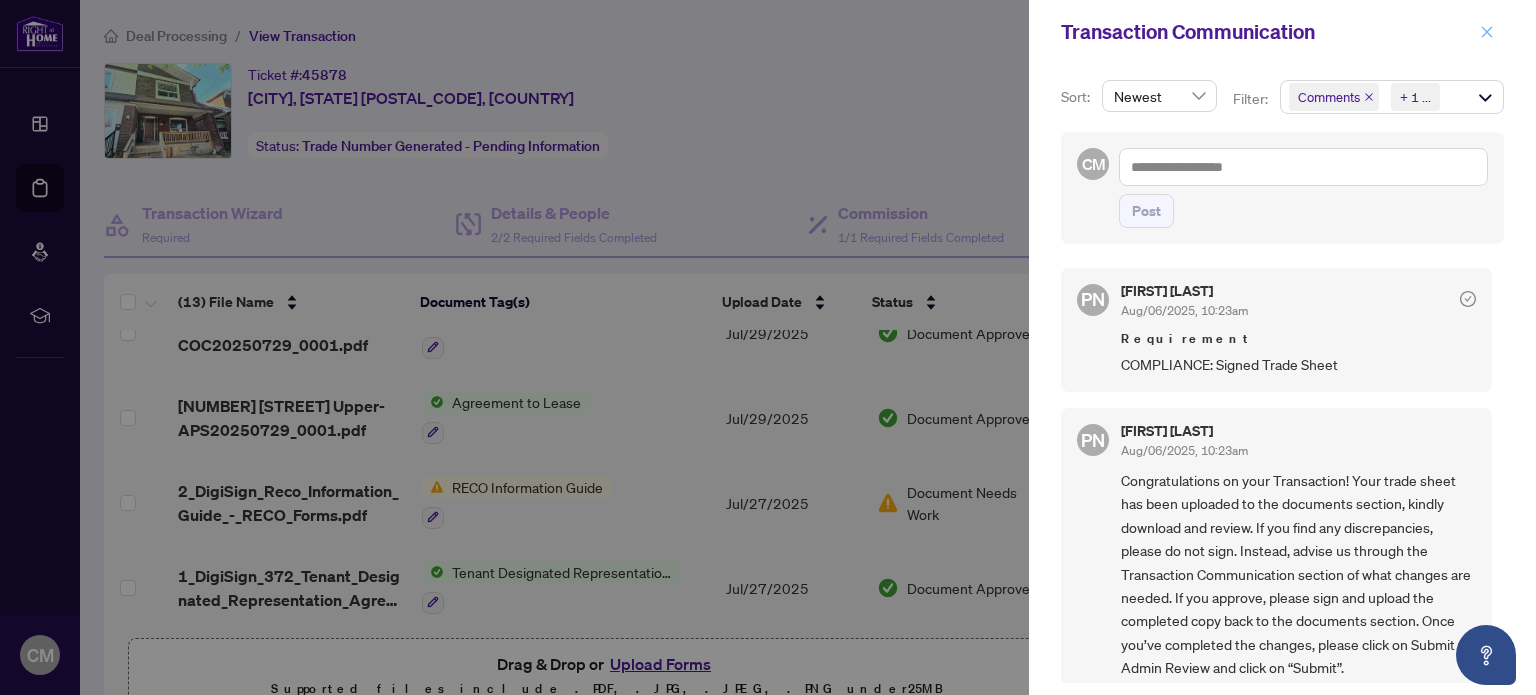 click 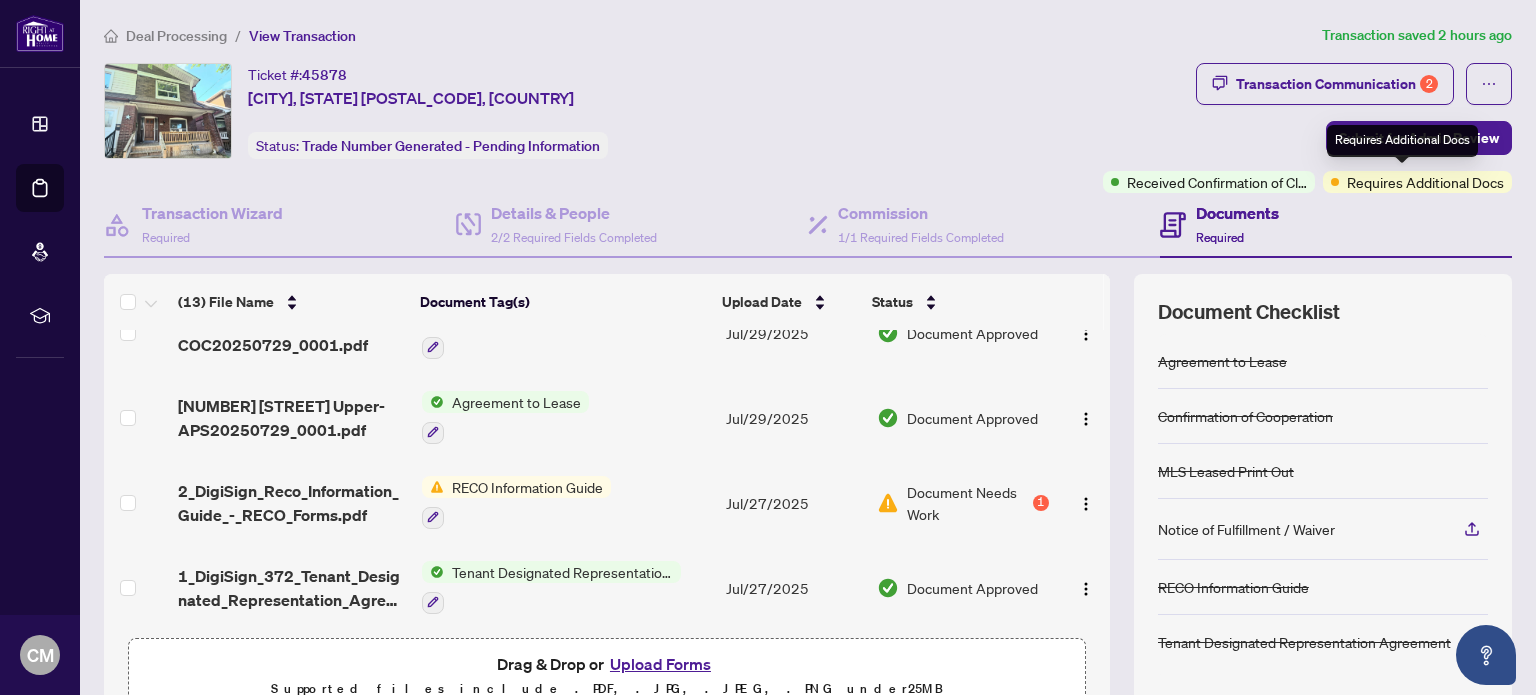 click on "Requires Additional Docs" at bounding box center [1425, 182] 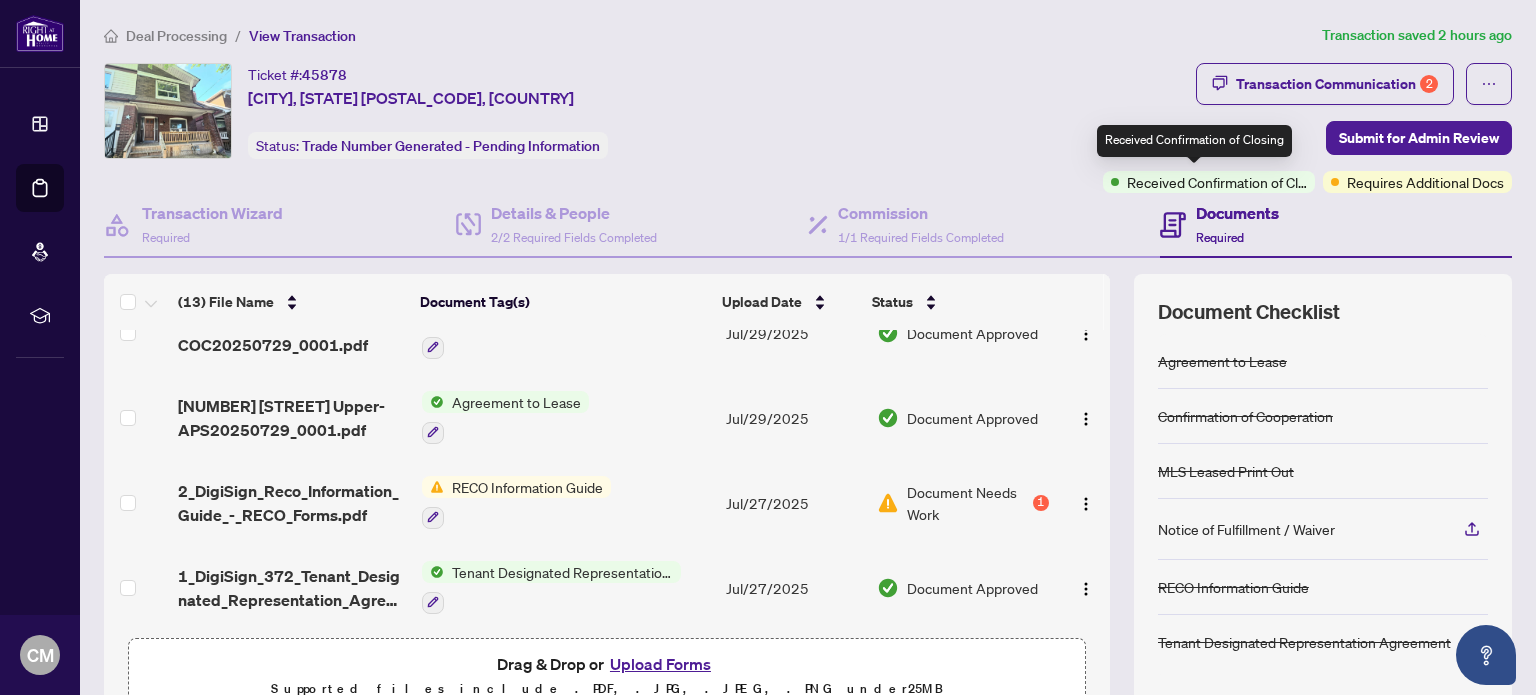 click on "Received Confirmation of Closing" at bounding box center [1217, 182] 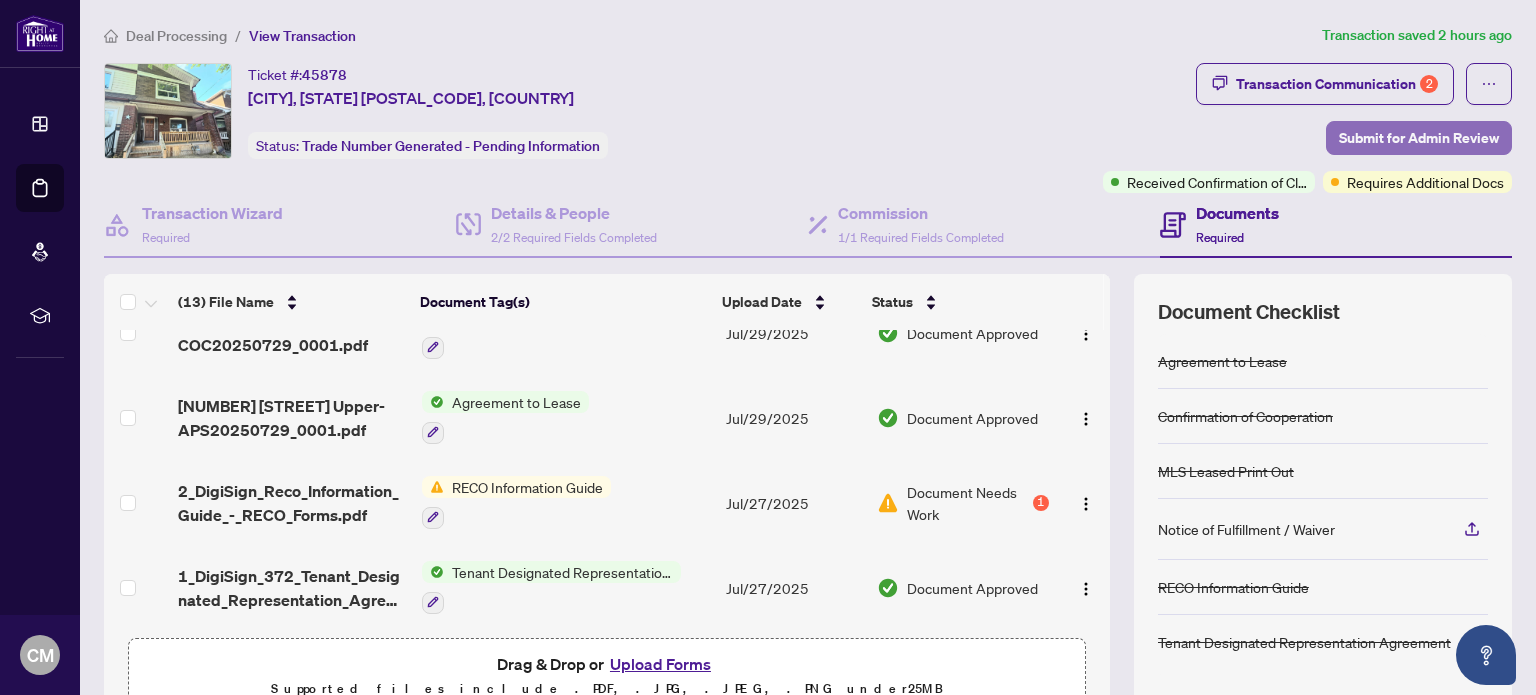 click on "Submit for Admin Review" at bounding box center [1419, 138] 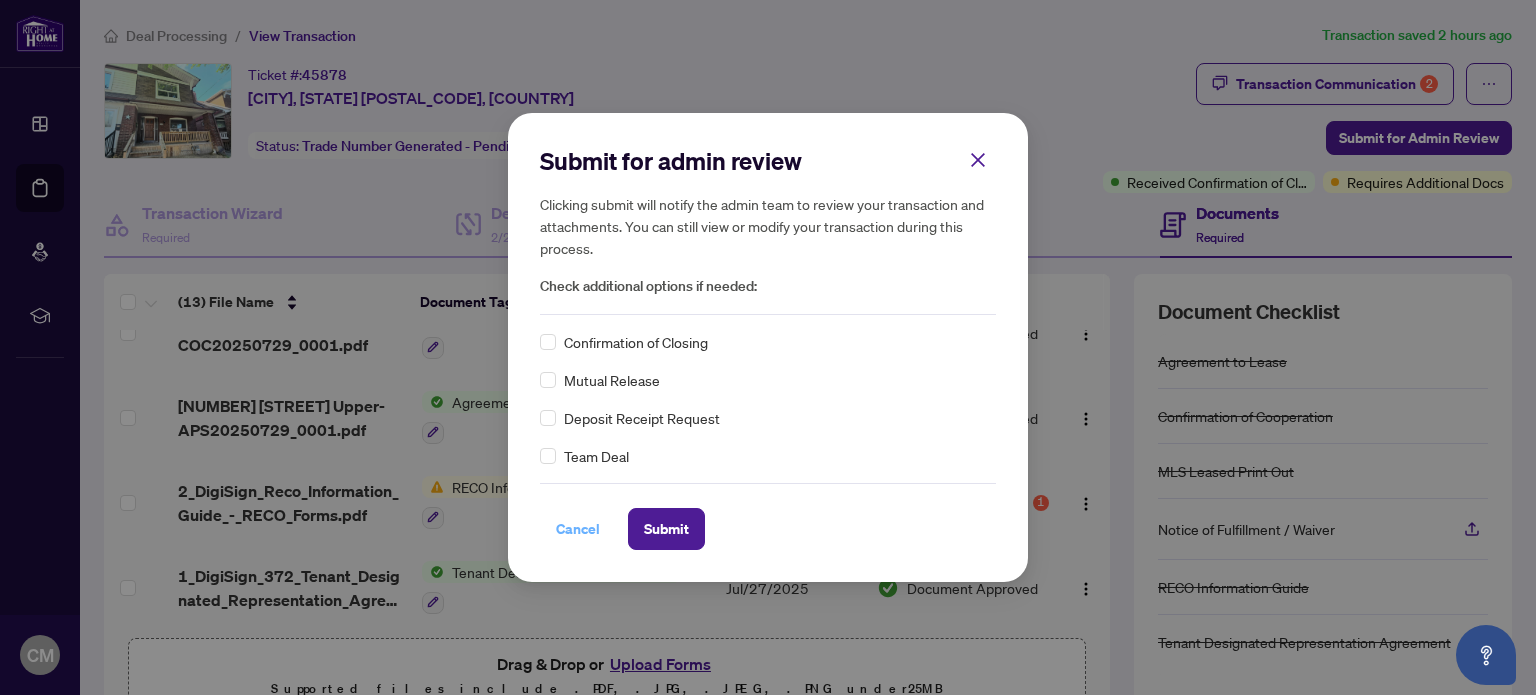 click on "Cancel" at bounding box center (578, 529) 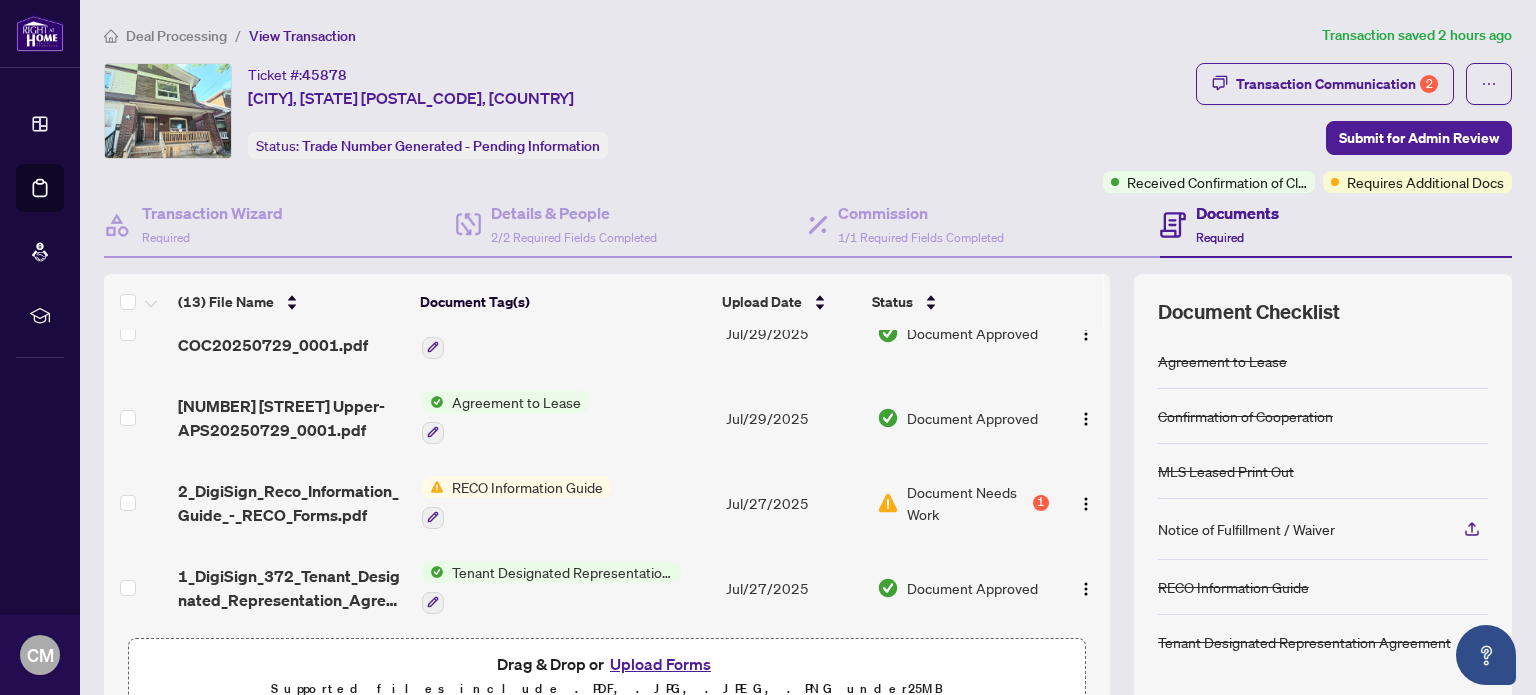 drag, startPoint x: 1088, startPoint y: 577, endPoint x: 1100, endPoint y: 379, distance: 198.3633 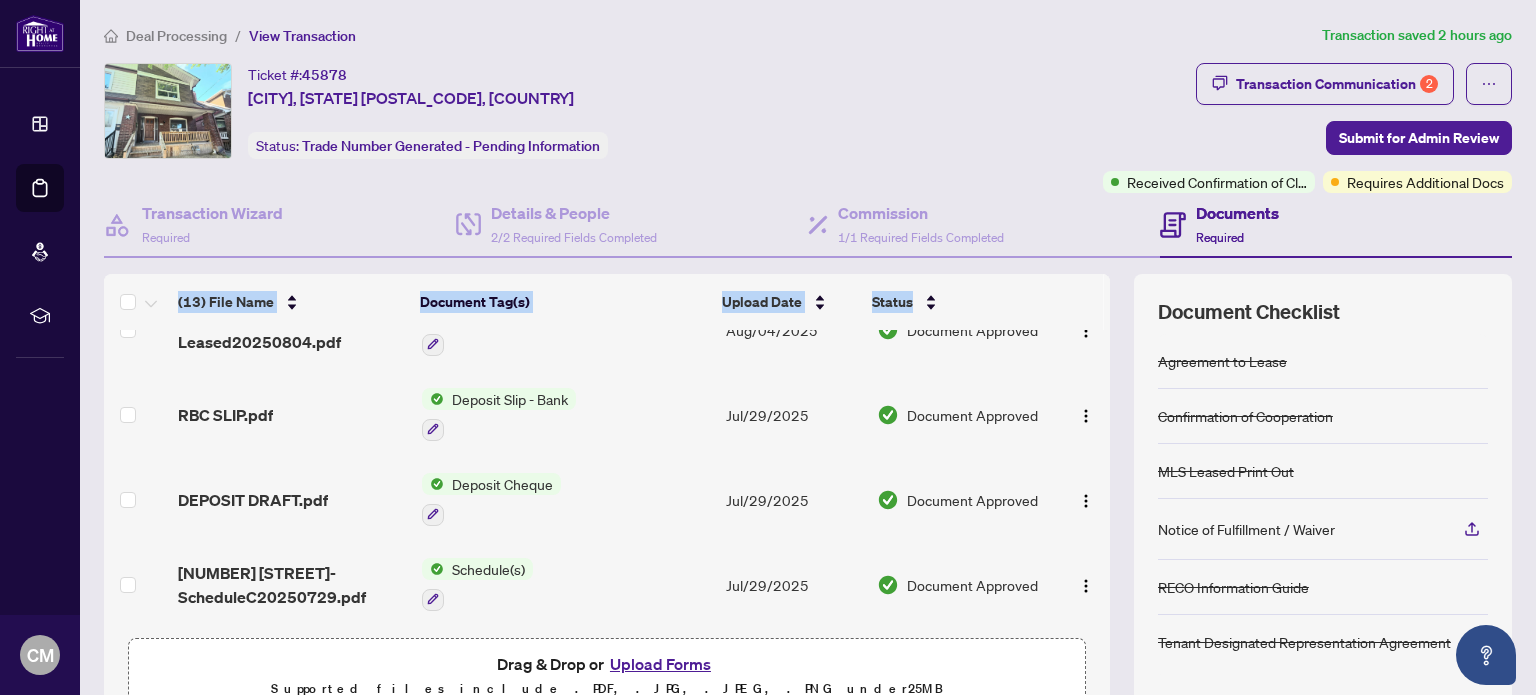 scroll, scrollTop: 0, scrollLeft: 0, axis: both 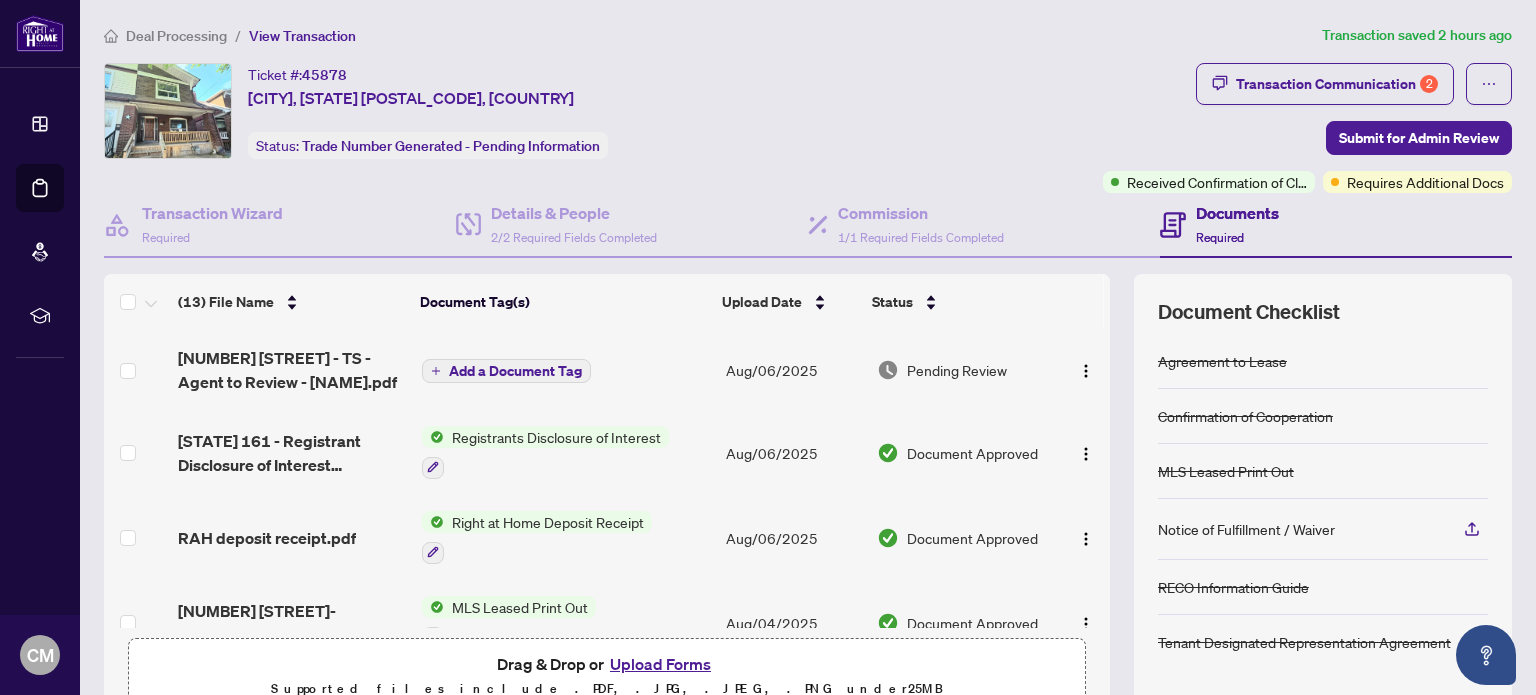 click on "Ticket #:  45878 [STREET], [CITY], [STATE] [POSTAL_CODE], [COUNTRY] Status:   Trade Number Generated - Pending Information" at bounding box center (599, 111) 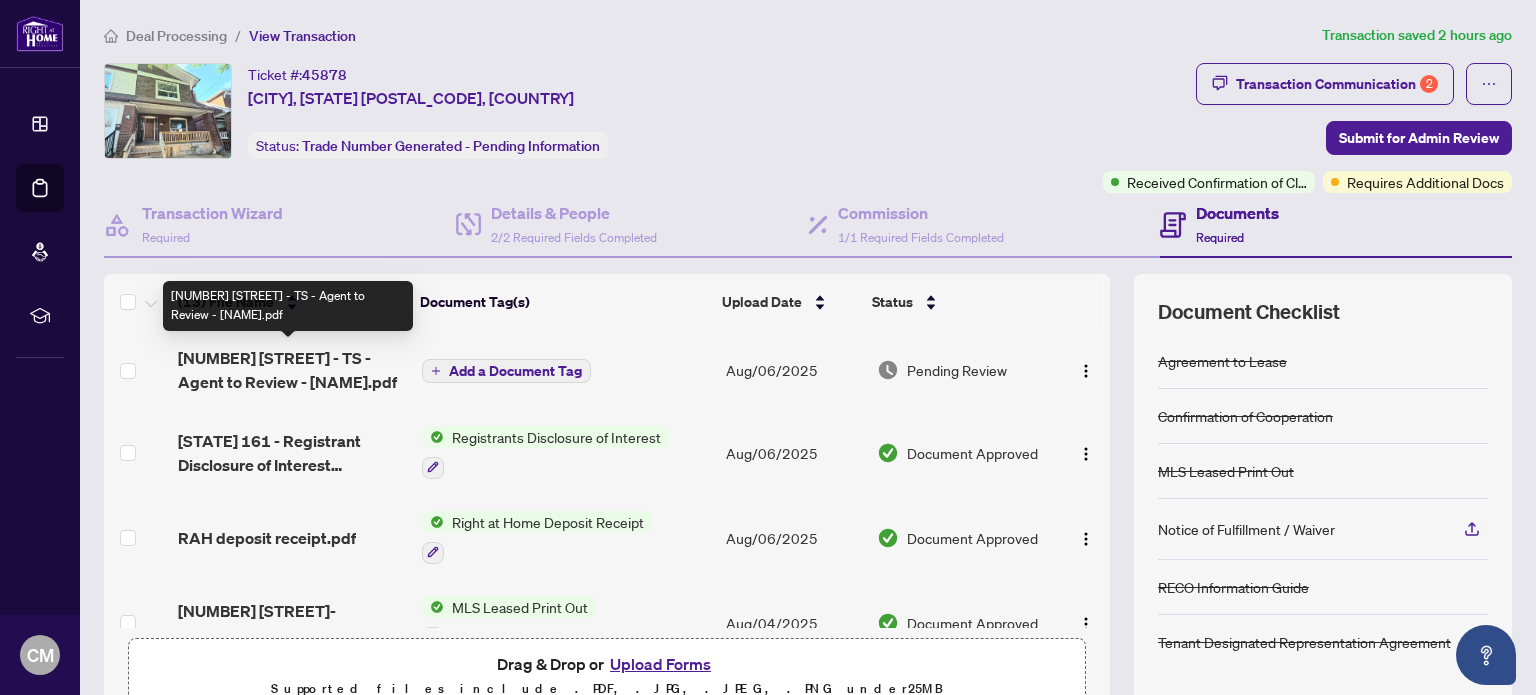 click on "[NUMBER] [STREET] - TS - Agent to Review - [NAME].pdf" at bounding box center [291, 370] 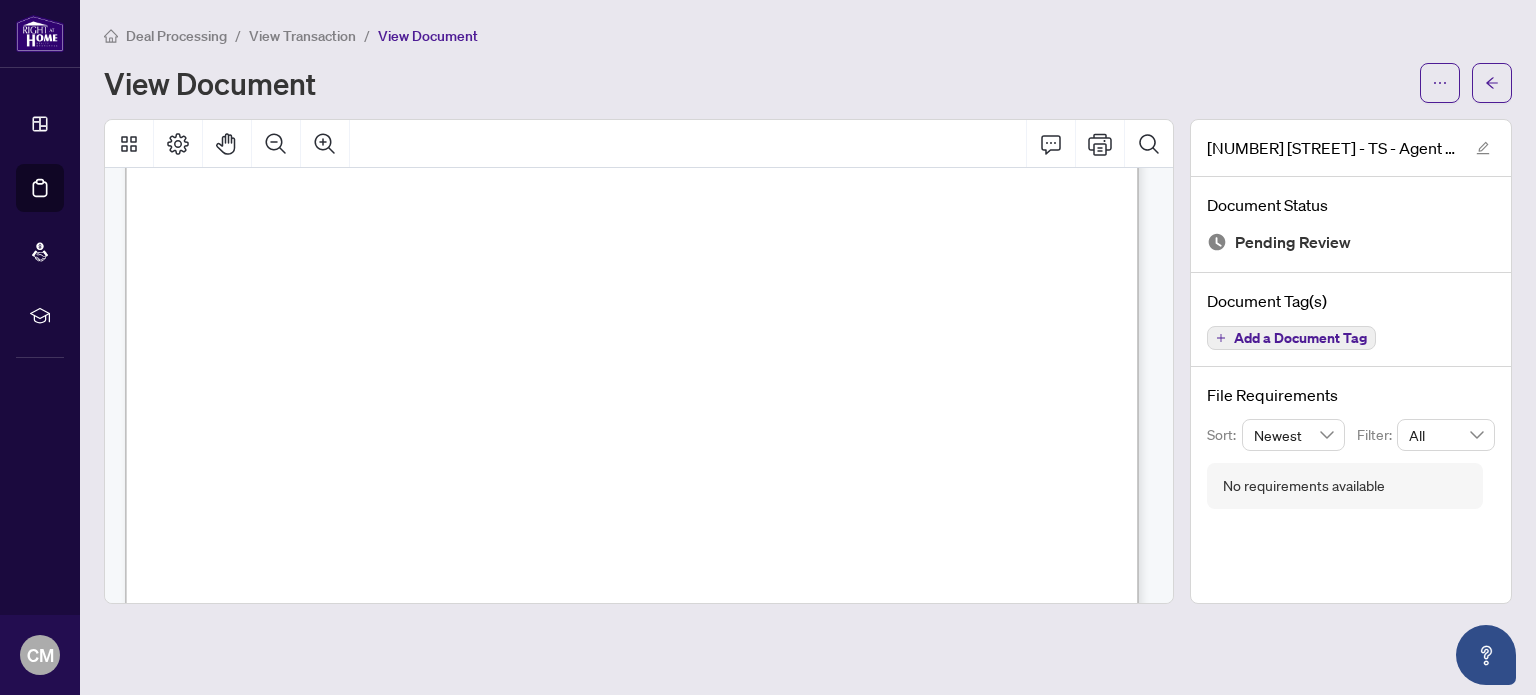 scroll, scrollTop: 652, scrollLeft: 0, axis: vertical 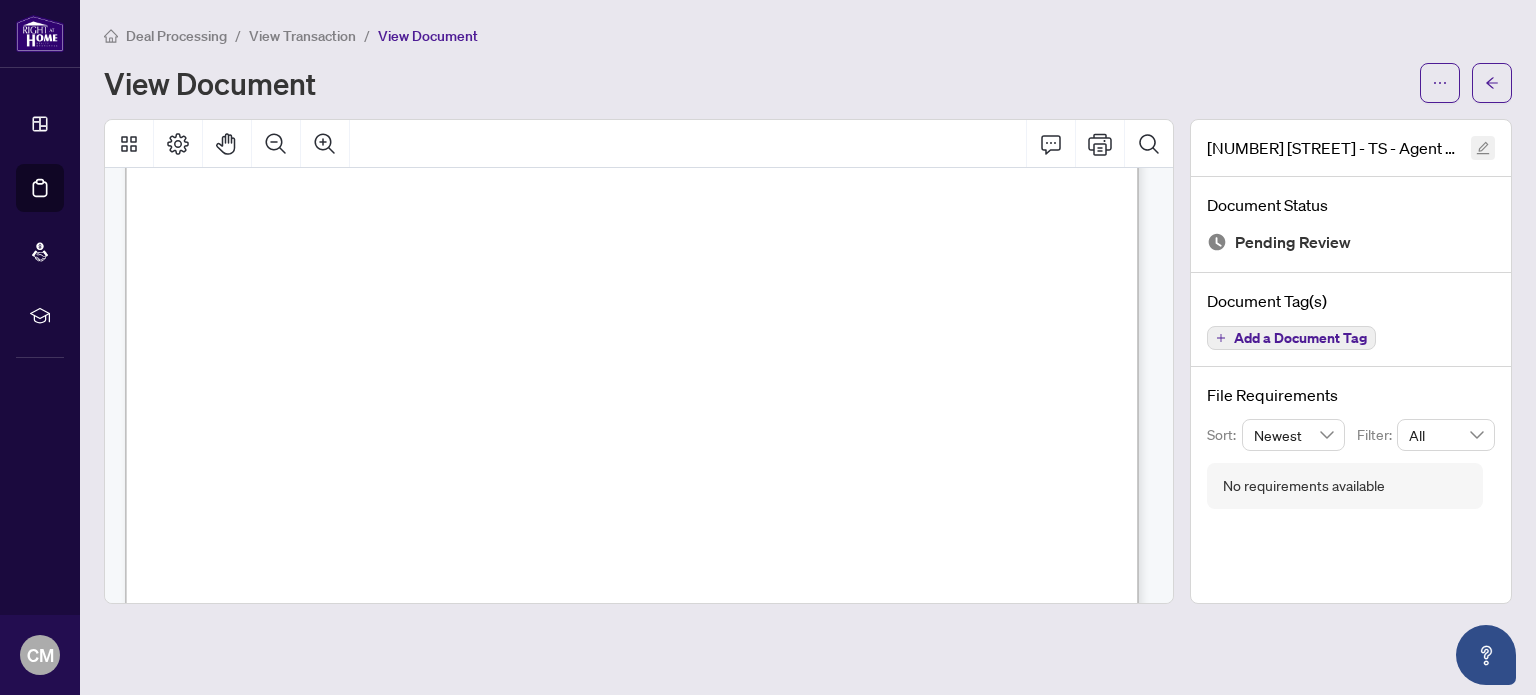 click 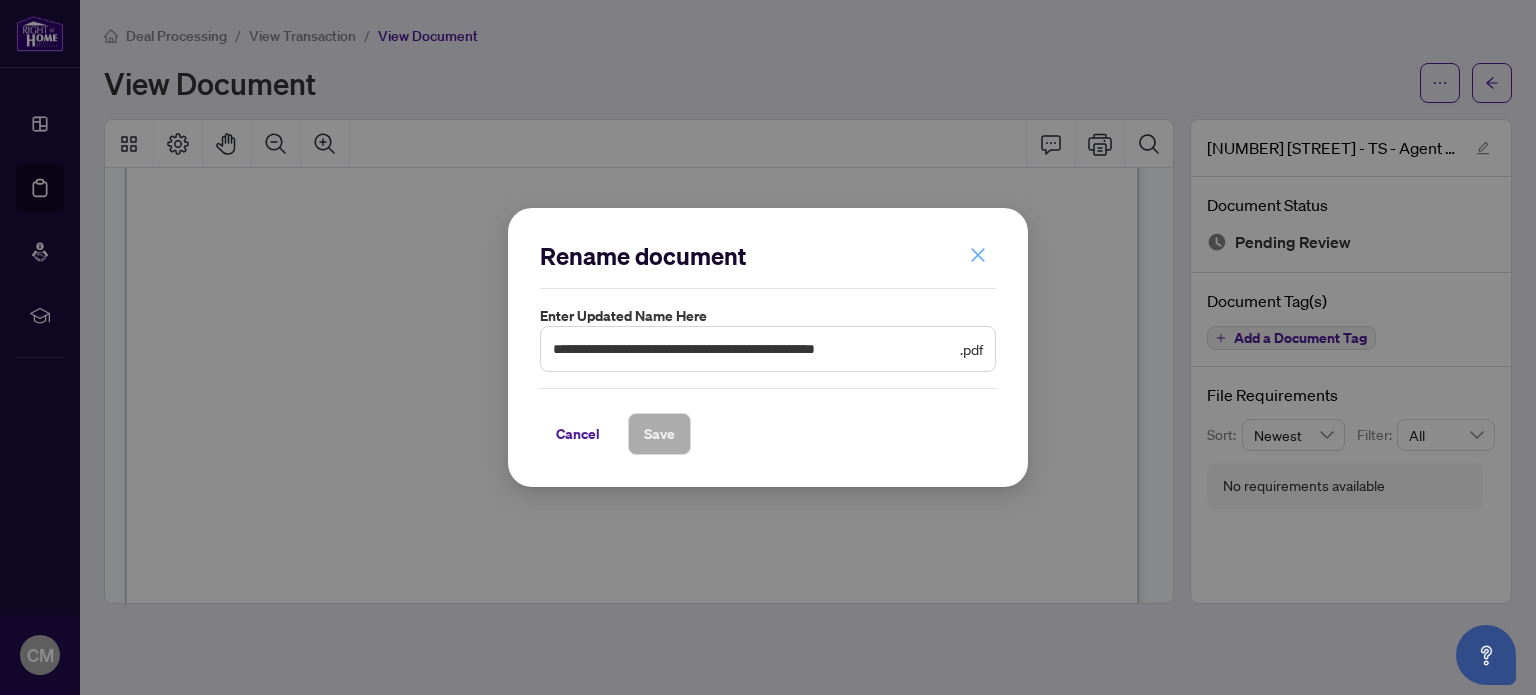 click 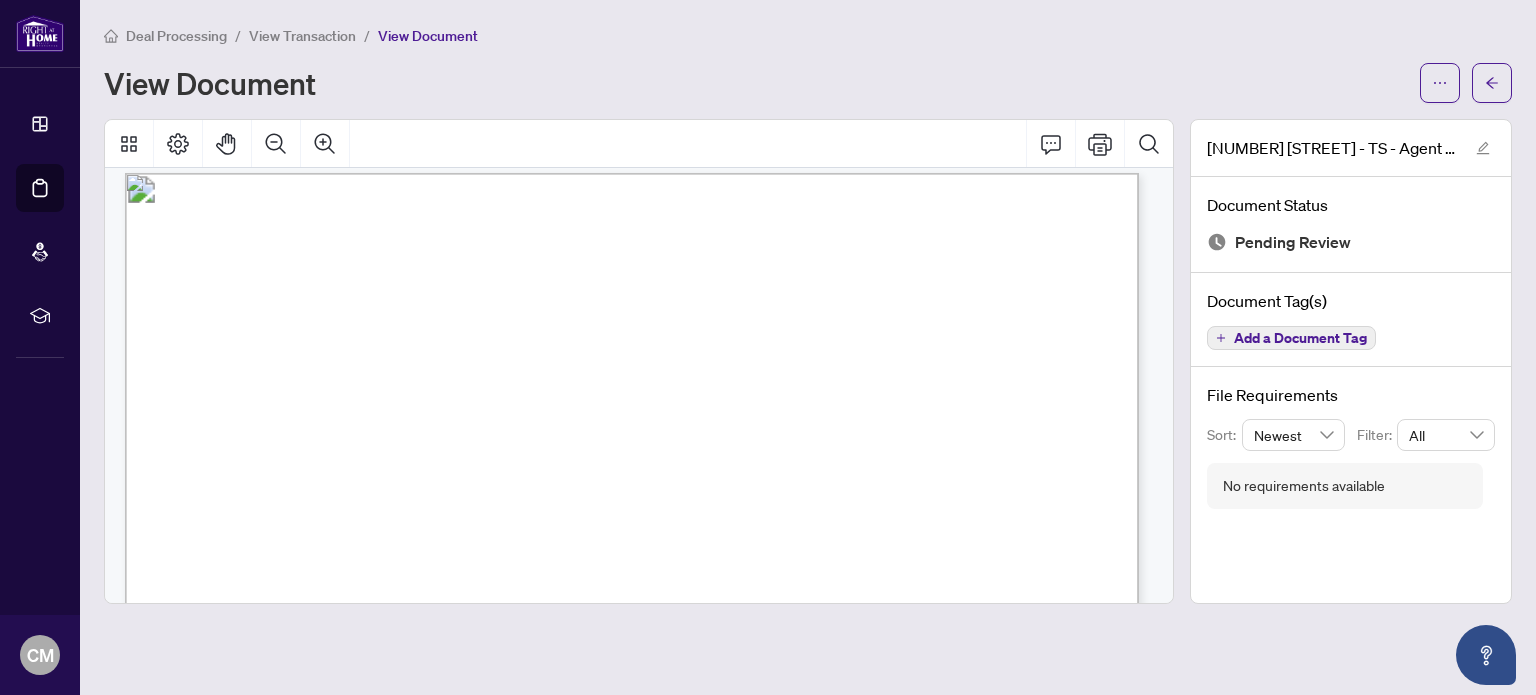scroll, scrollTop: 0, scrollLeft: 0, axis: both 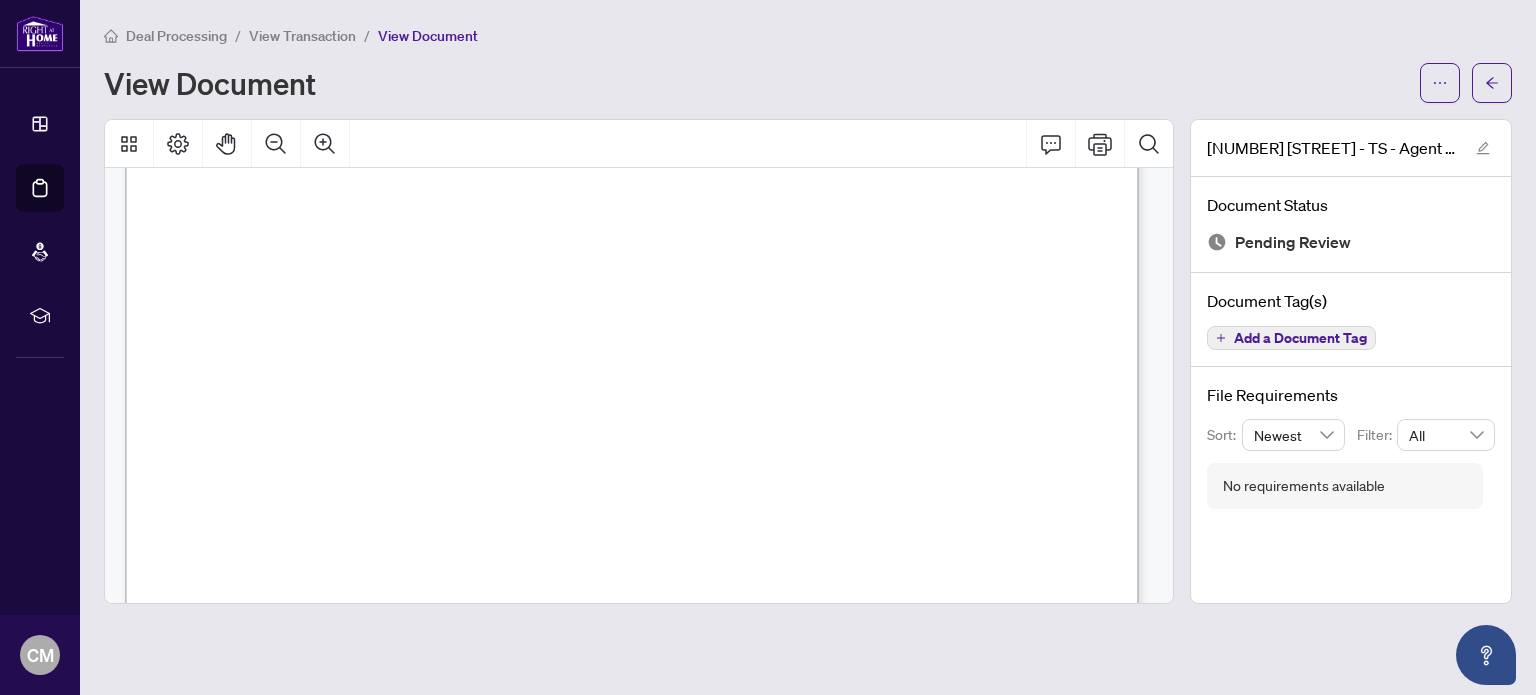 click at bounding box center (964, 562) 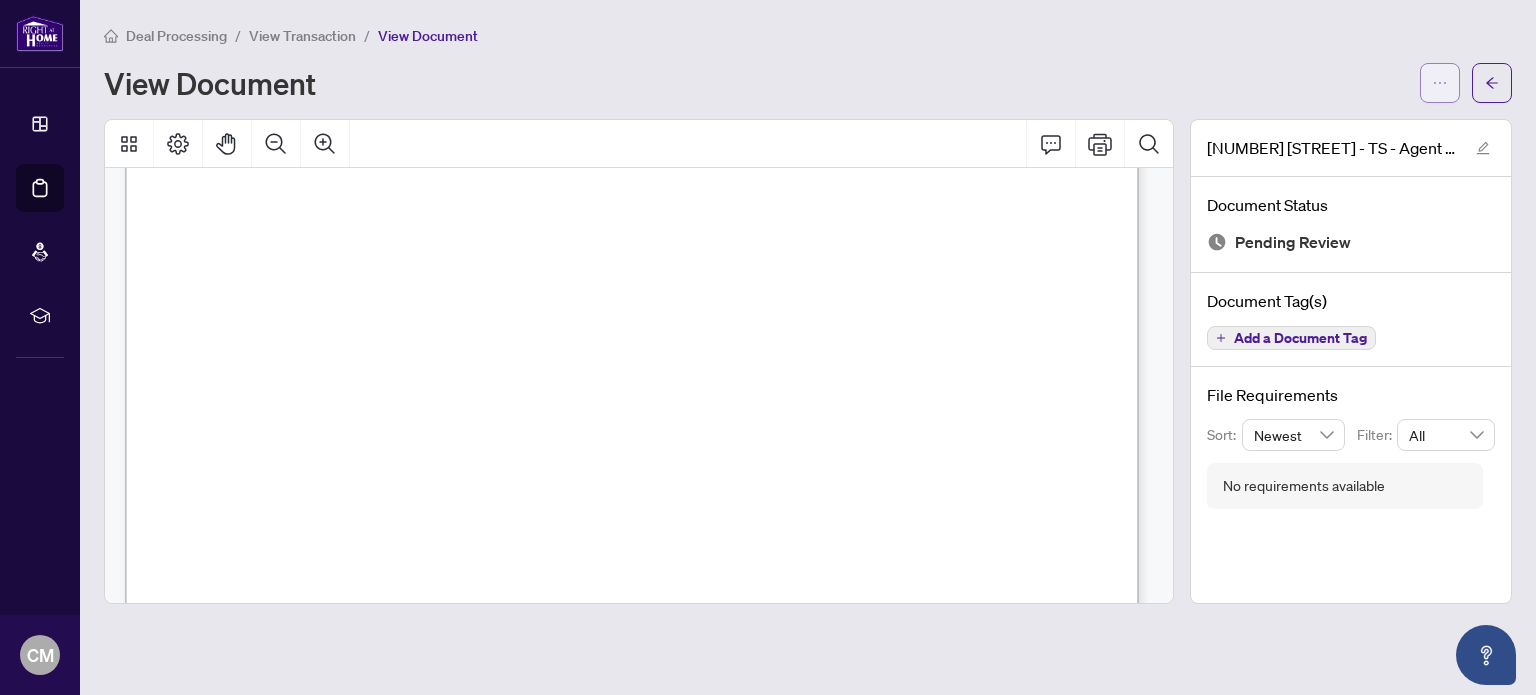 click 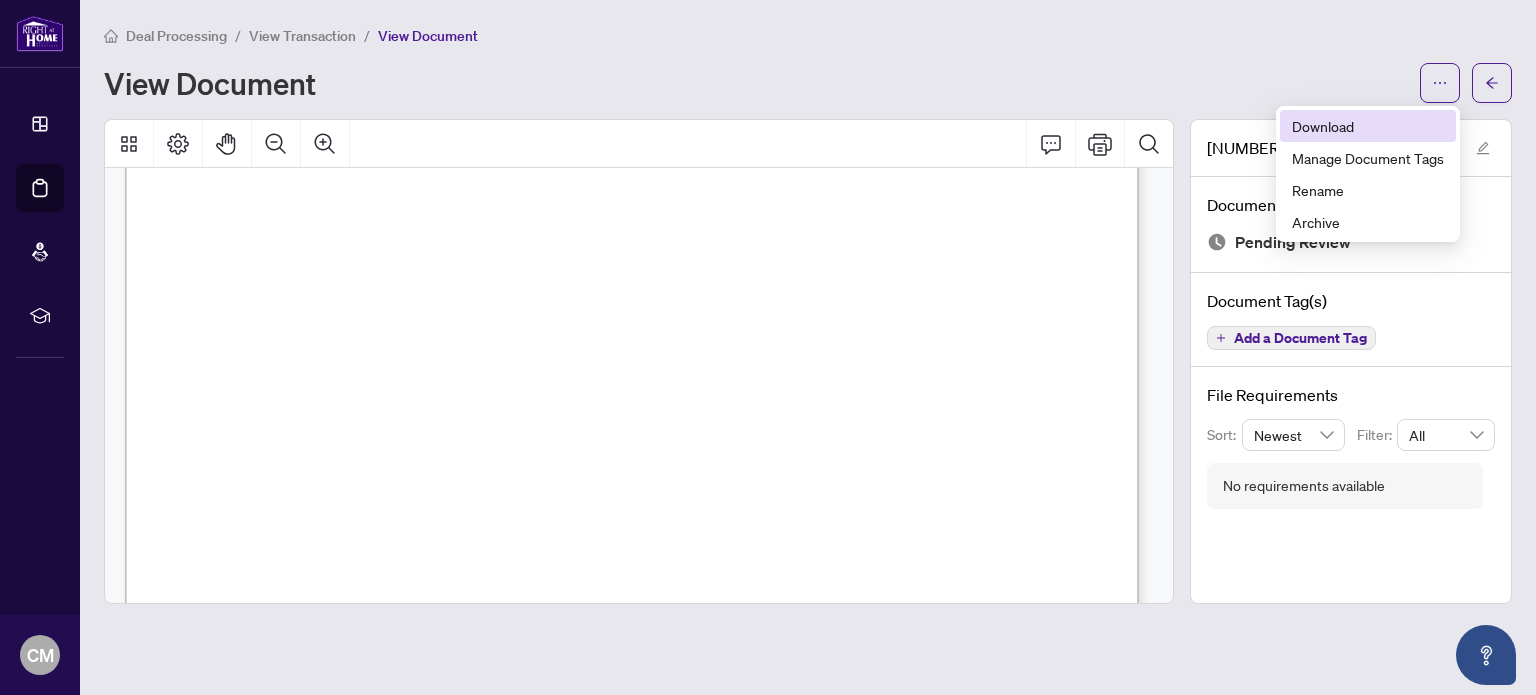 click on "Download" at bounding box center (1368, 126) 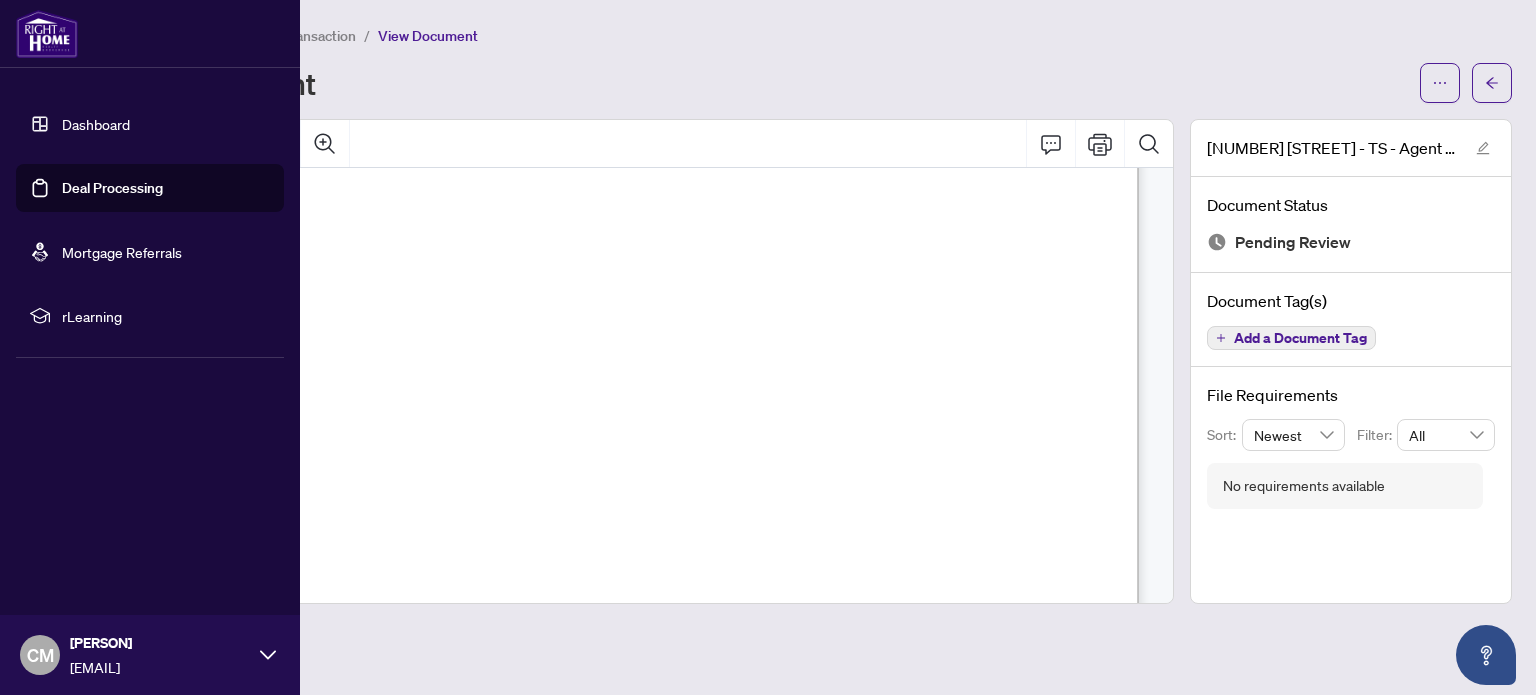 click on "Deal Processing" at bounding box center [112, 188] 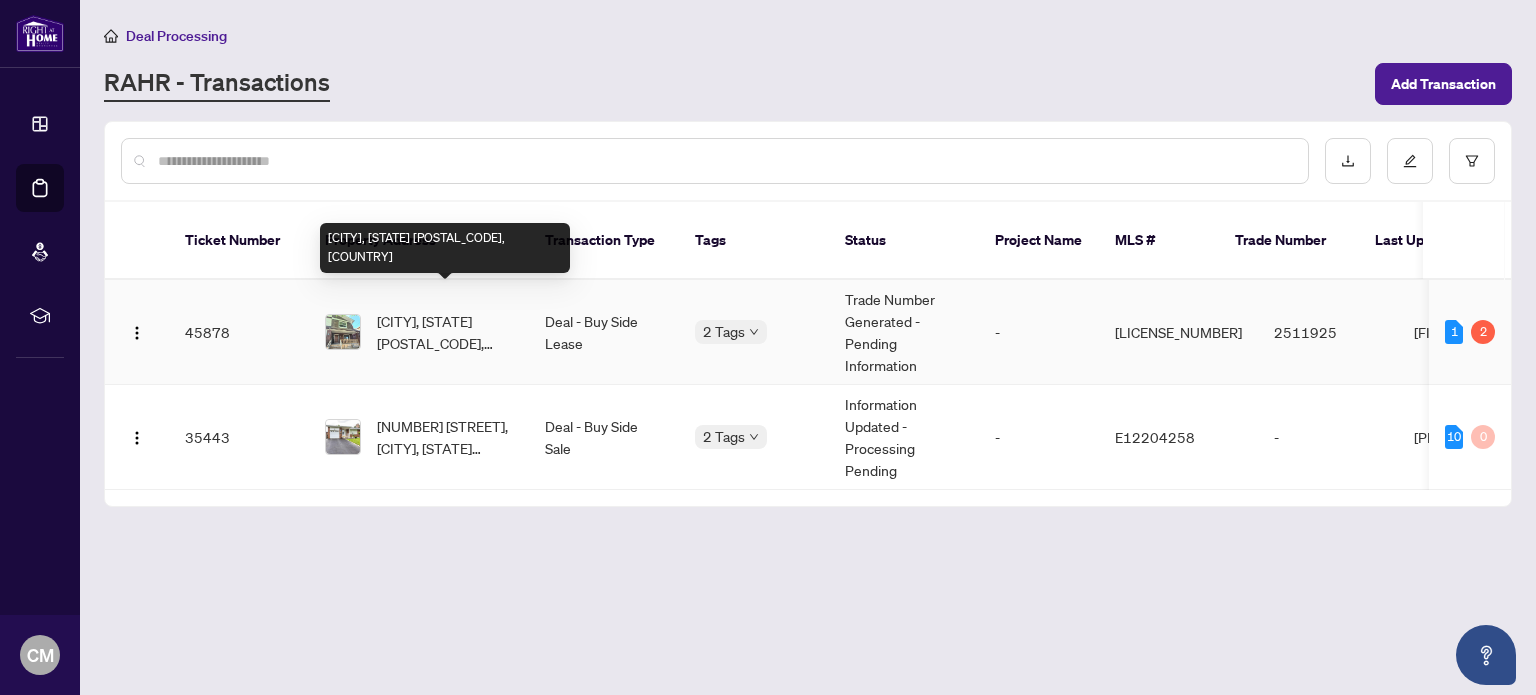 click on "[CITY], [STATE] [POSTAL_CODE], [COUNTRY]" at bounding box center [445, 332] 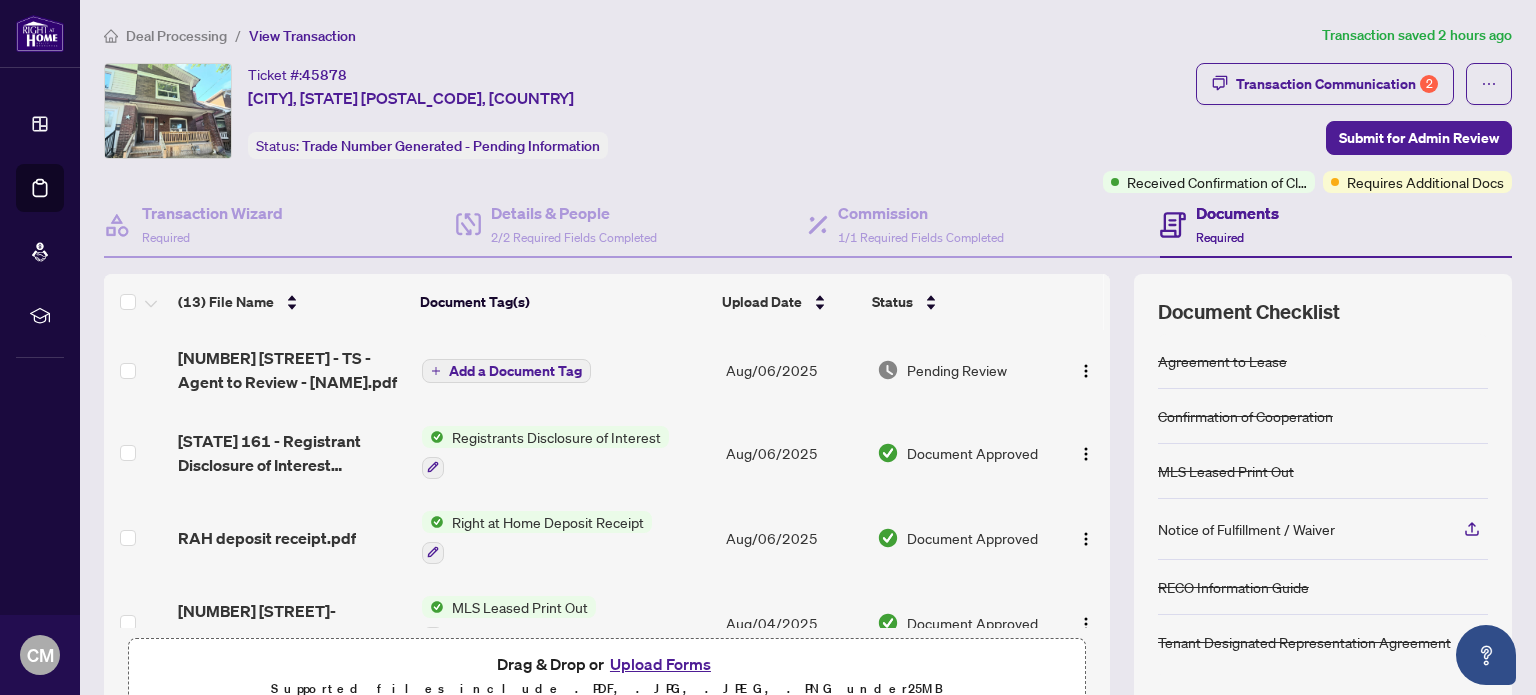 click on "Upload Forms" at bounding box center [660, 664] 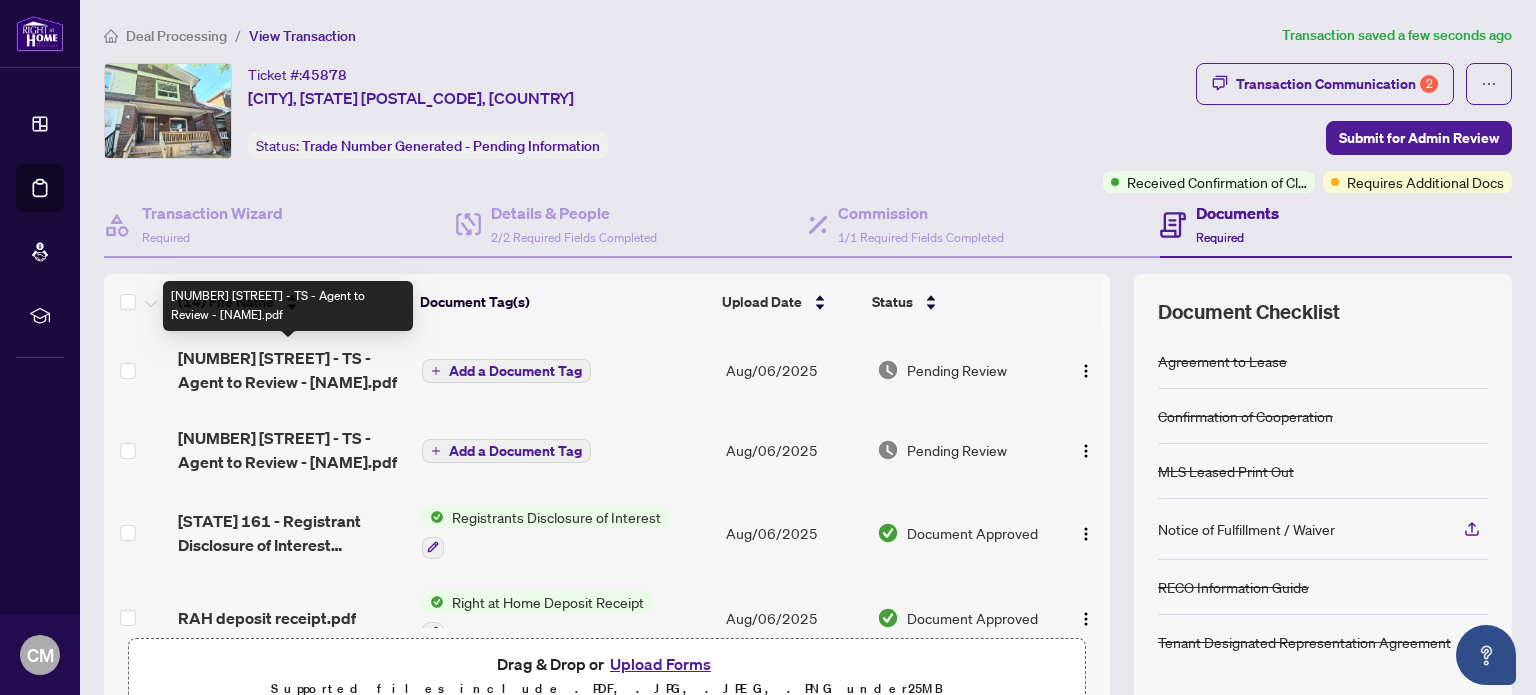 click on "[NUMBER] [STREET] - TS - Agent to Review - [NAME].pdf" at bounding box center [291, 370] 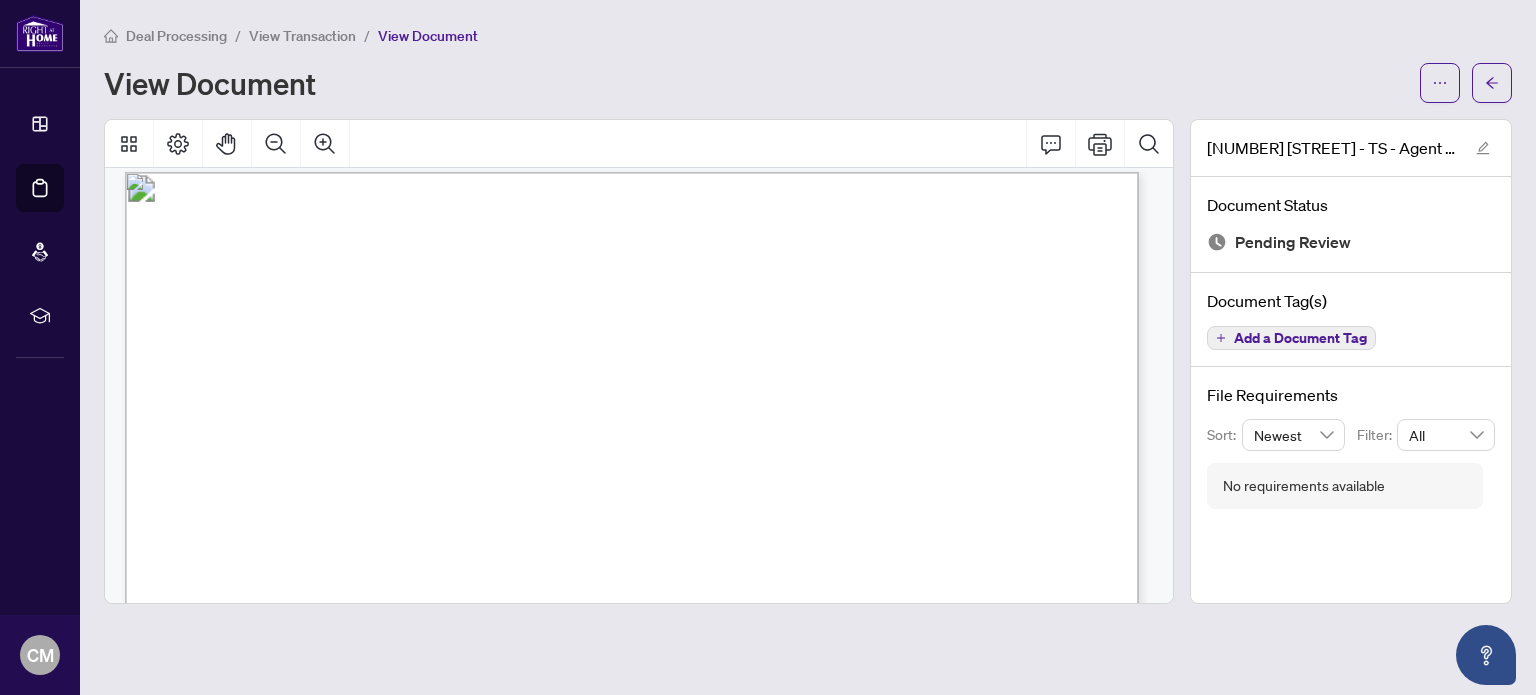 scroll, scrollTop: 0, scrollLeft: 0, axis: both 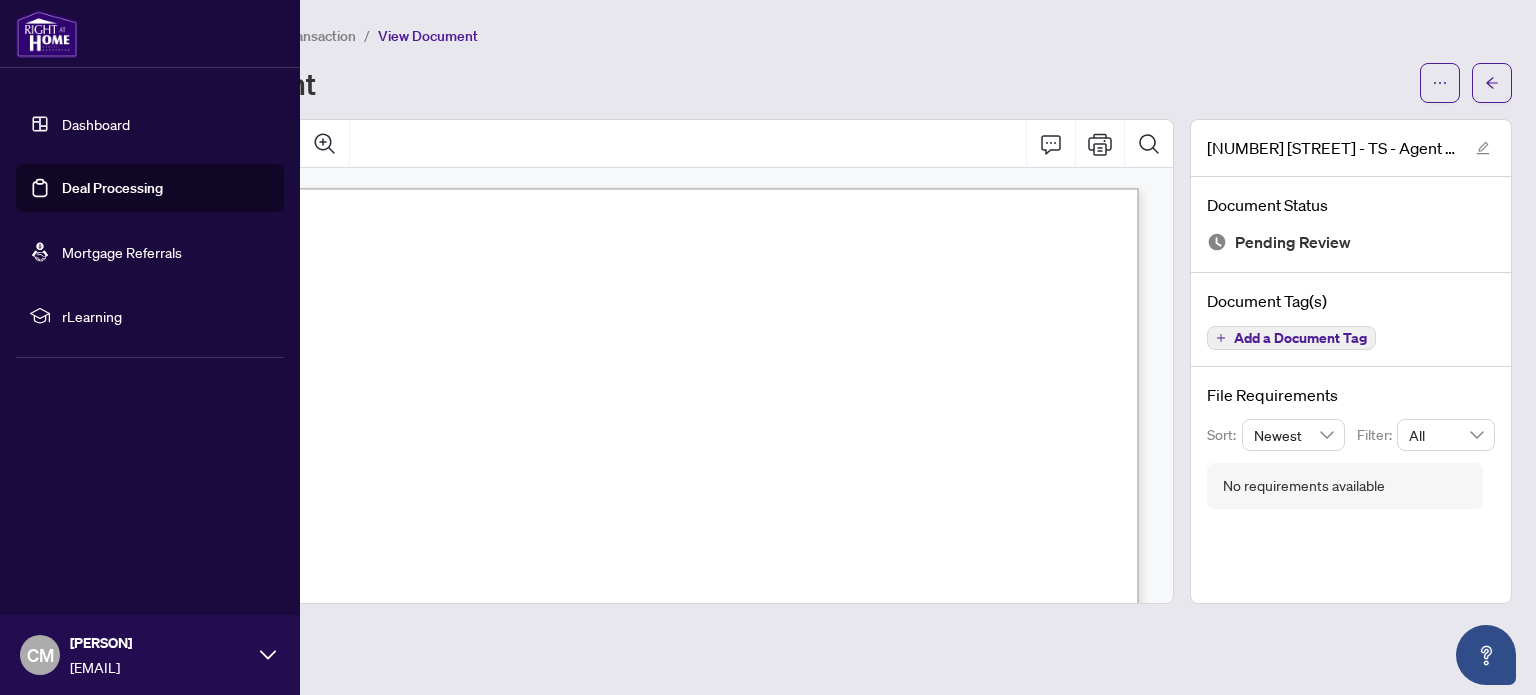click on "Deal Processing" at bounding box center [112, 188] 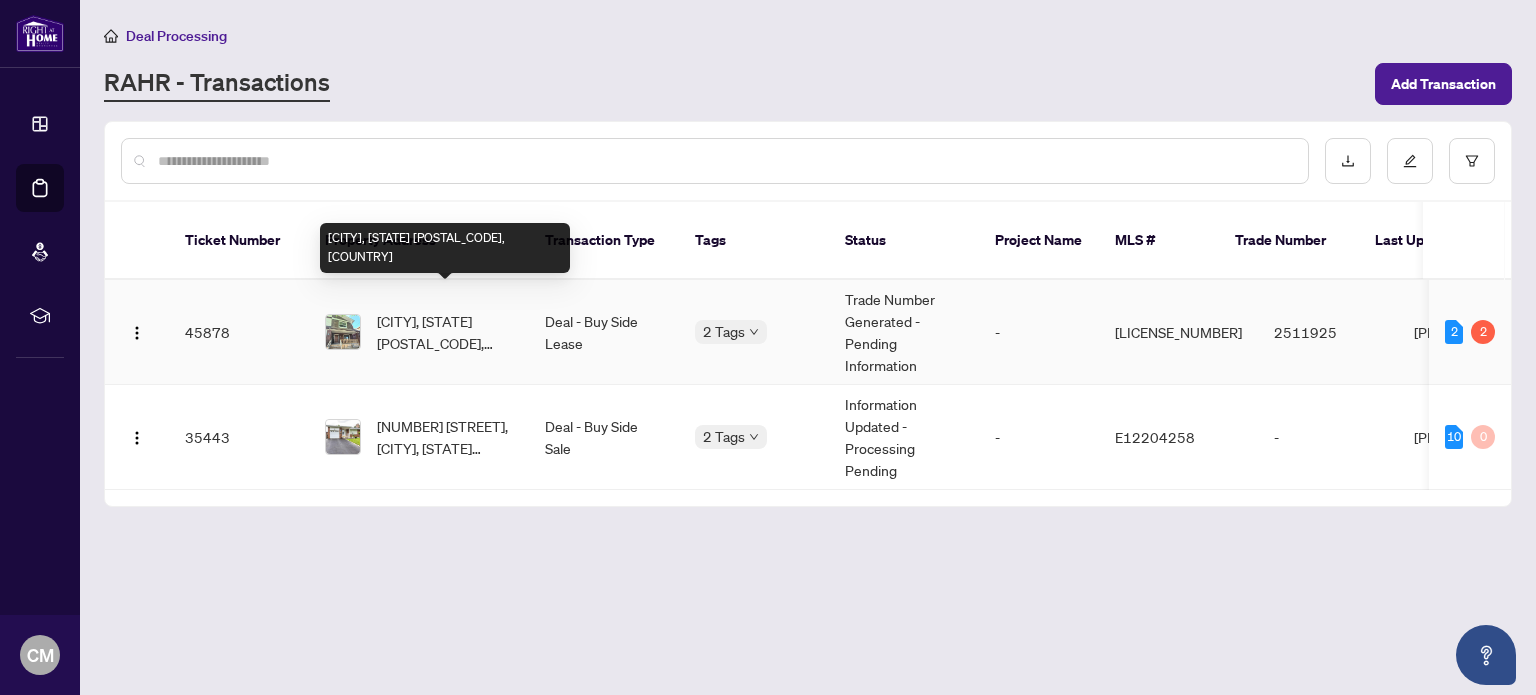 click on "[CITY], [STATE] [POSTAL_CODE], [COUNTRY]" at bounding box center [445, 332] 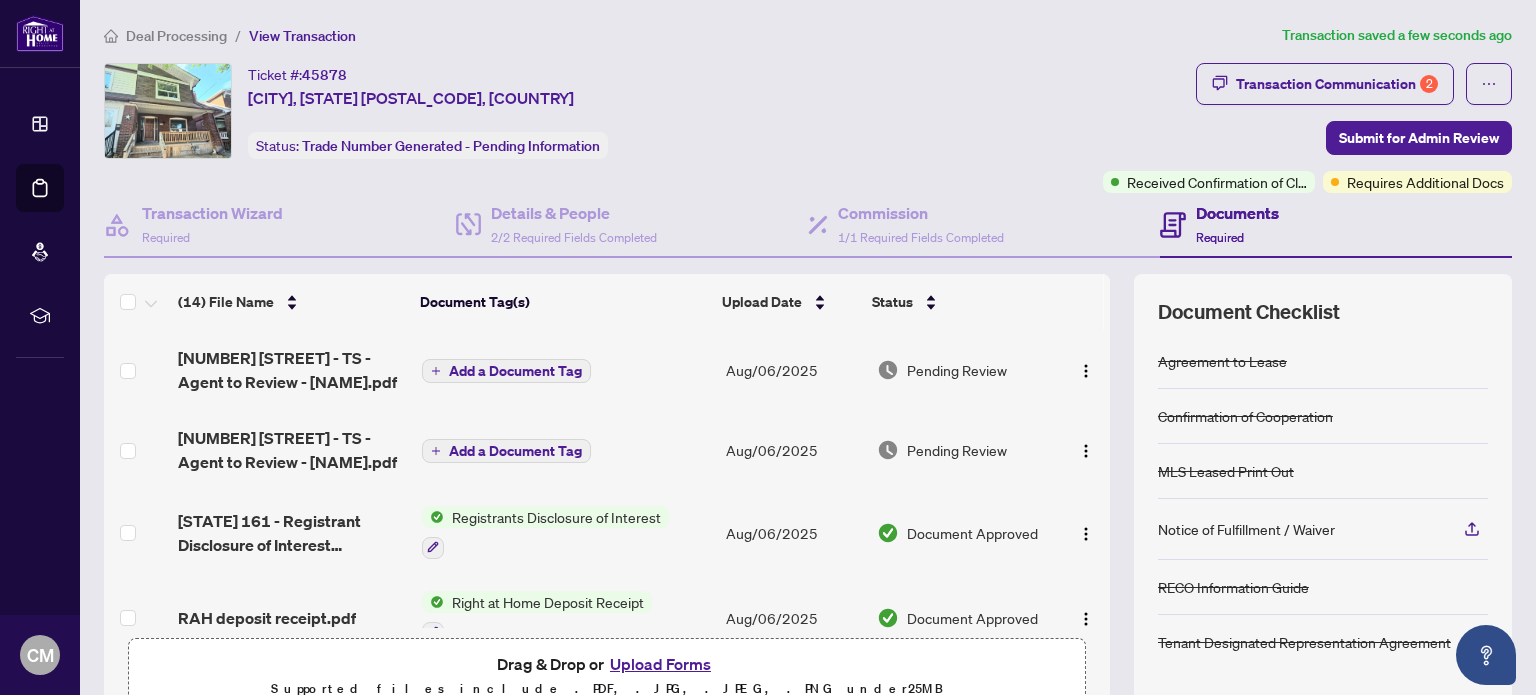 click on "Add a Document Tag" at bounding box center (515, 371) 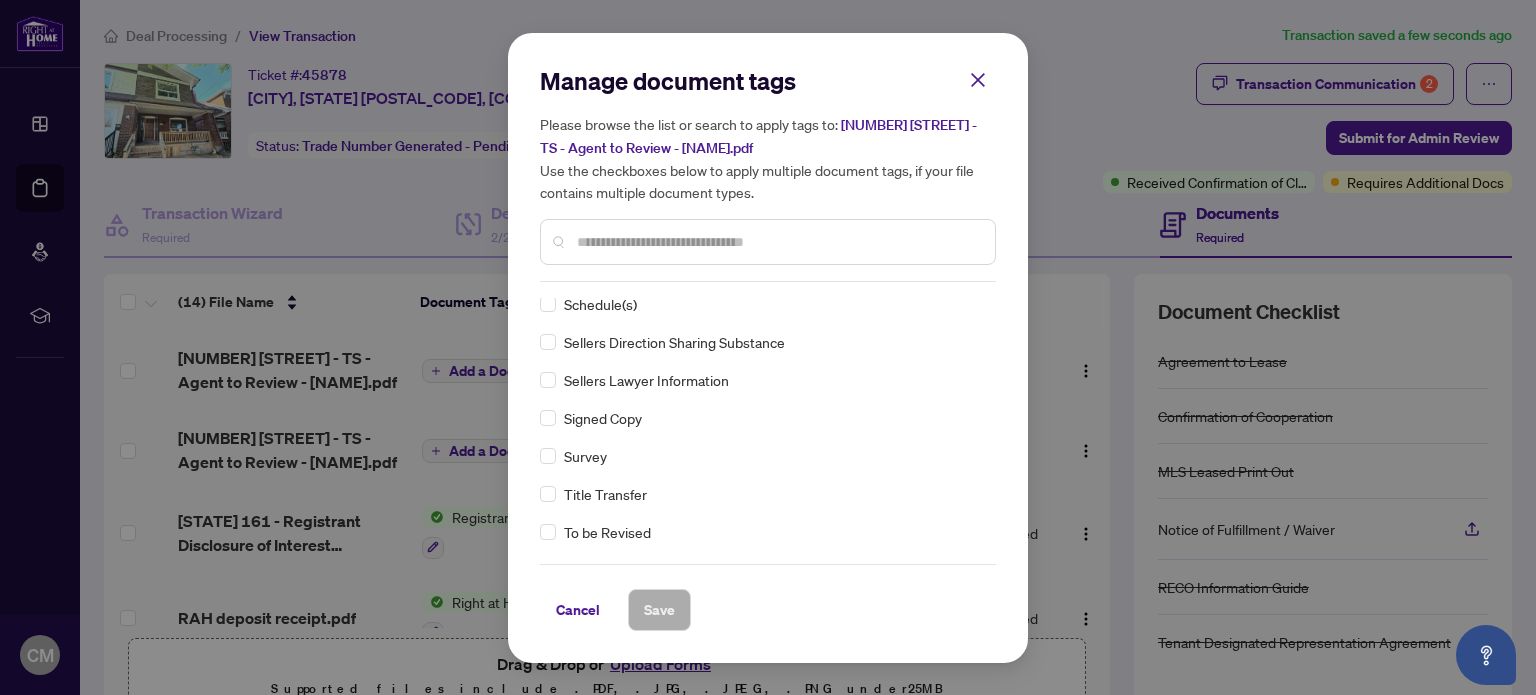scroll, scrollTop: 4212, scrollLeft: 0, axis: vertical 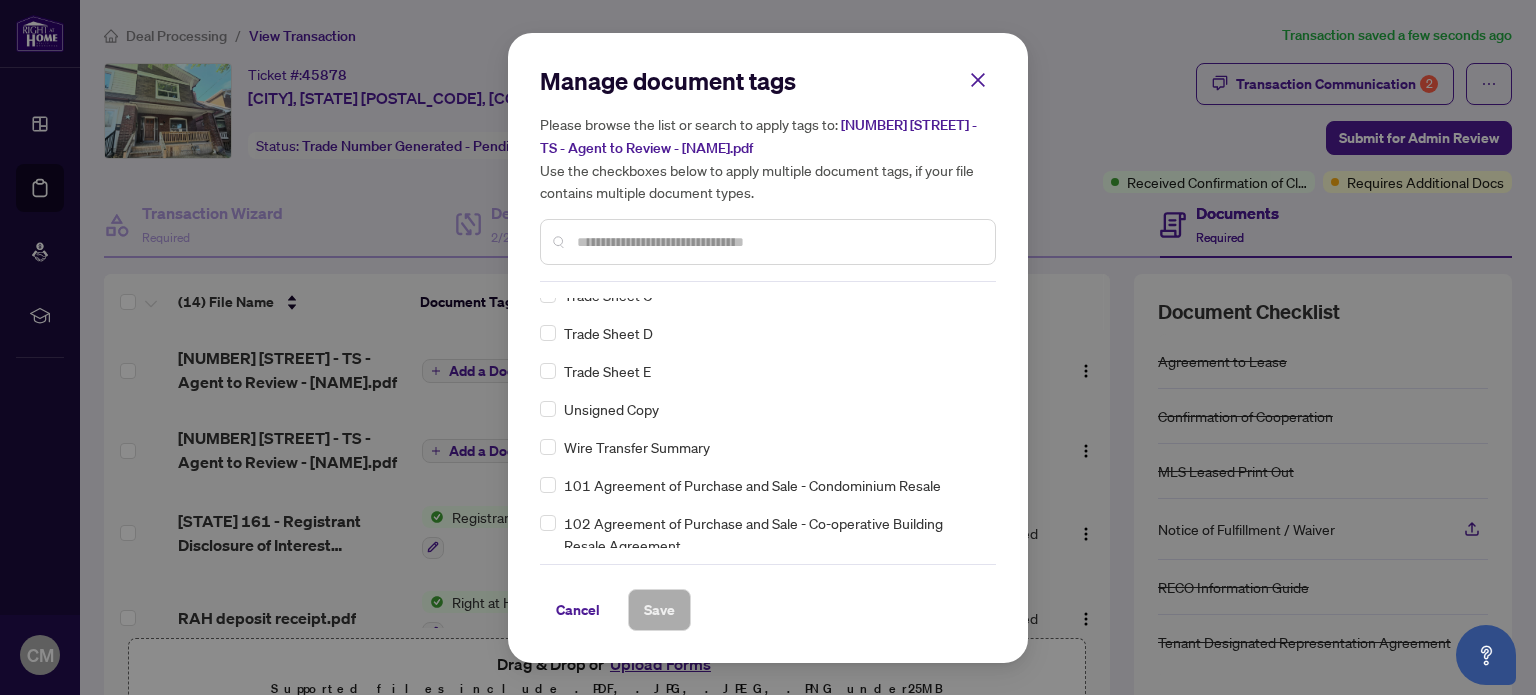 click on "Manage document tags Please browse the list or search to apply tags to:   [NUMBER] [STREET] - TS - Agent to Review - [PERSON].pdf   Use the checkboxes below to apply multiple document tags, if your file contains multiple document types.   Agreement to Lease Confirmation of Cooperation MLS Leased Print Out Notice of Fulfillment / Waiver RECO Information Guide Tenant Designated Representation Agreement 1st Page of the APS Advance Paperwork Agent Correspondence Agreement of Assignment of Purchase and Sale Agreement to Cooperate /Broker Referral Articles of Incorporation Back to Vendor Letter Belongs to Another Transaction Builder's Consent Buyer Designated Representation Agreement Buyer Designated Representation Agreement Buyers Lawyer Information Certificate of Estate Trustee(s) Client Refused to Sign Closing Date Change Co-op Brokerage Commission Statement Co-op EFT Co-operating Indemnity Agreement Commission Adjustment Commission Agreement Commission Calculation Correspondence" at bounding box center (768, 348) 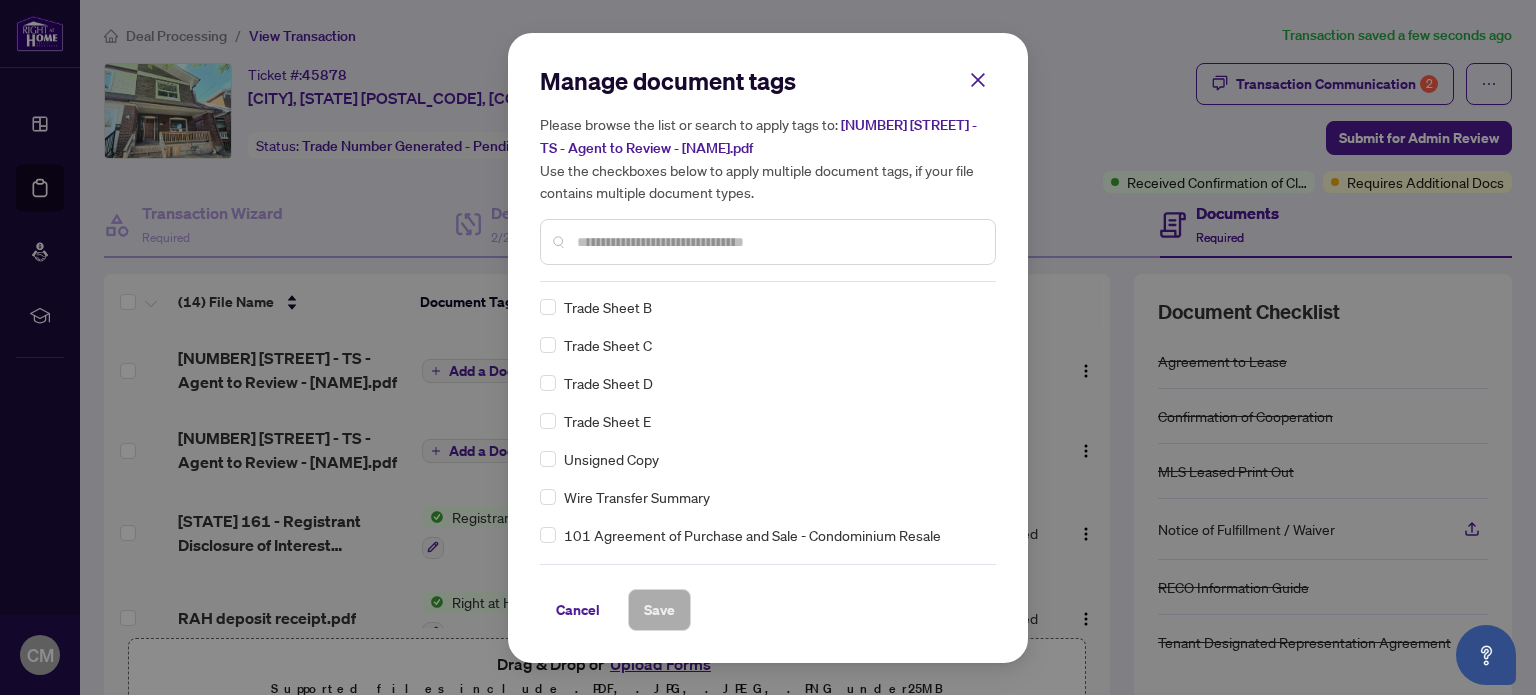 scroll, scrollTop: 4406, scrollLeft: 0, axis: vertical 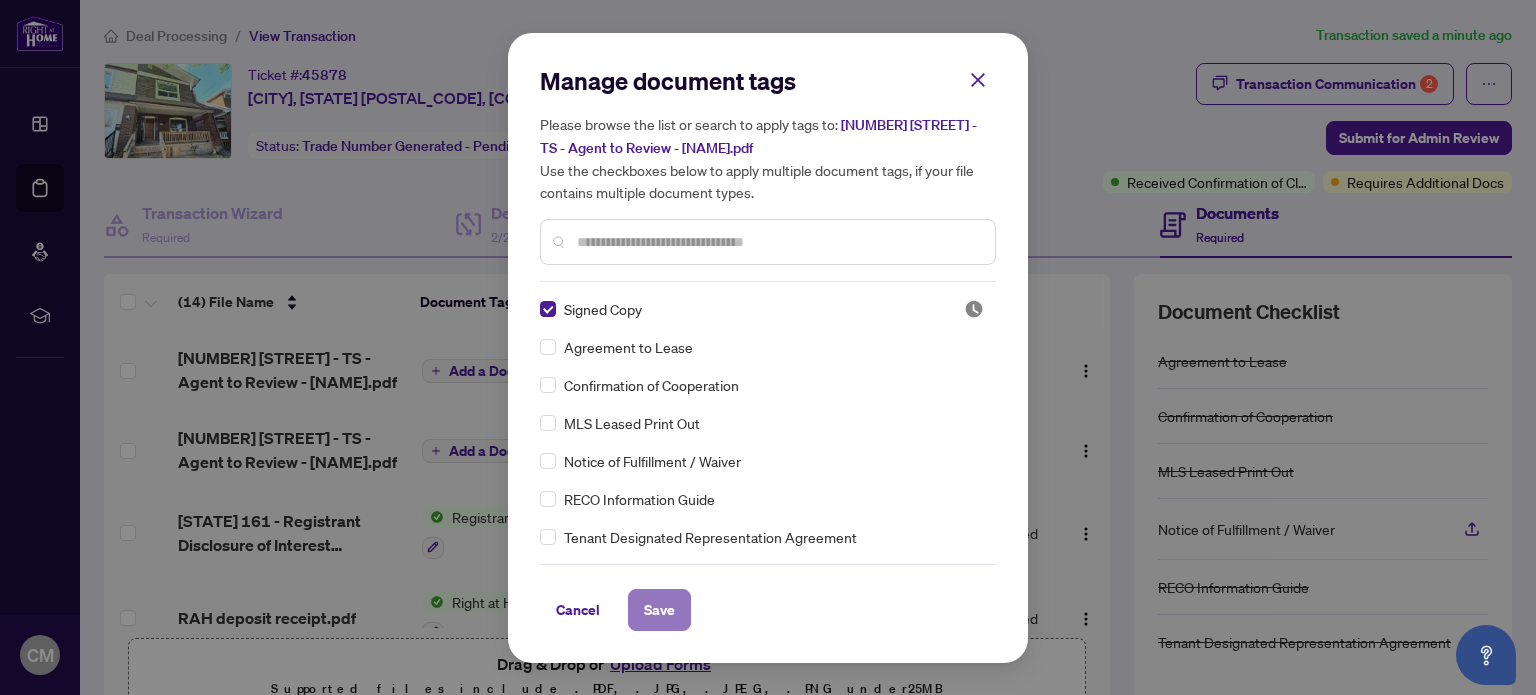 click on "Save" at bounding box center (659, 610) 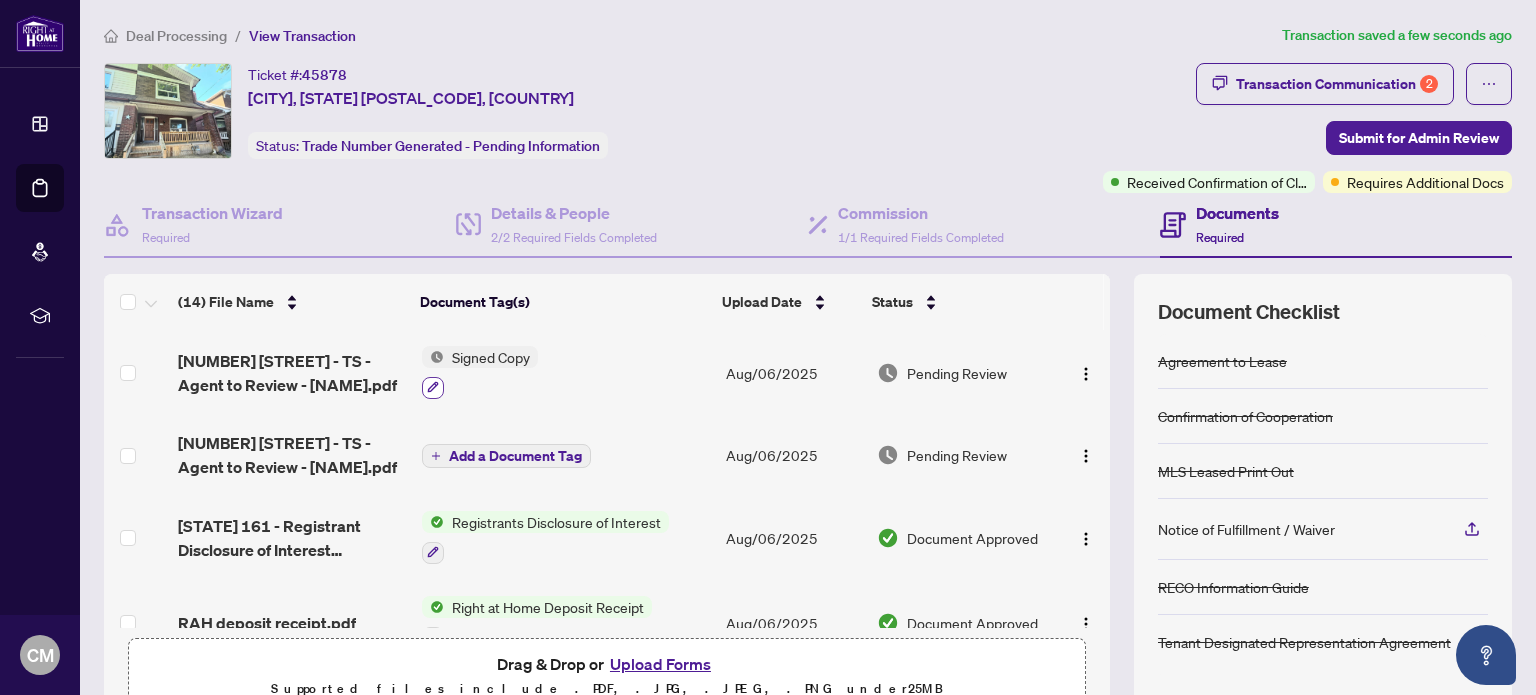 click 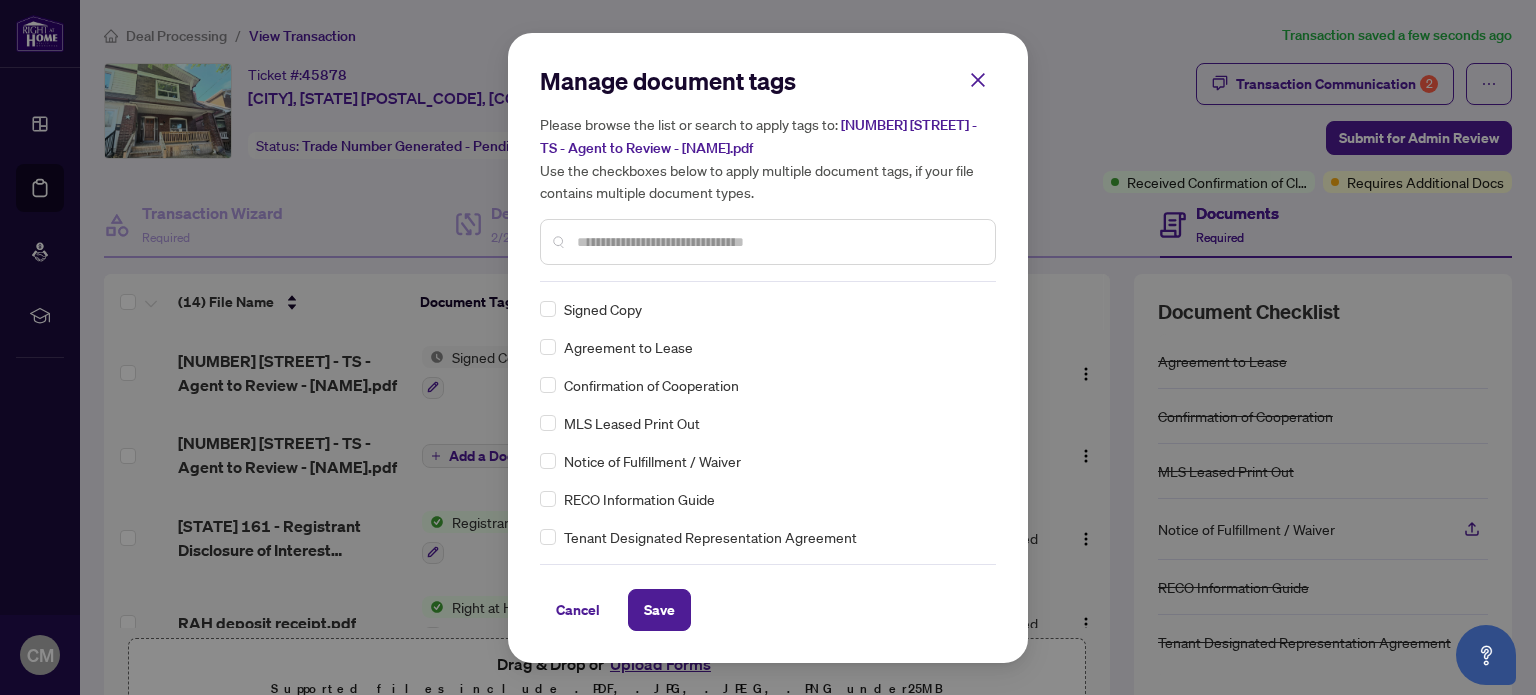 click at bounding box center [778, 242] 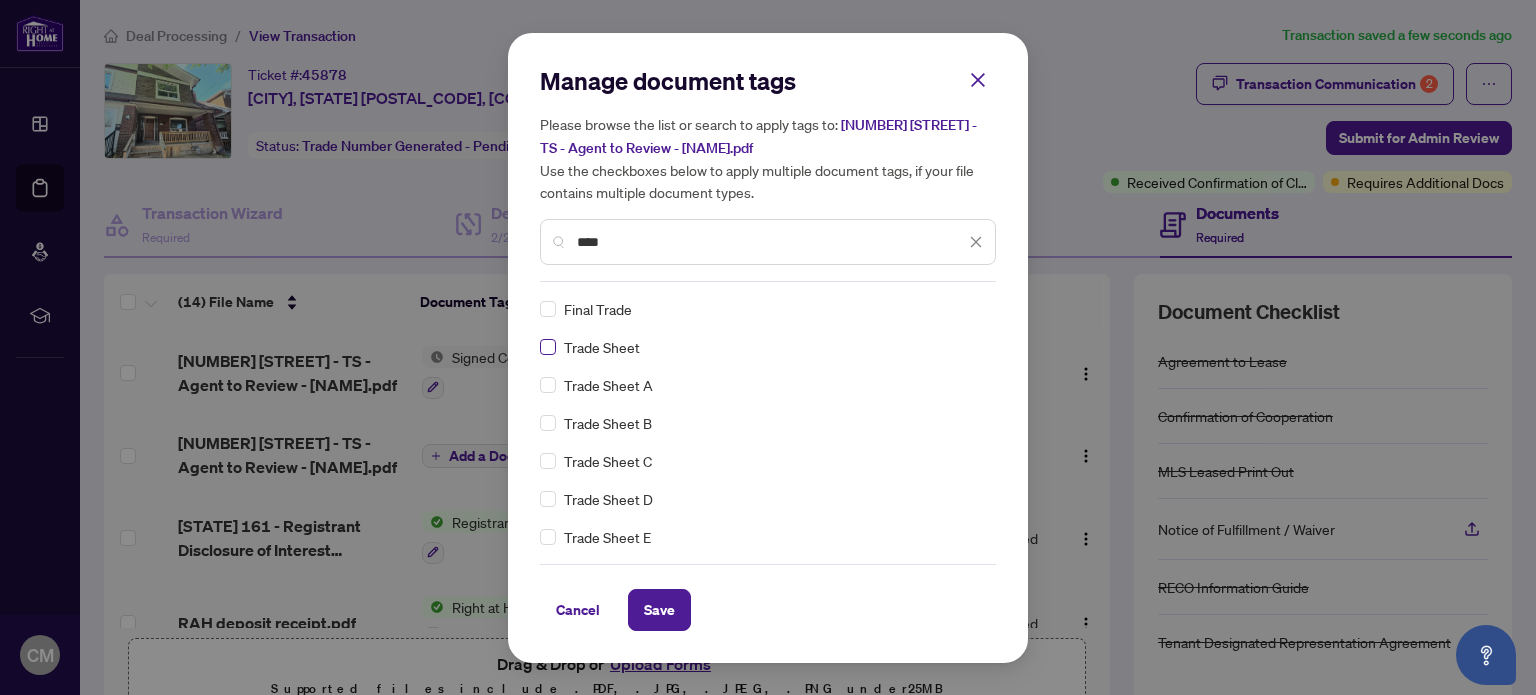 type on "****" 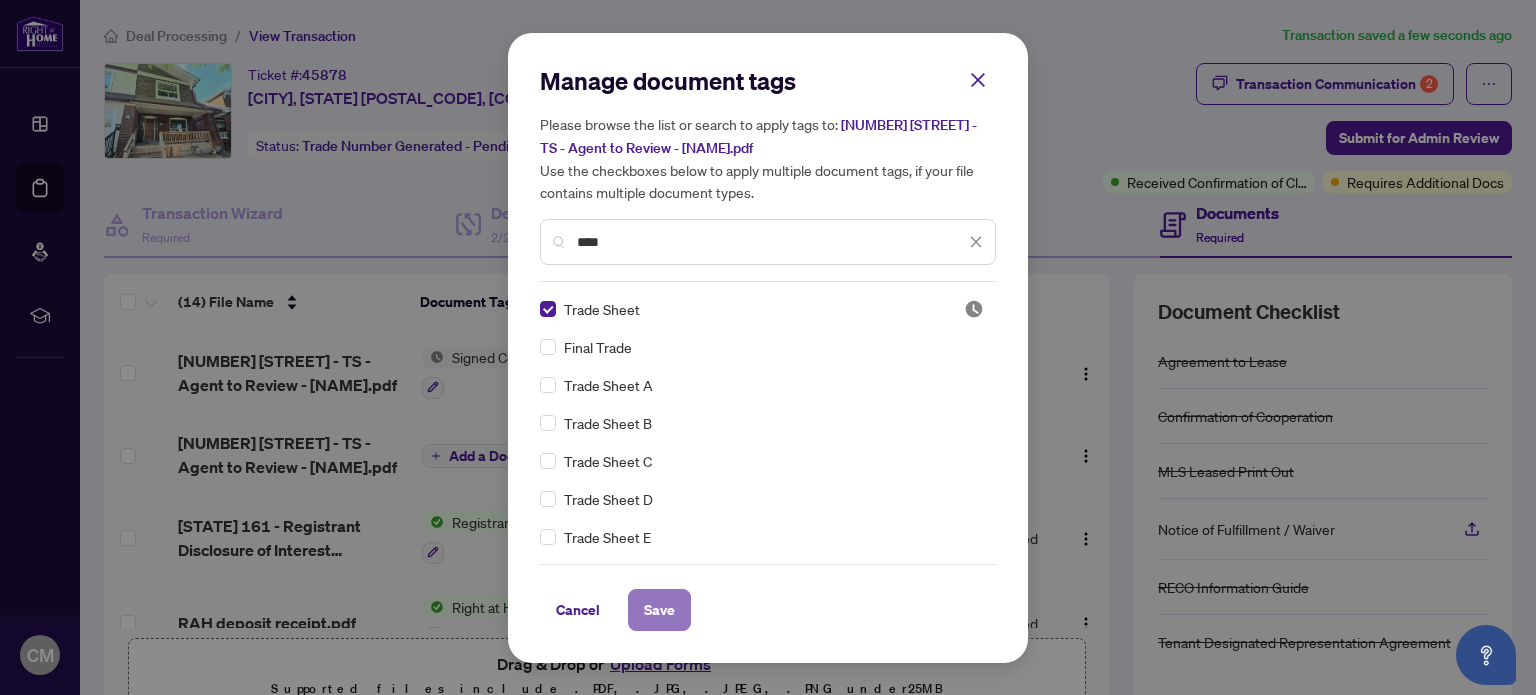 click on "Save" at bounding box center (659, 610) 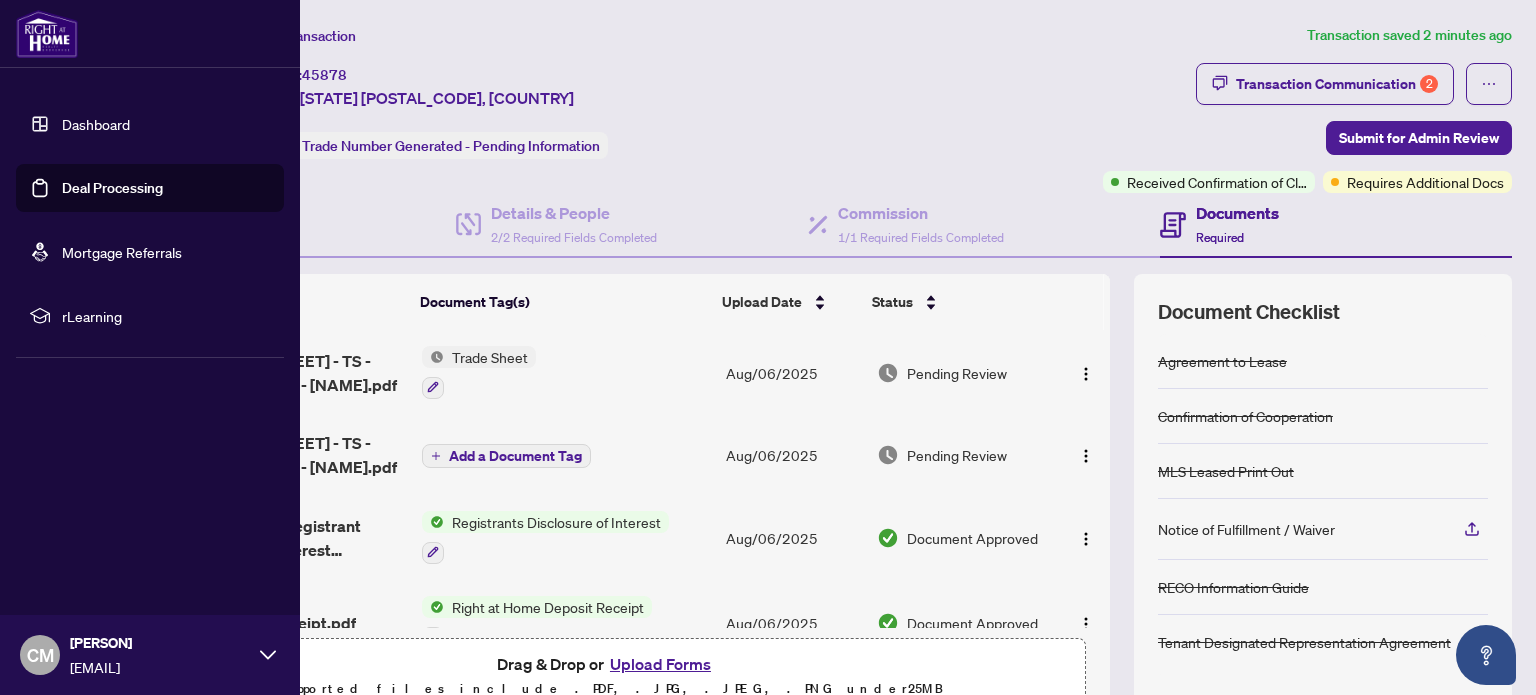 click on "Deal Processing" at bounding box center (112, 188) 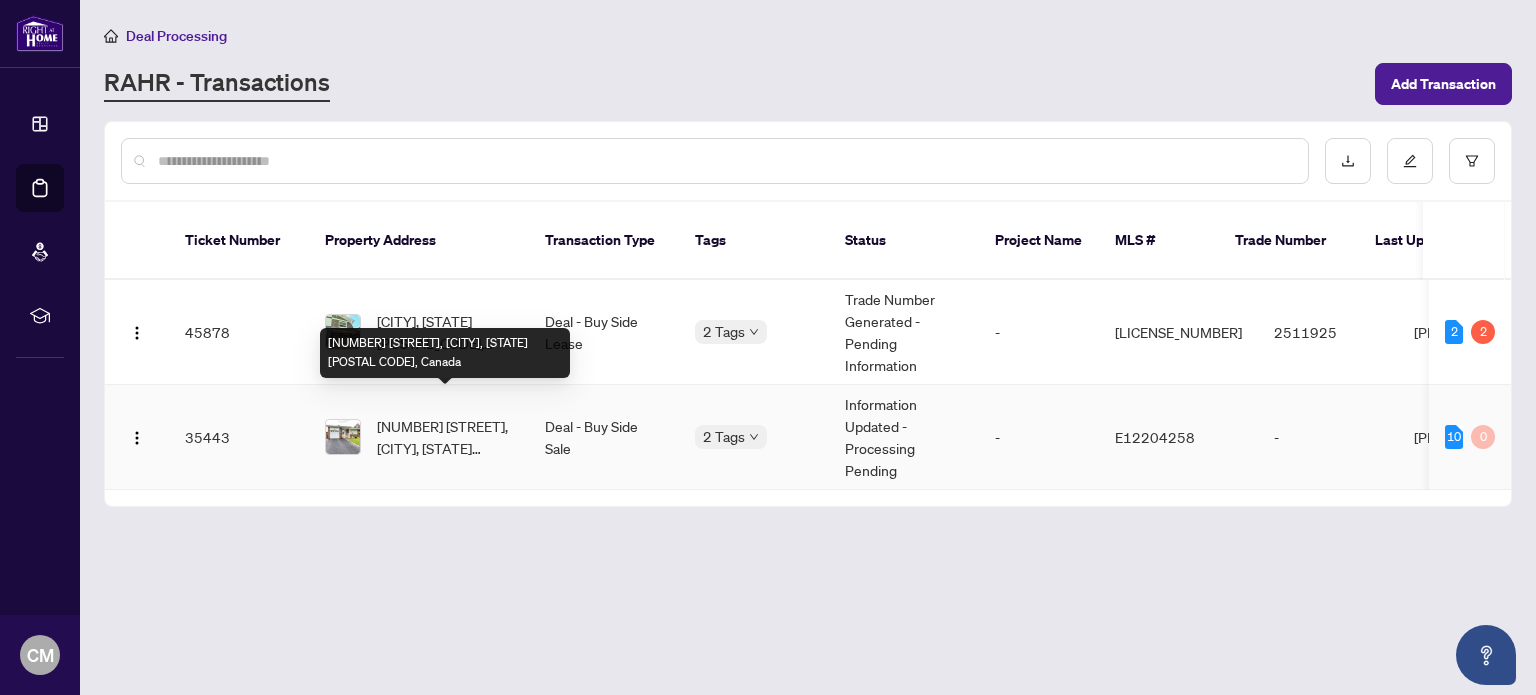 click on "[NUMBER] [STREET], [CITY], [STATE] [POSTAL CODE], Canada" at bounding box center [445, 437] 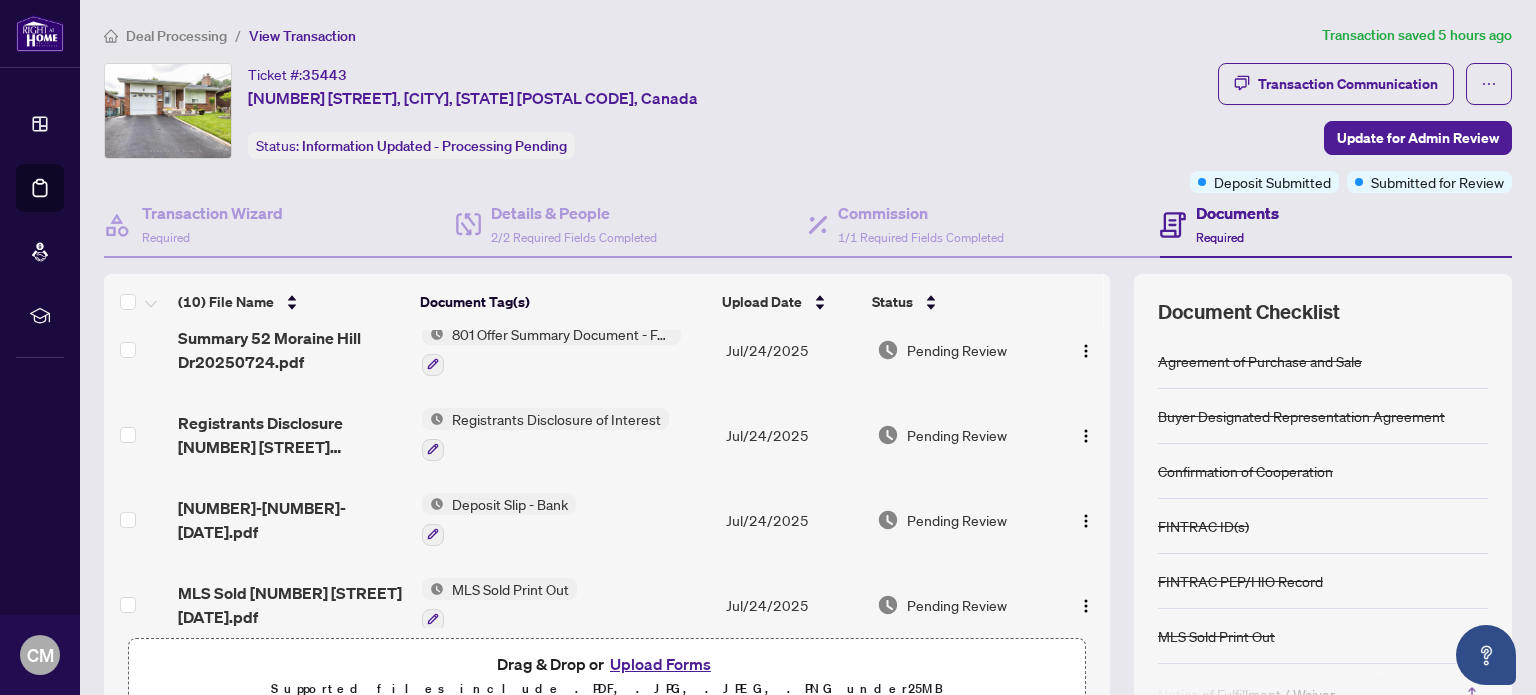 scroll, scrollTop: 0, scrollLeft: 0, axis: both 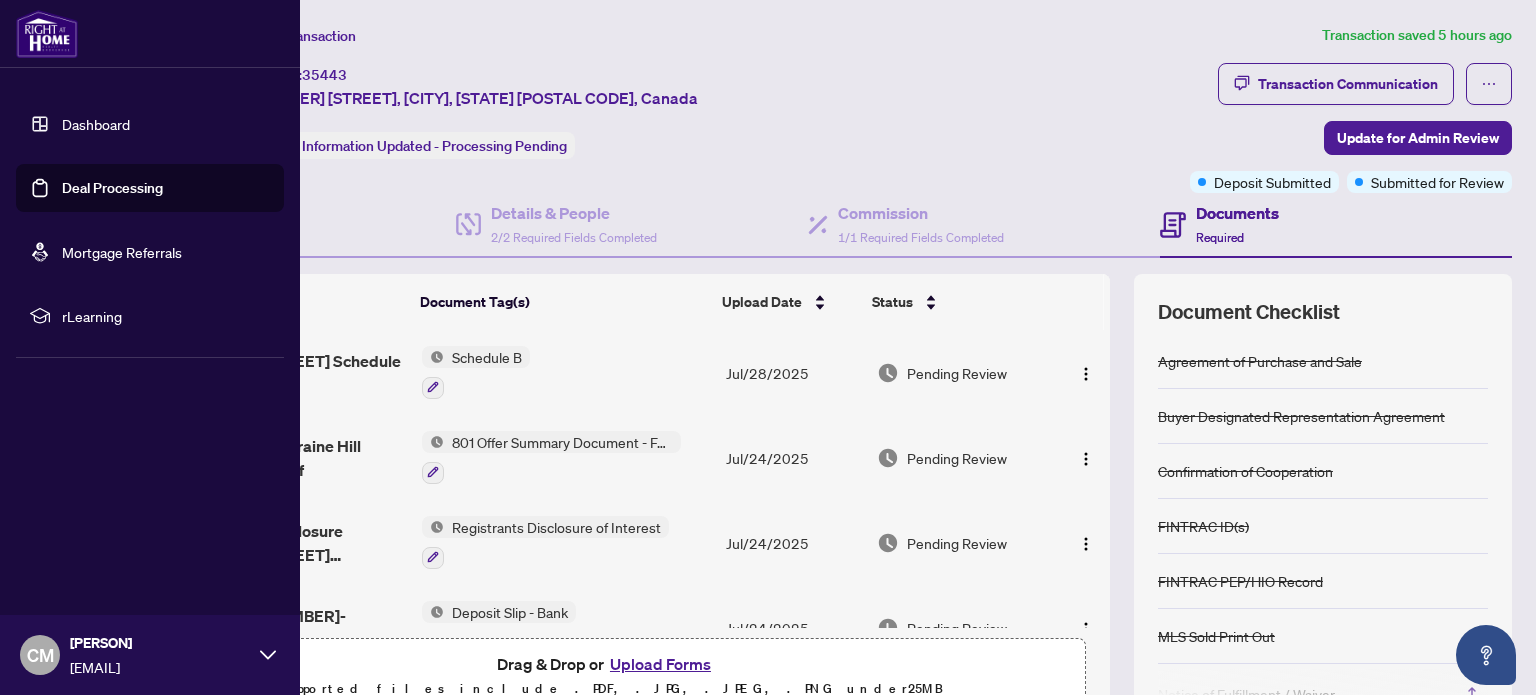 click on "Deal Processing" at bounding box center [112, 188] 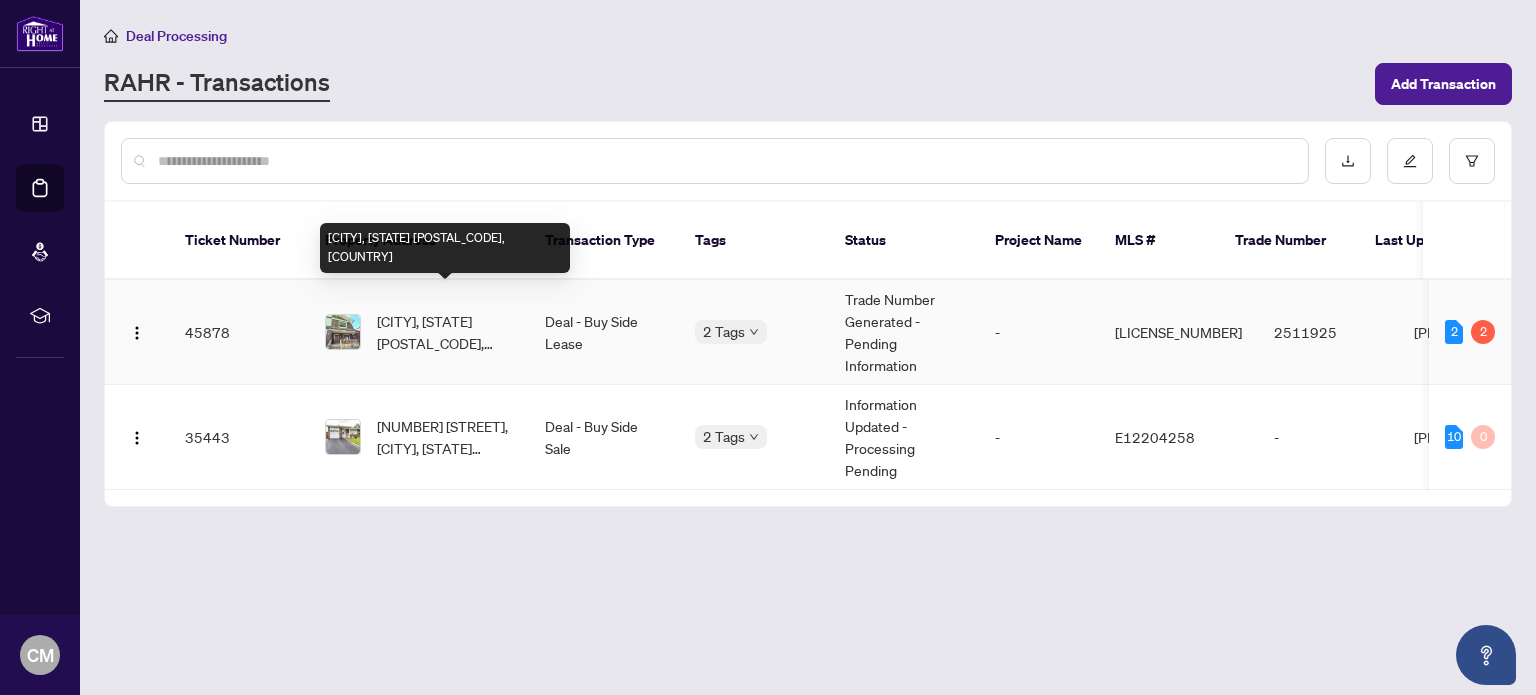 click on "[CITY], [STATE] [POSTAL_CODE], [COUNTRY]" at bounding box center (445, 332) 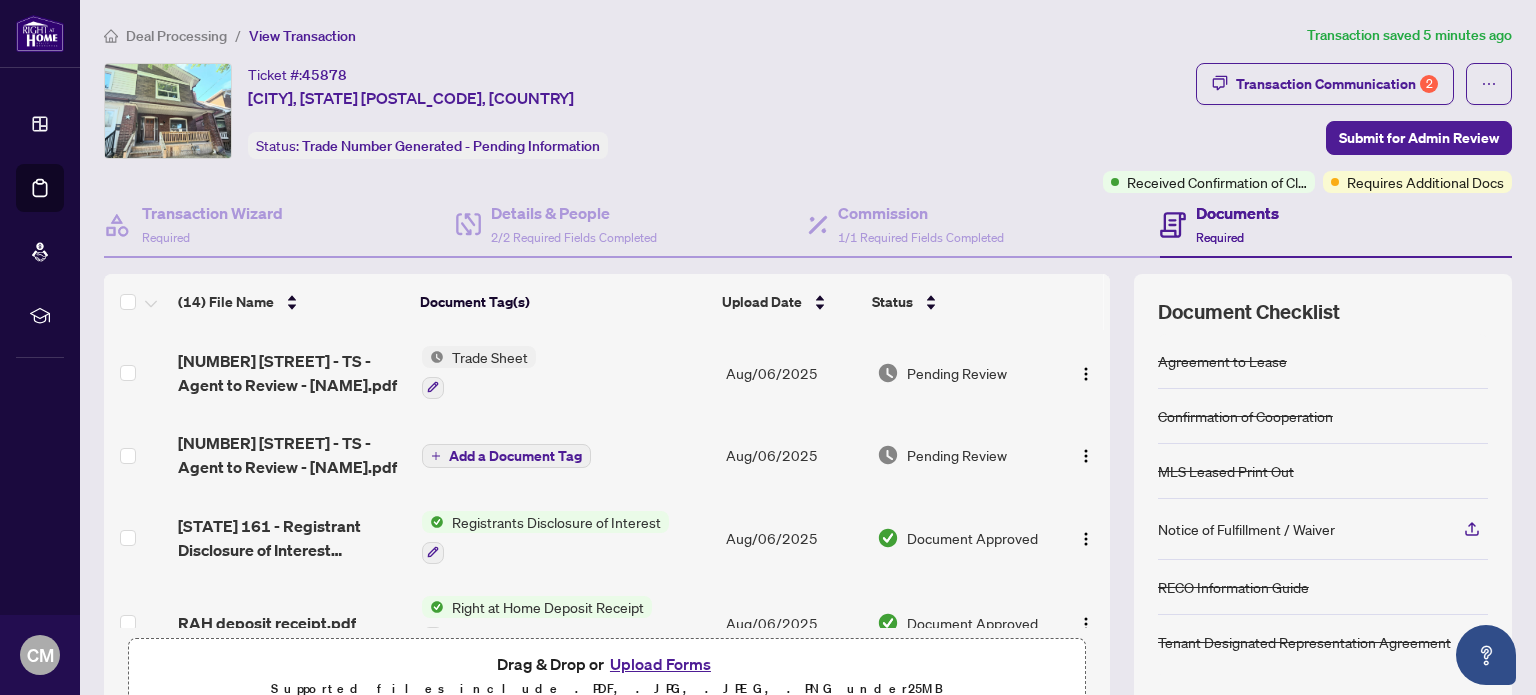 click on "Upload Forms" at bounding box center (660, 664) 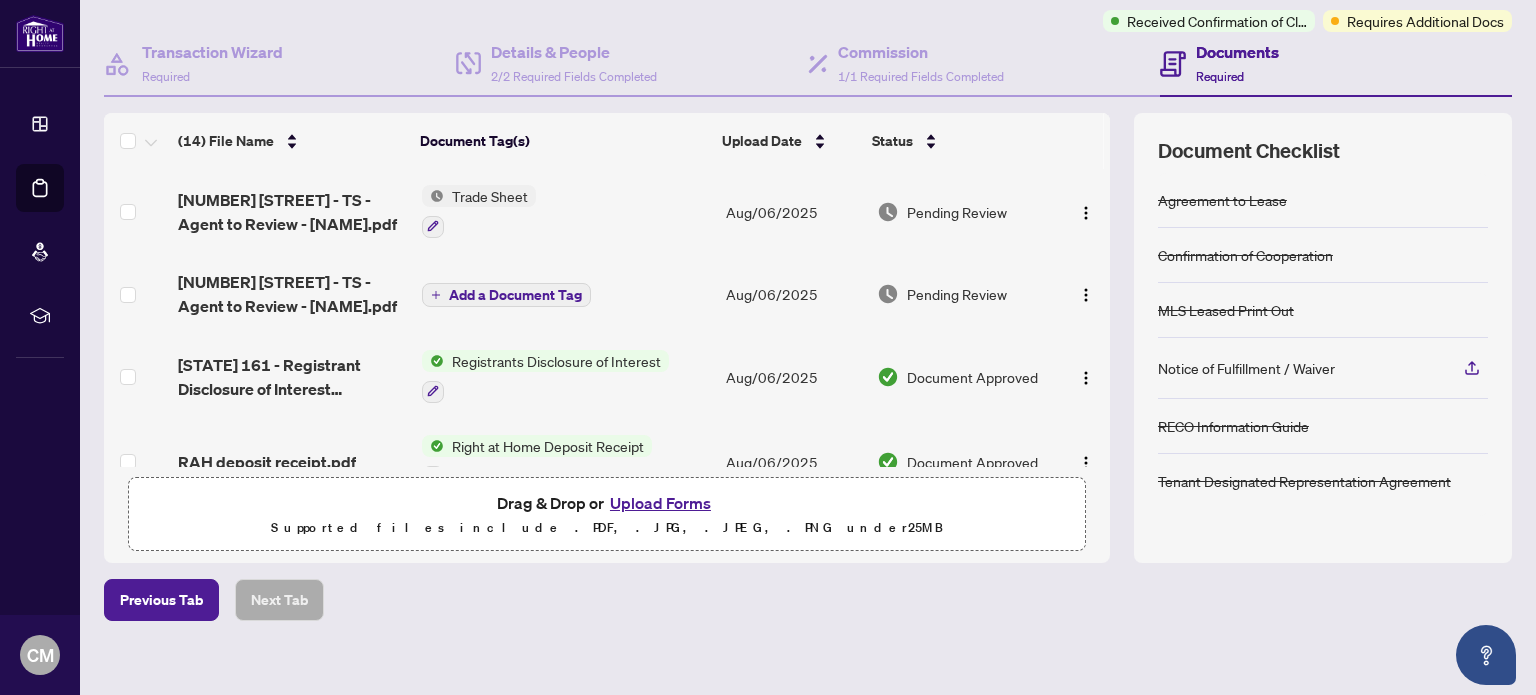 scroll, scrollTop: 177, scrollLeft: 0, axis: vertical 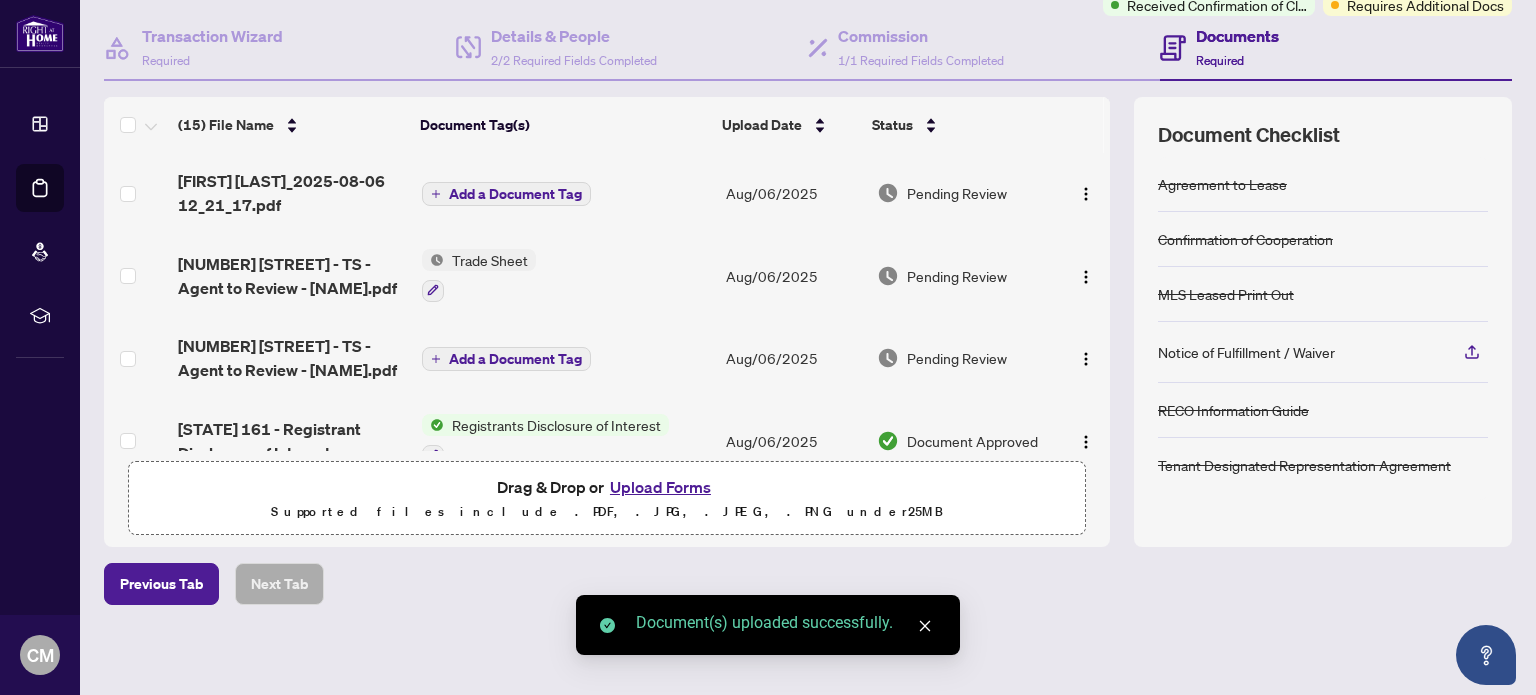 click on "Add a Document Tag" at bounding box center (515, 194) 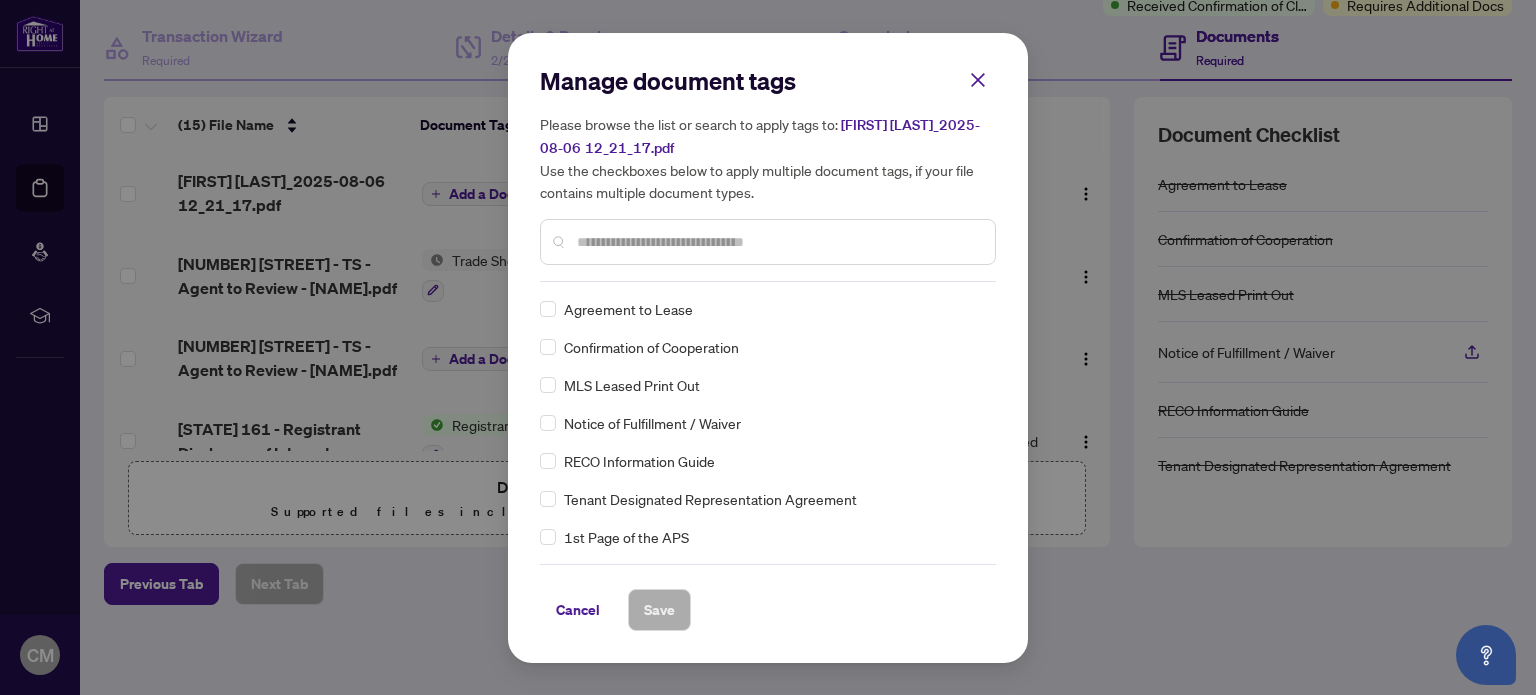 click at bounding box center [778, 242] 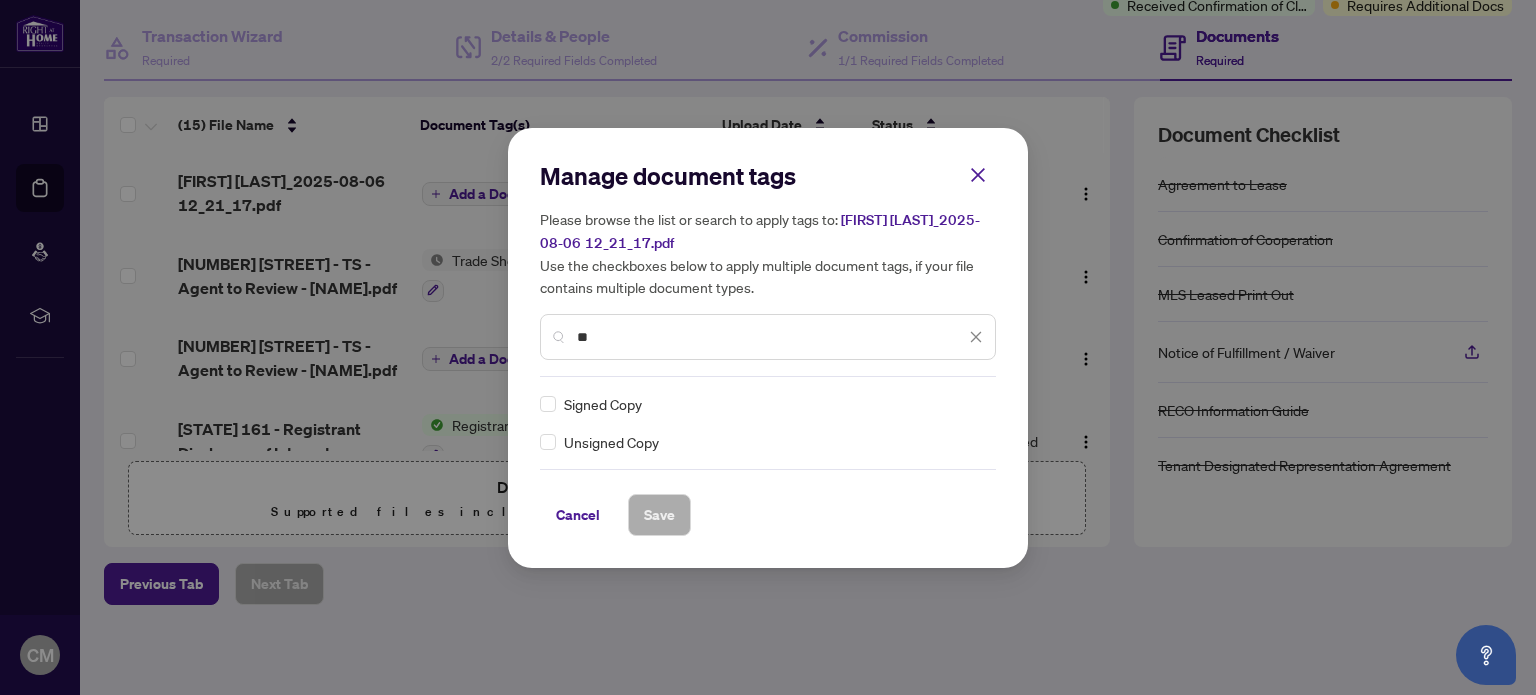 type on "*" 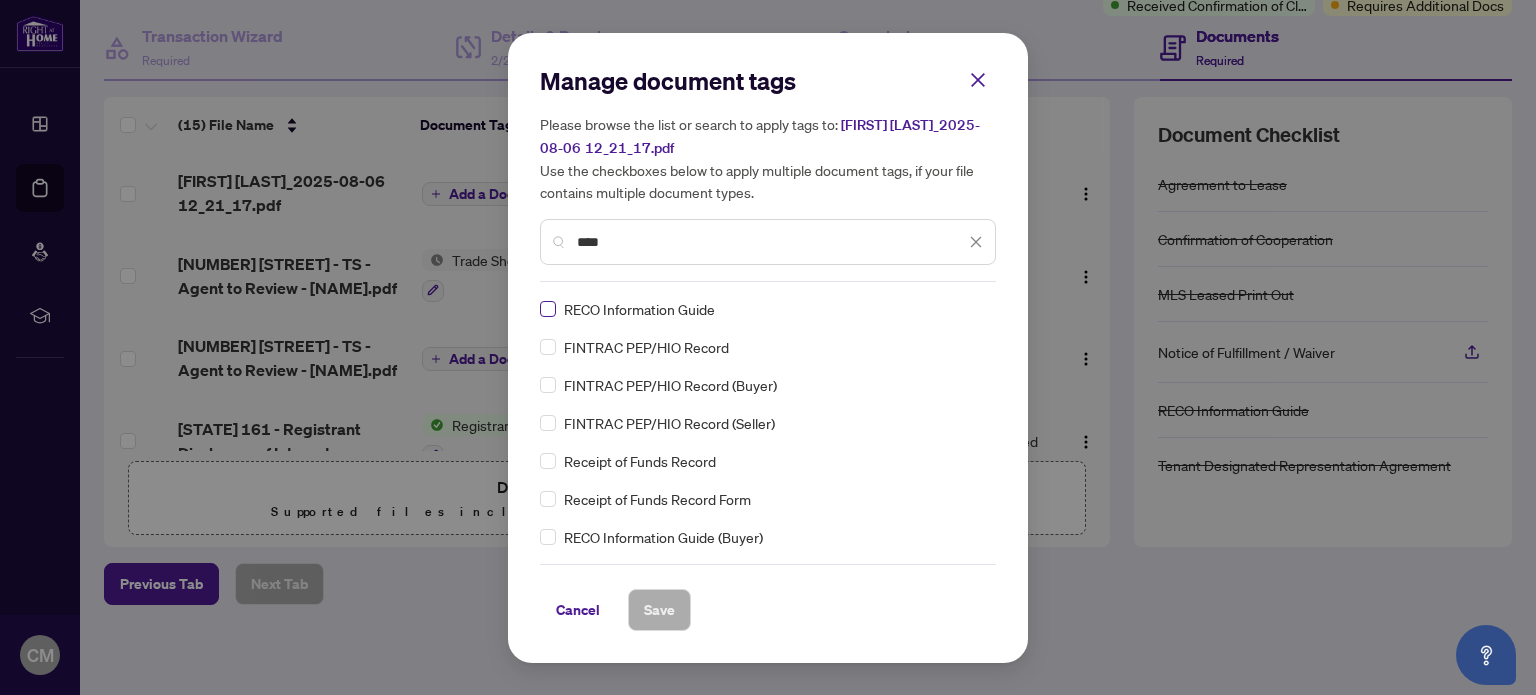 type on "****" 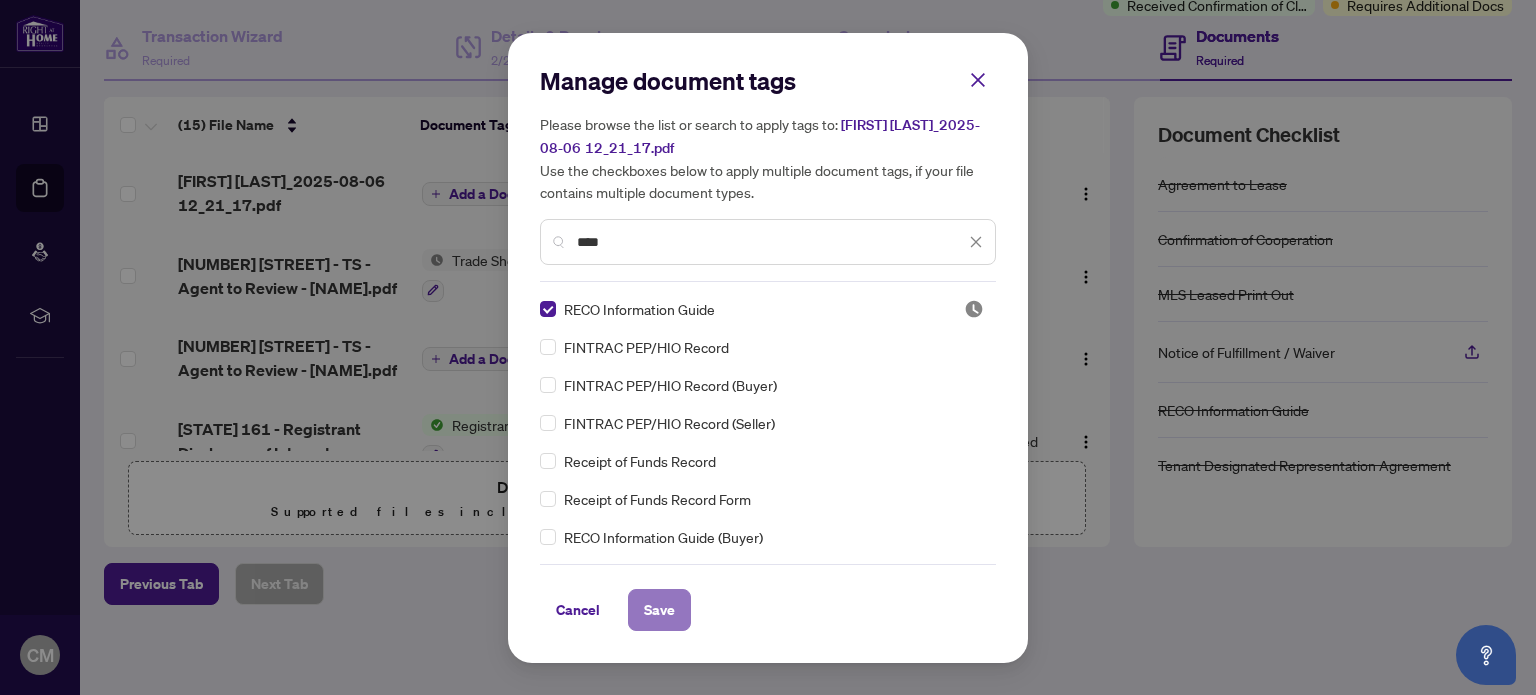 click on "Save" at bounding box center [659, 610] 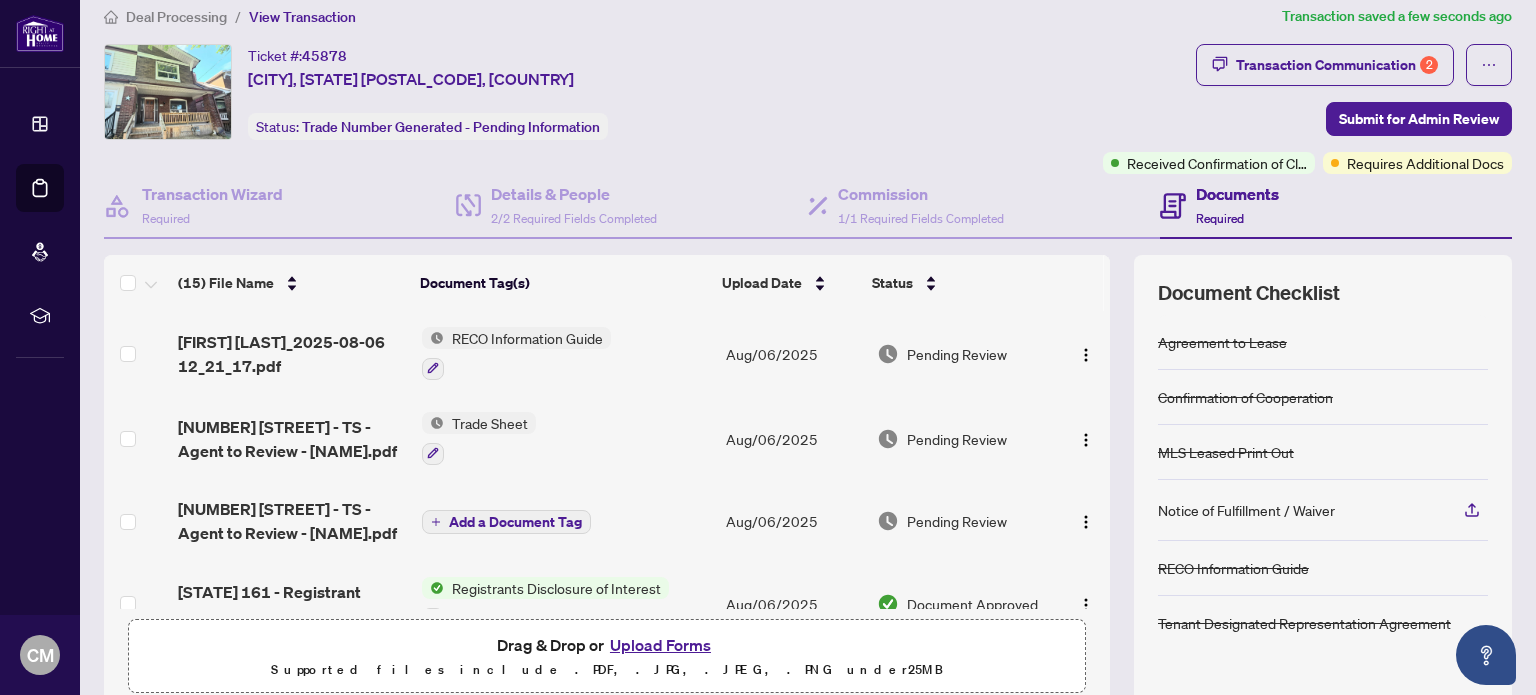 scroll, scrollTop: 0, scrollLeft: 0, axis: both 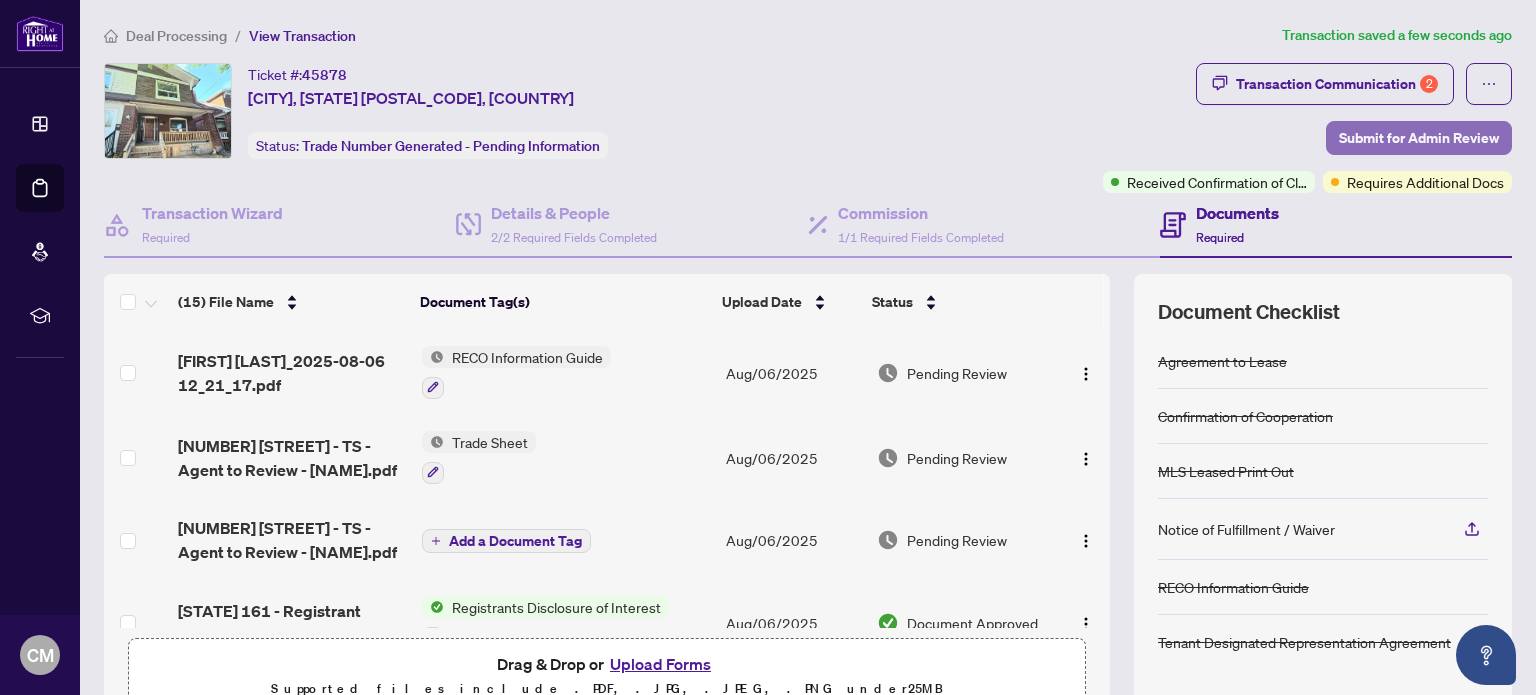 click on "Submit for Admin Review" at bounding box center [1419, 138] 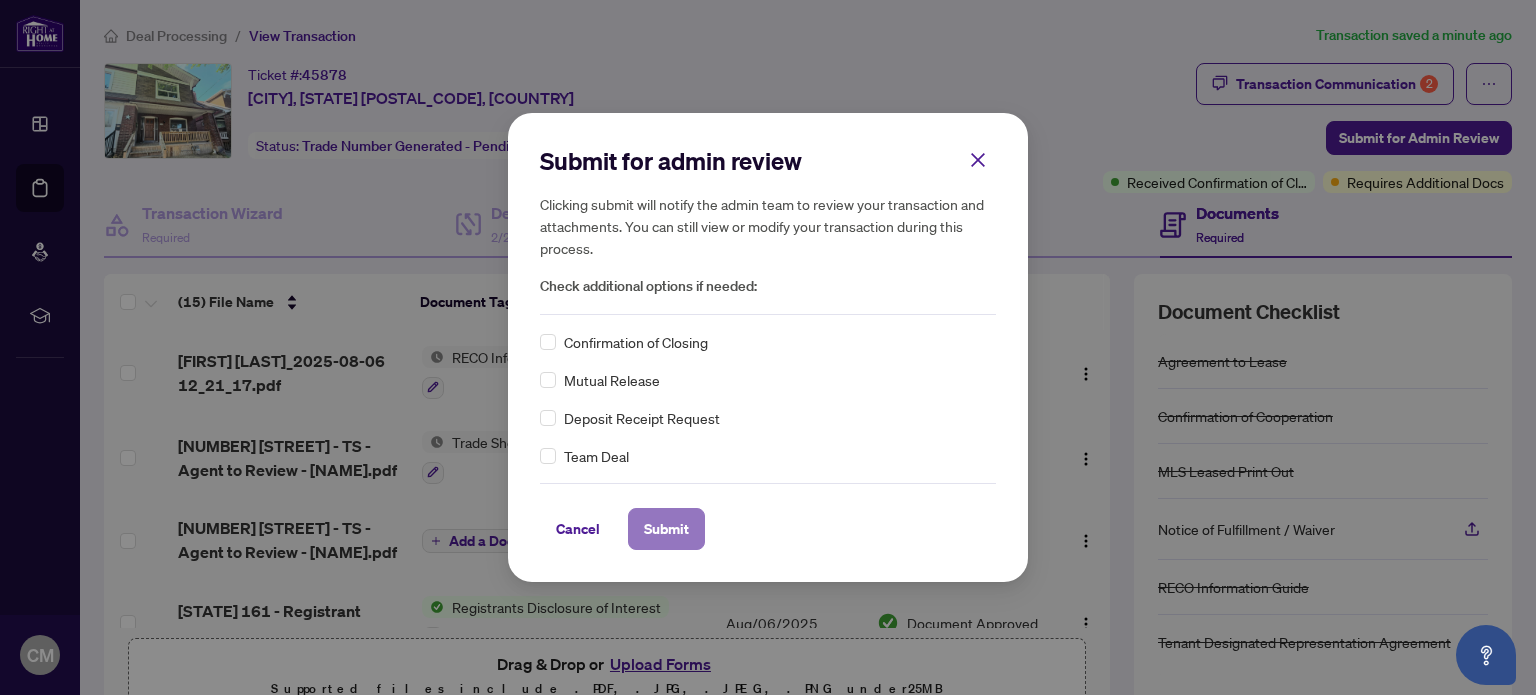 click on "Submit" at bounding box center [666, 529] 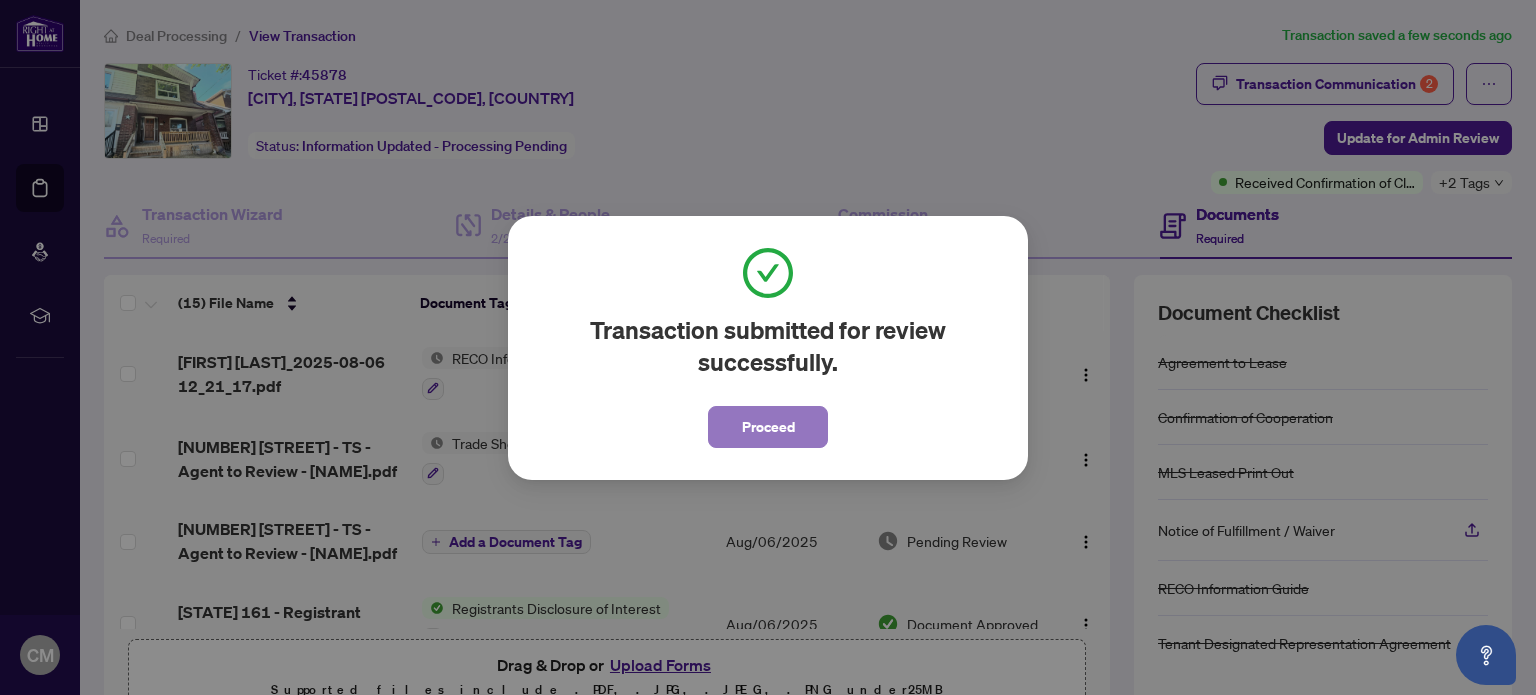 click on "Proceed" at bounding box center [768, 427] 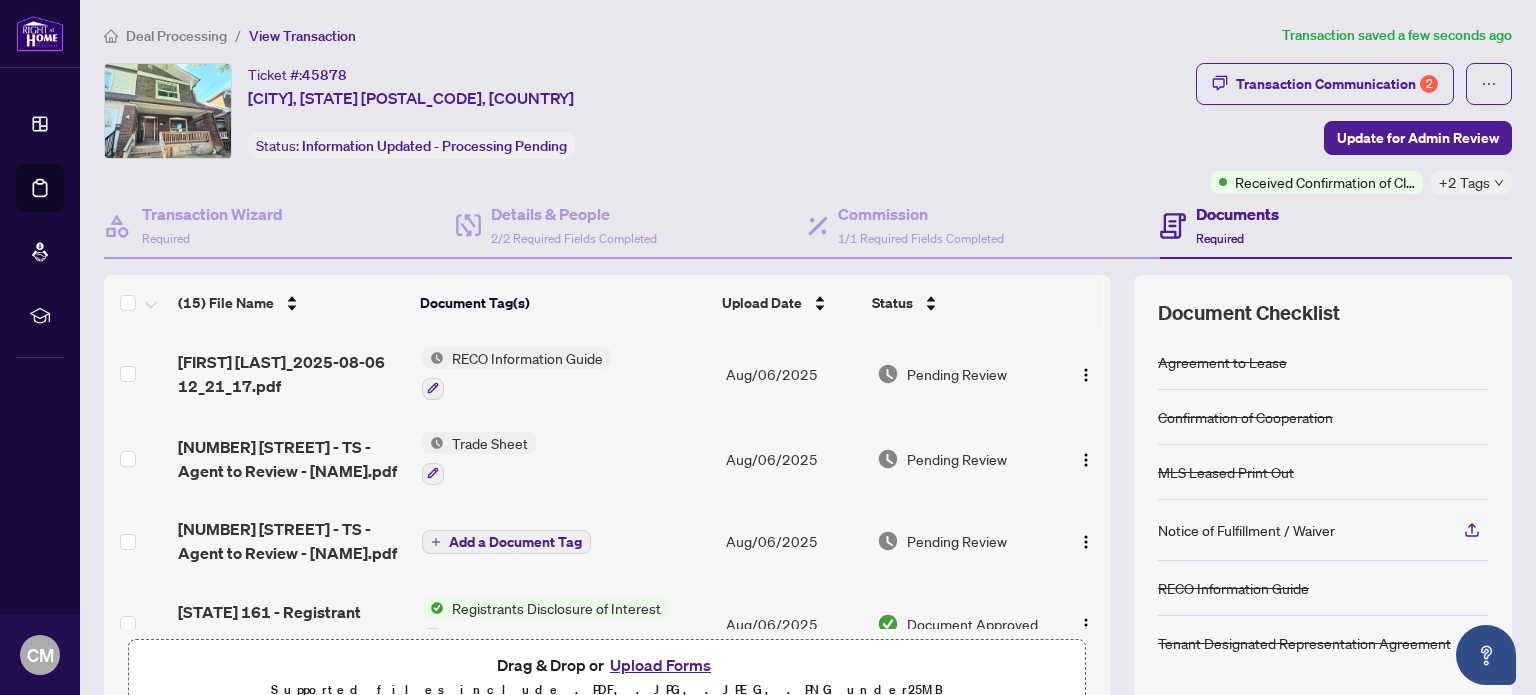 click on "Add a Document Tag" at bounding box center (515, 542) 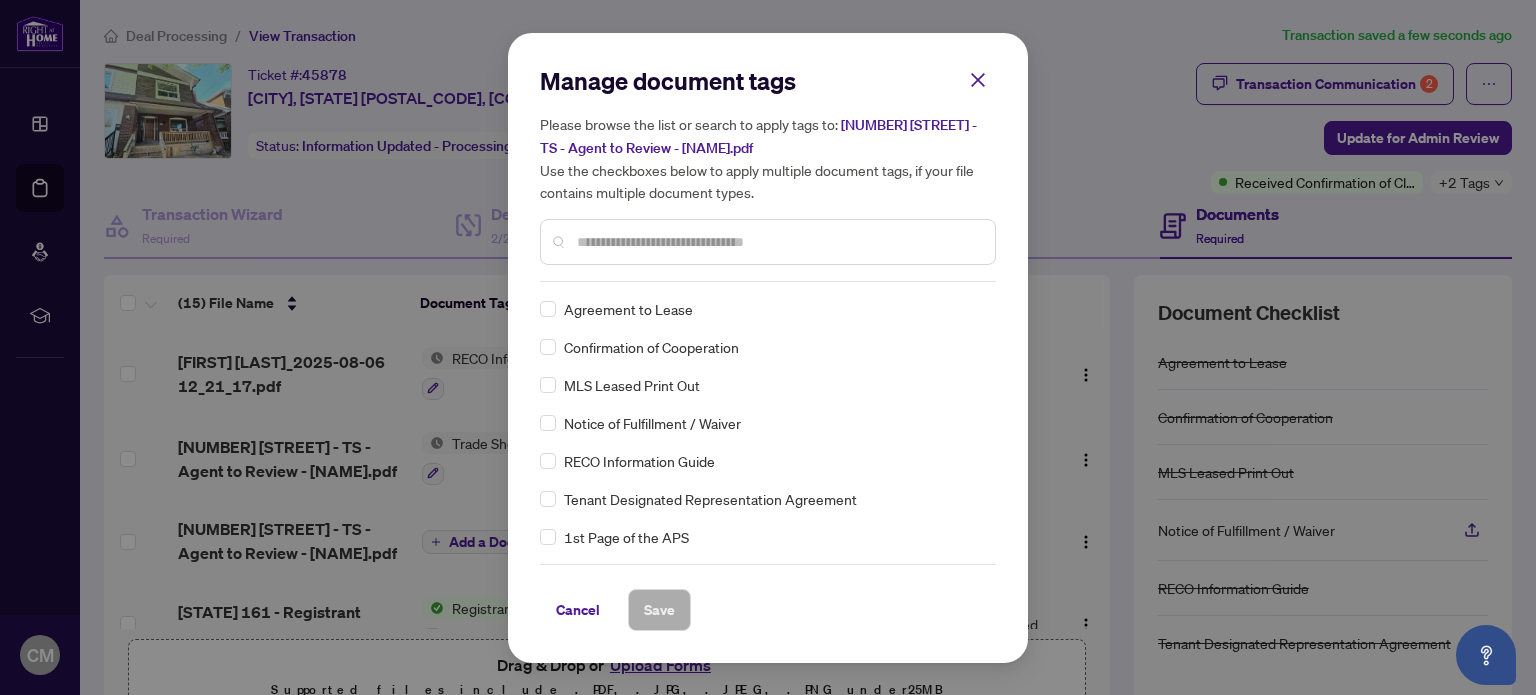 click at bounding box center [778, 242] 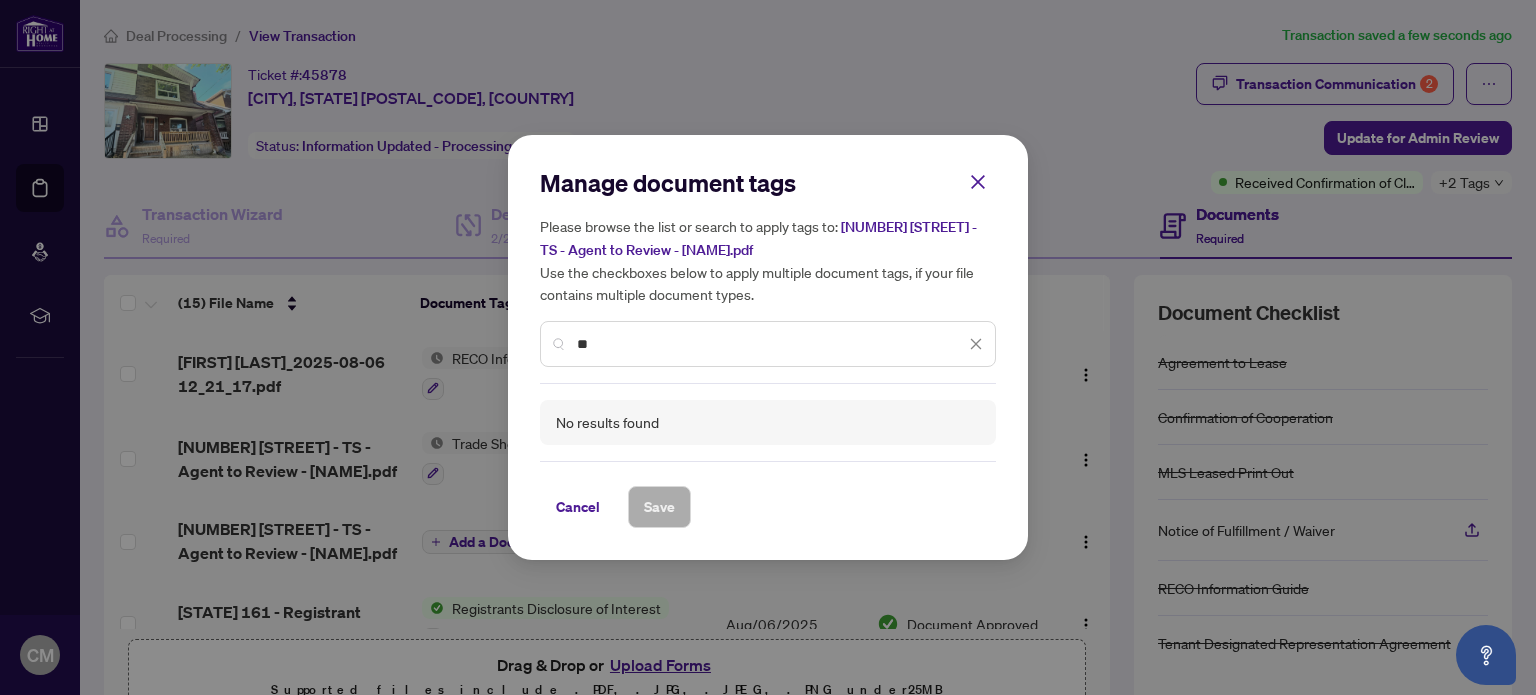 type on "*" 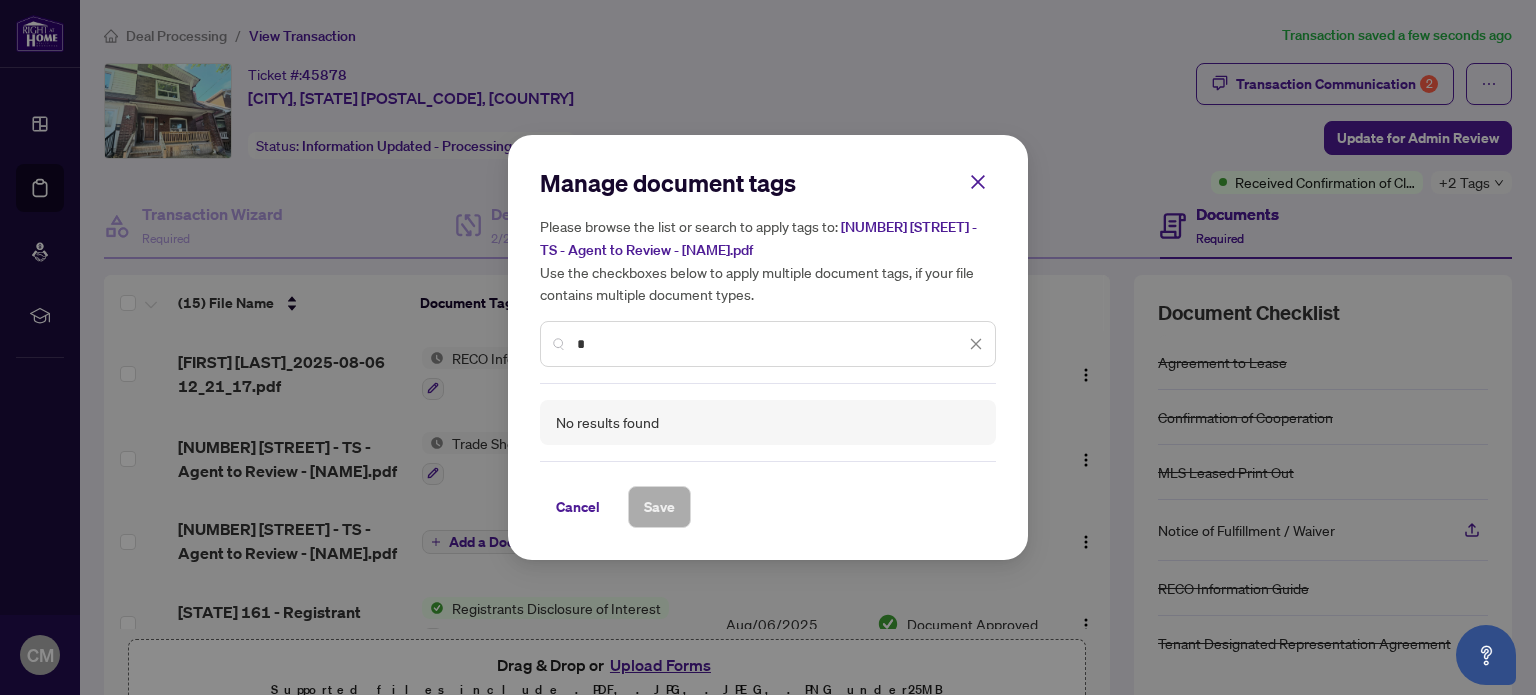 type 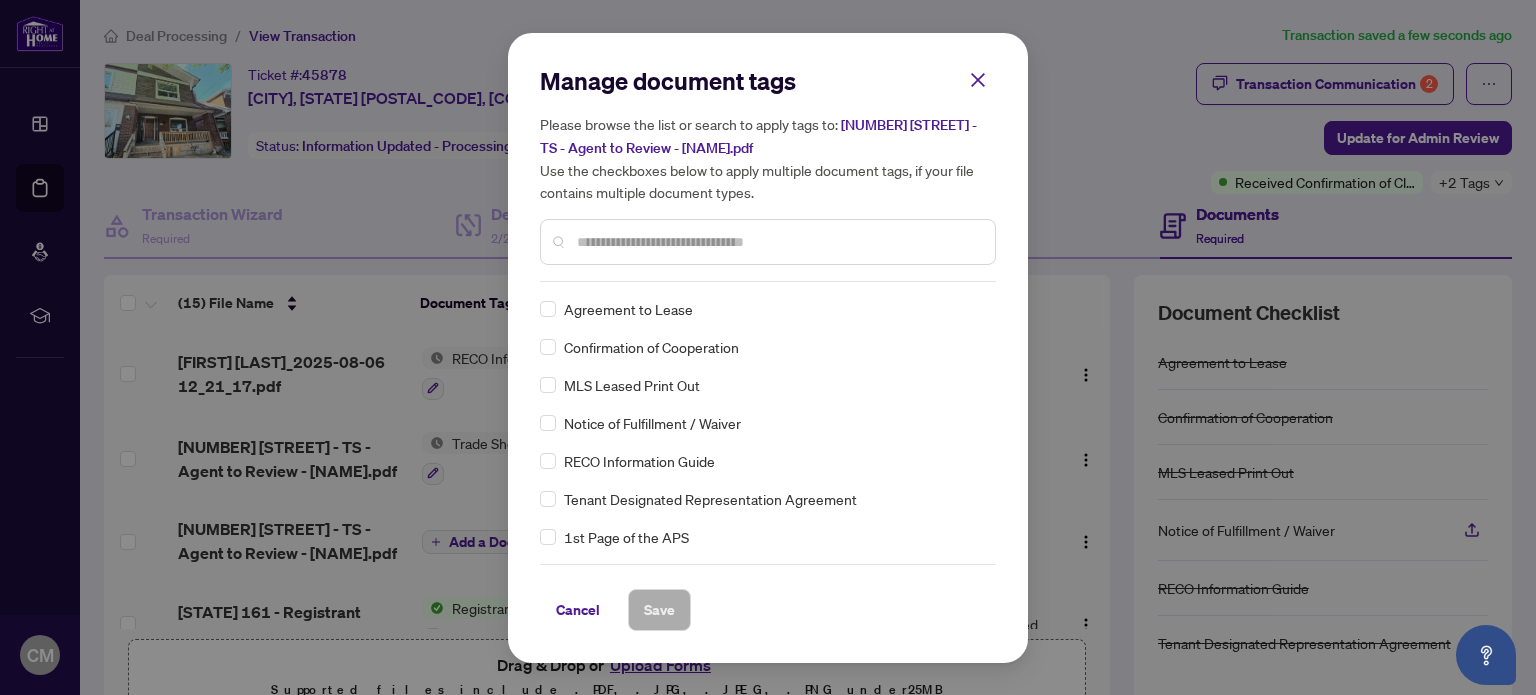 click on "[NUMBER] [STREET] - TS - Agent to Review - [NAME].pdf" at bounding box center [758, 136] 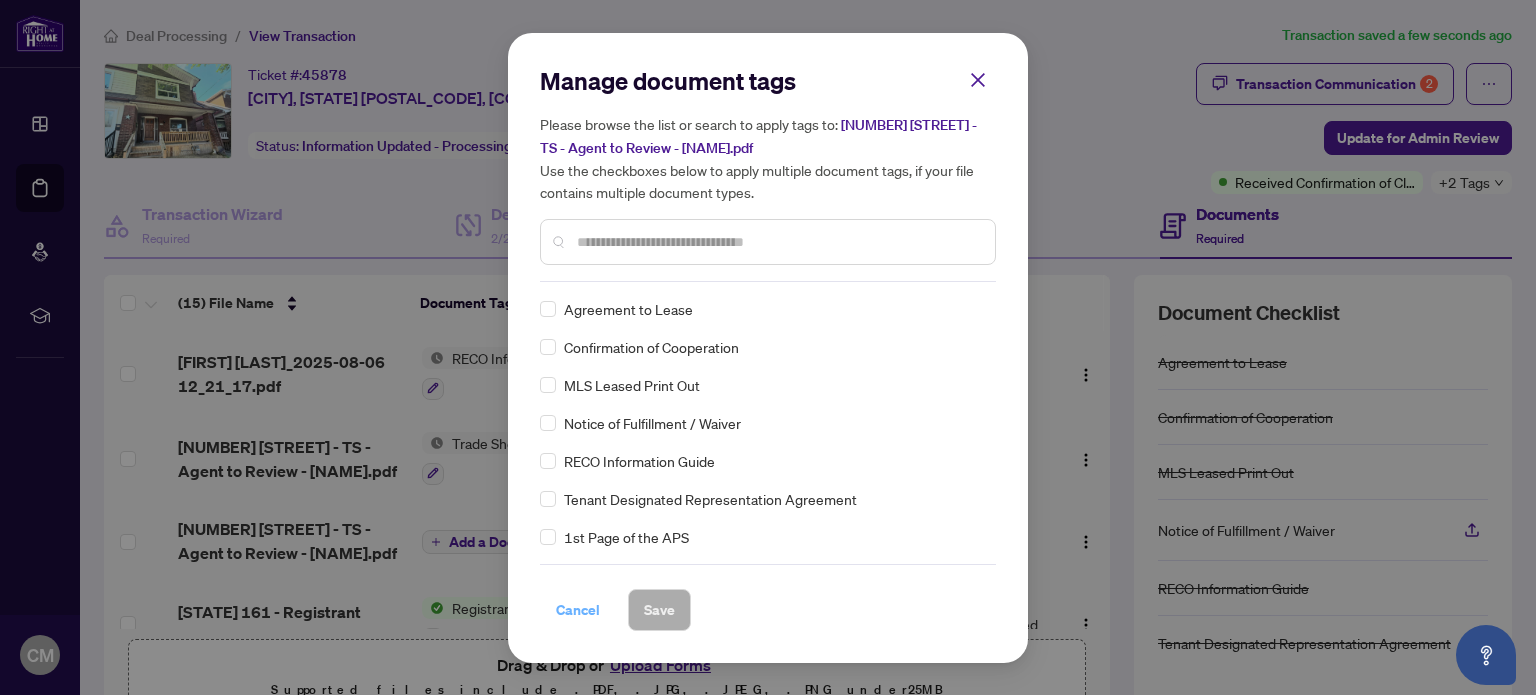 click on "Cancel" at bounding box center (578, 610) 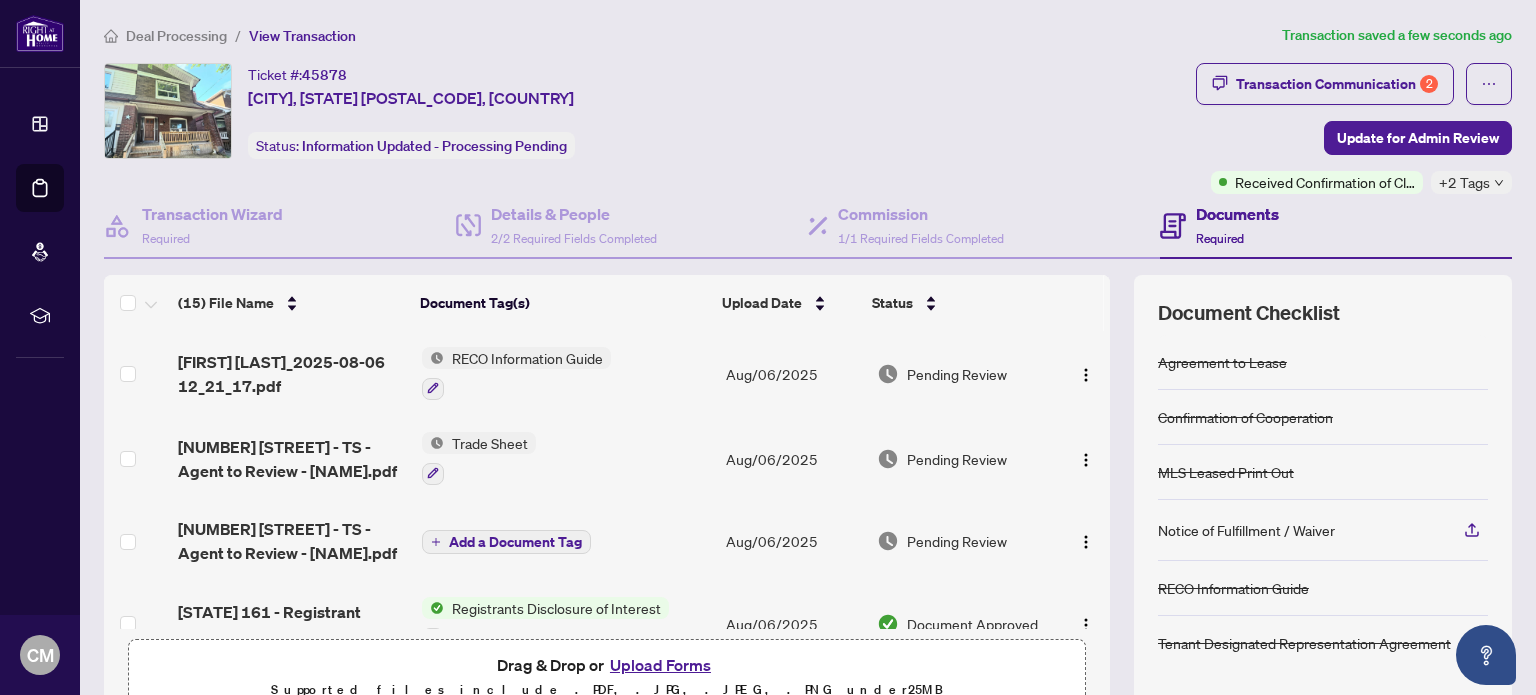 click on "Ticket #:  45878 [STREET], [CITY], [STATE] [POSTAL_CODE], [COUNTRY] Status:   Information Updated - Processing Pending" at bounding box center (646, 111) 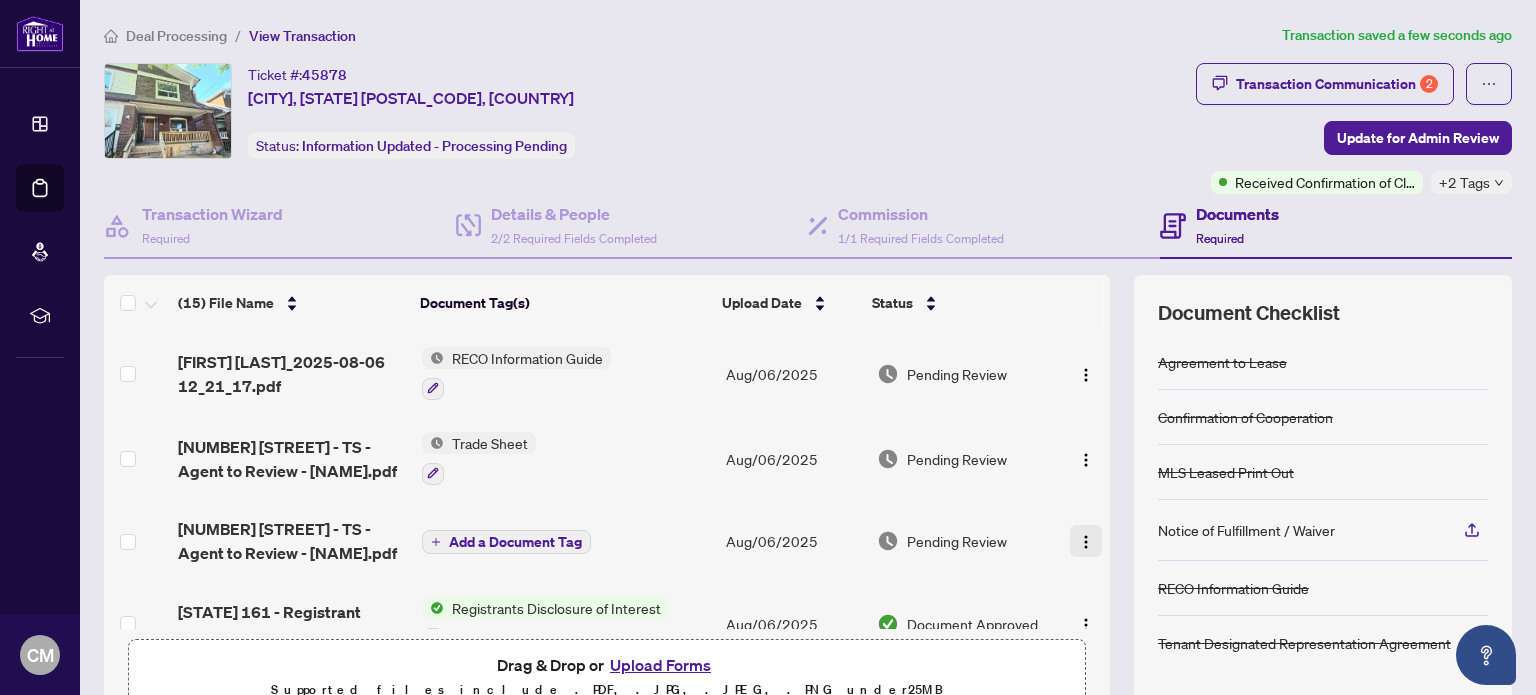 click at bounding box center [1086, 542] 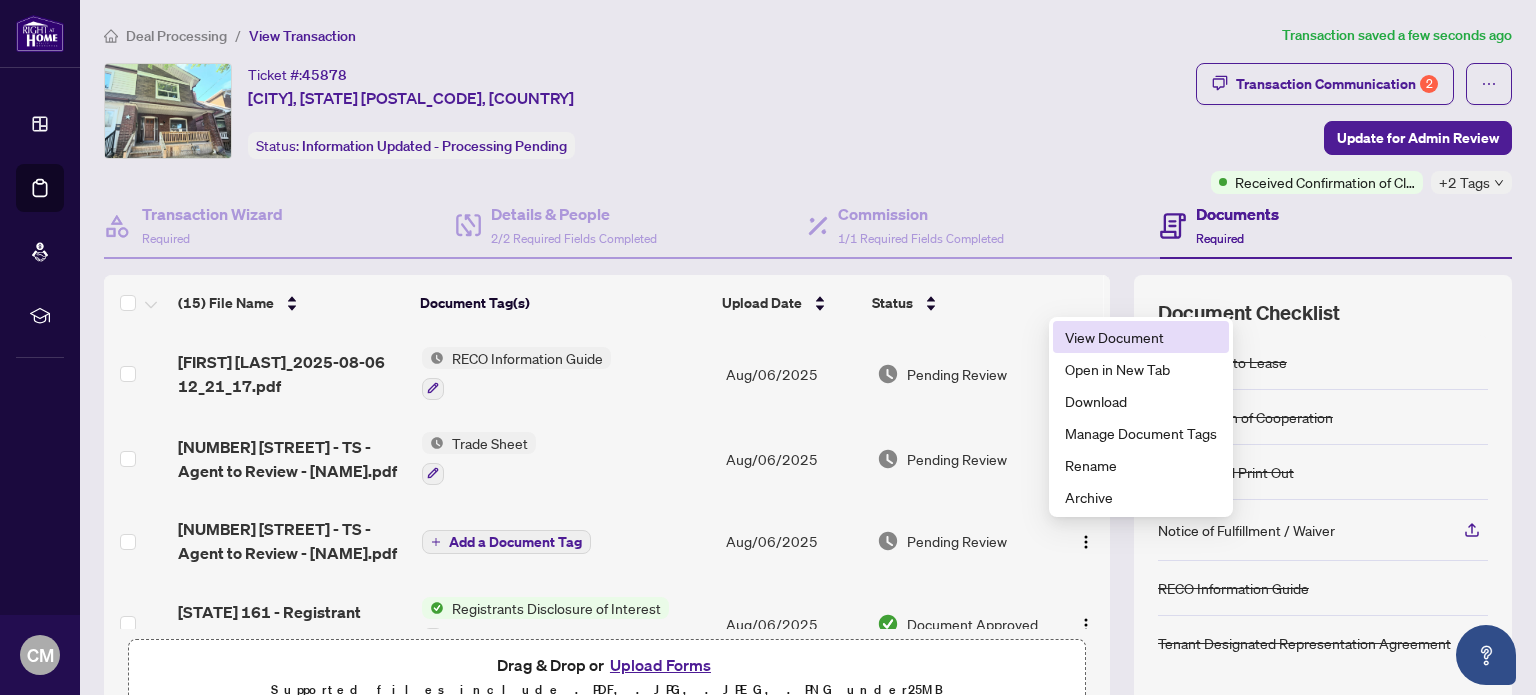 click on "View Document" at bounding box center (1141, 337) 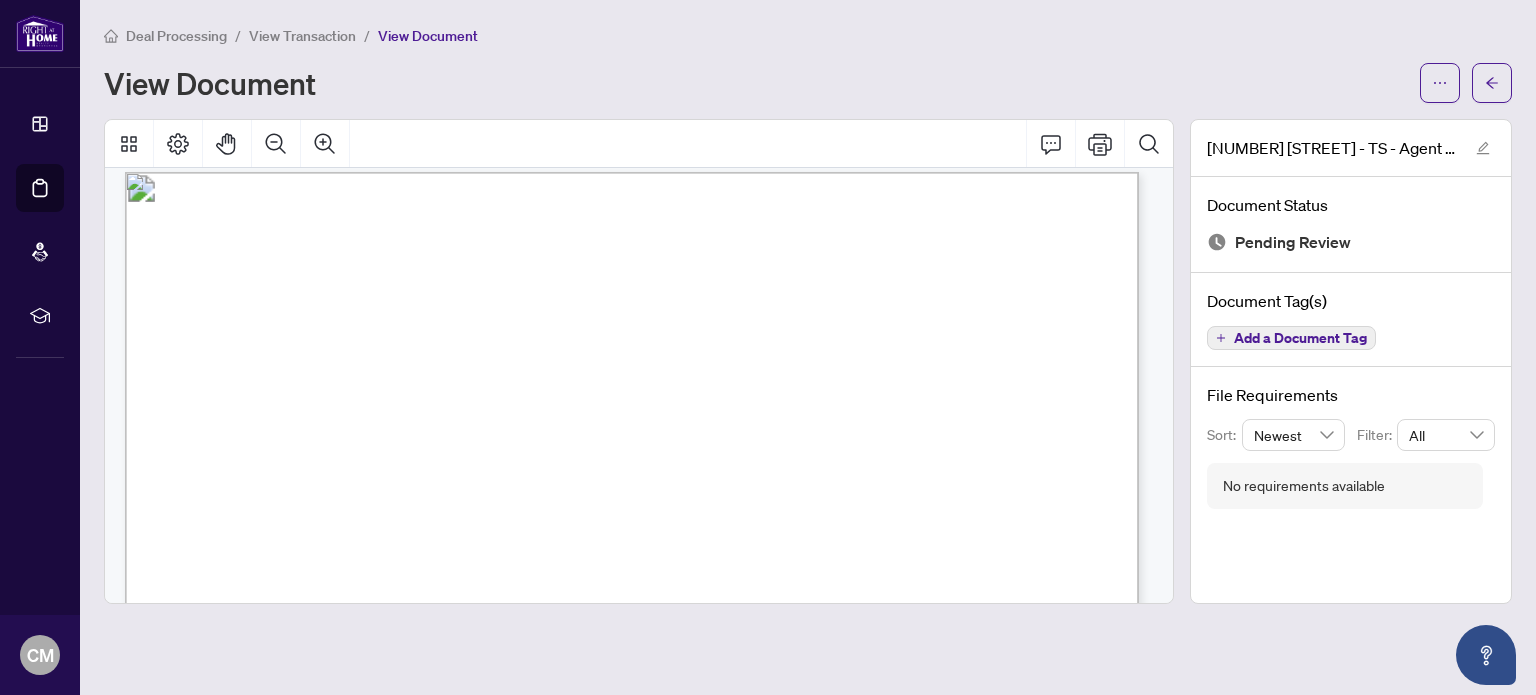 scroll, scrollTop: 0, scrollLeft: 0, axis: both 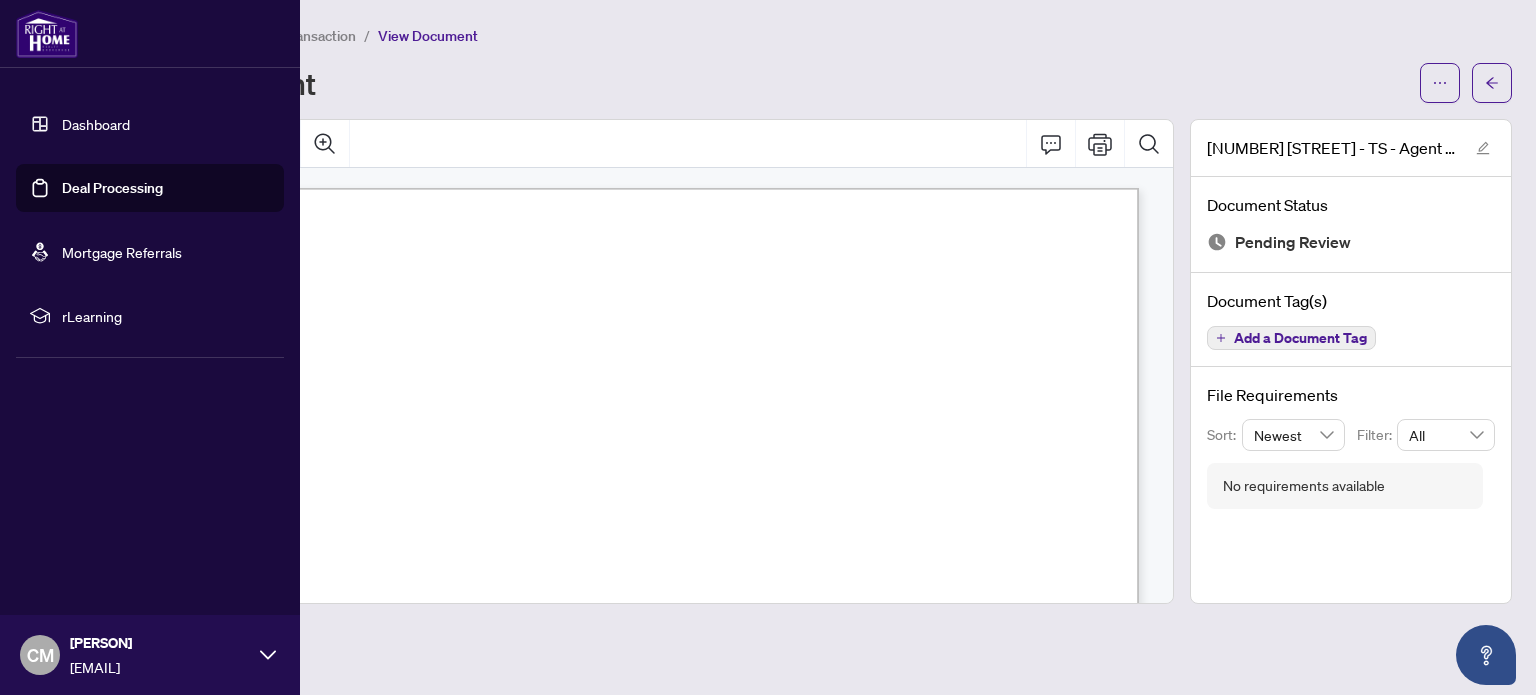 click on "Deal Processing" at bounding box center (112, 188) 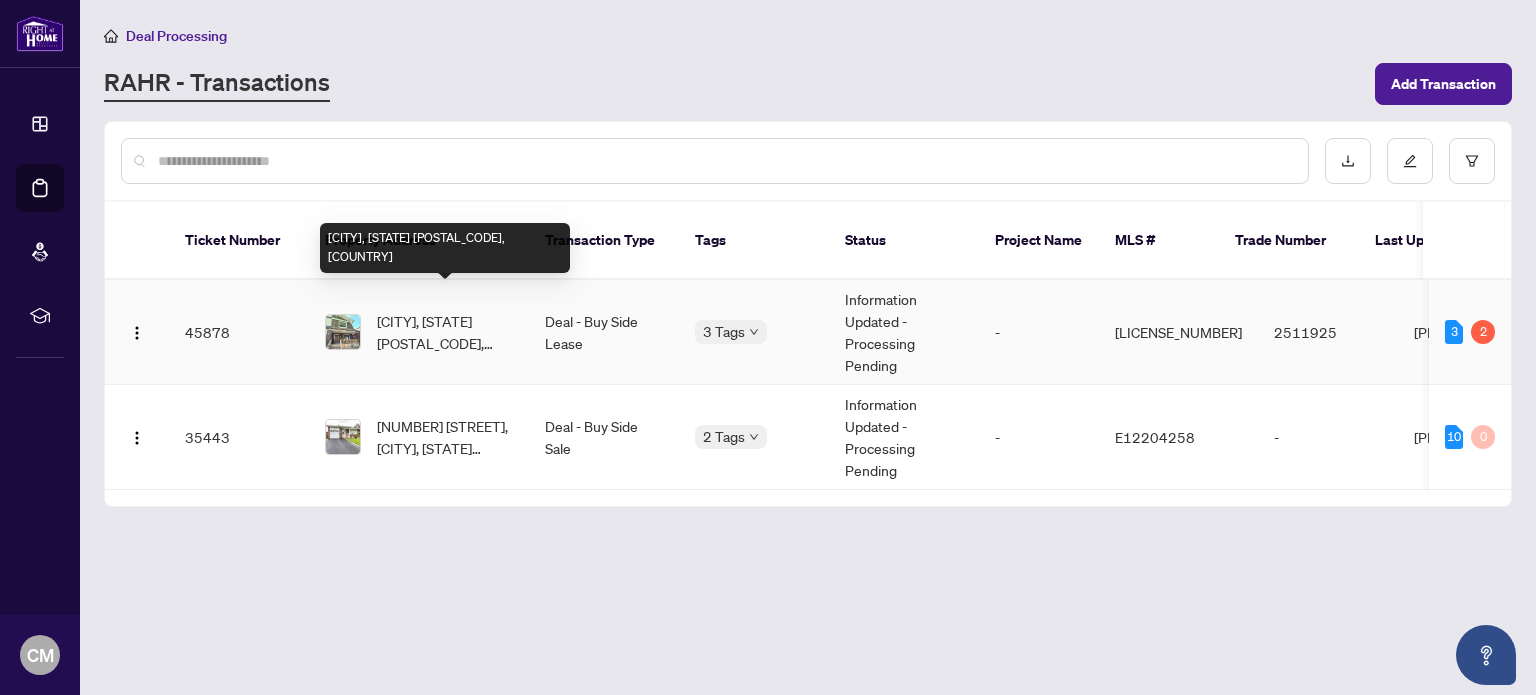 click on "[CITY], [STATE] [POSTAL_CODE], [COUNTRY]" at bounding box center (445, 332) 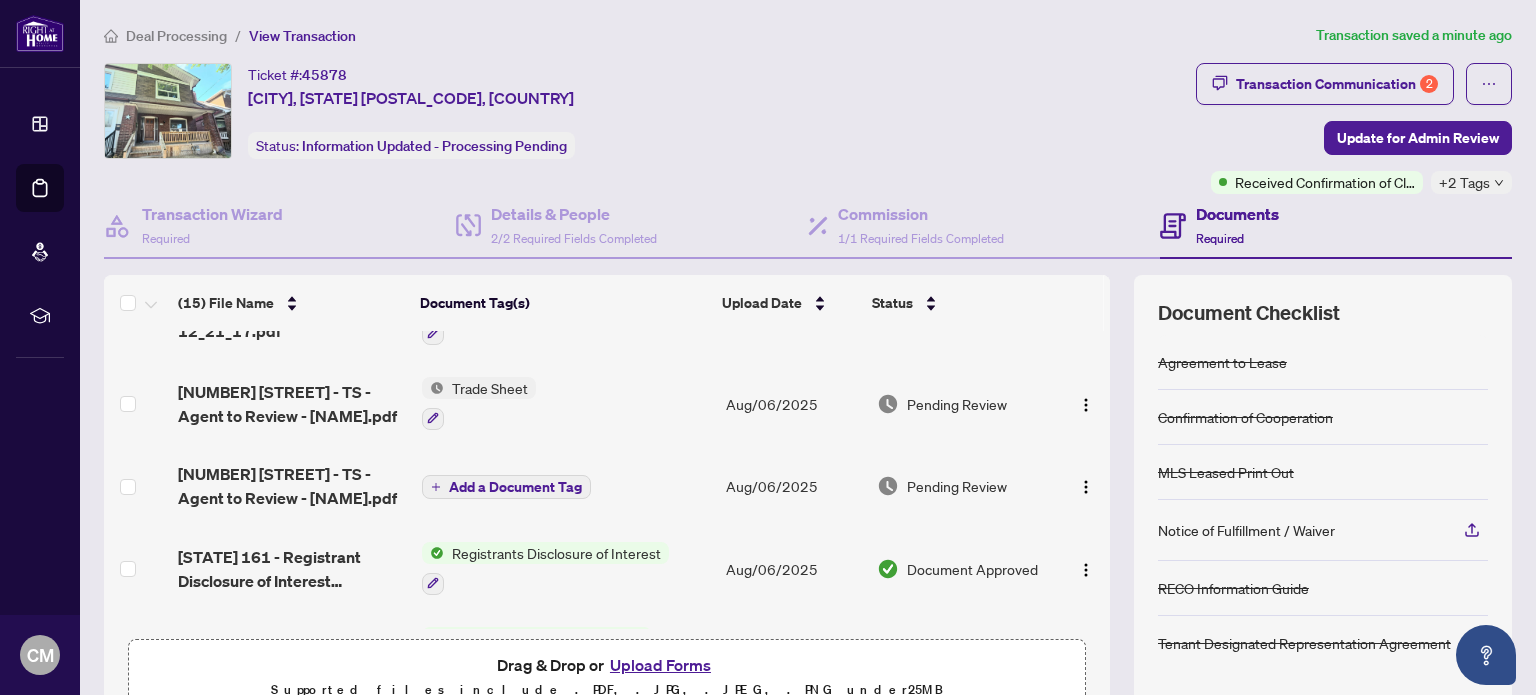 scroll, scrollTop: 0, scrollLeft: 0, axis: both 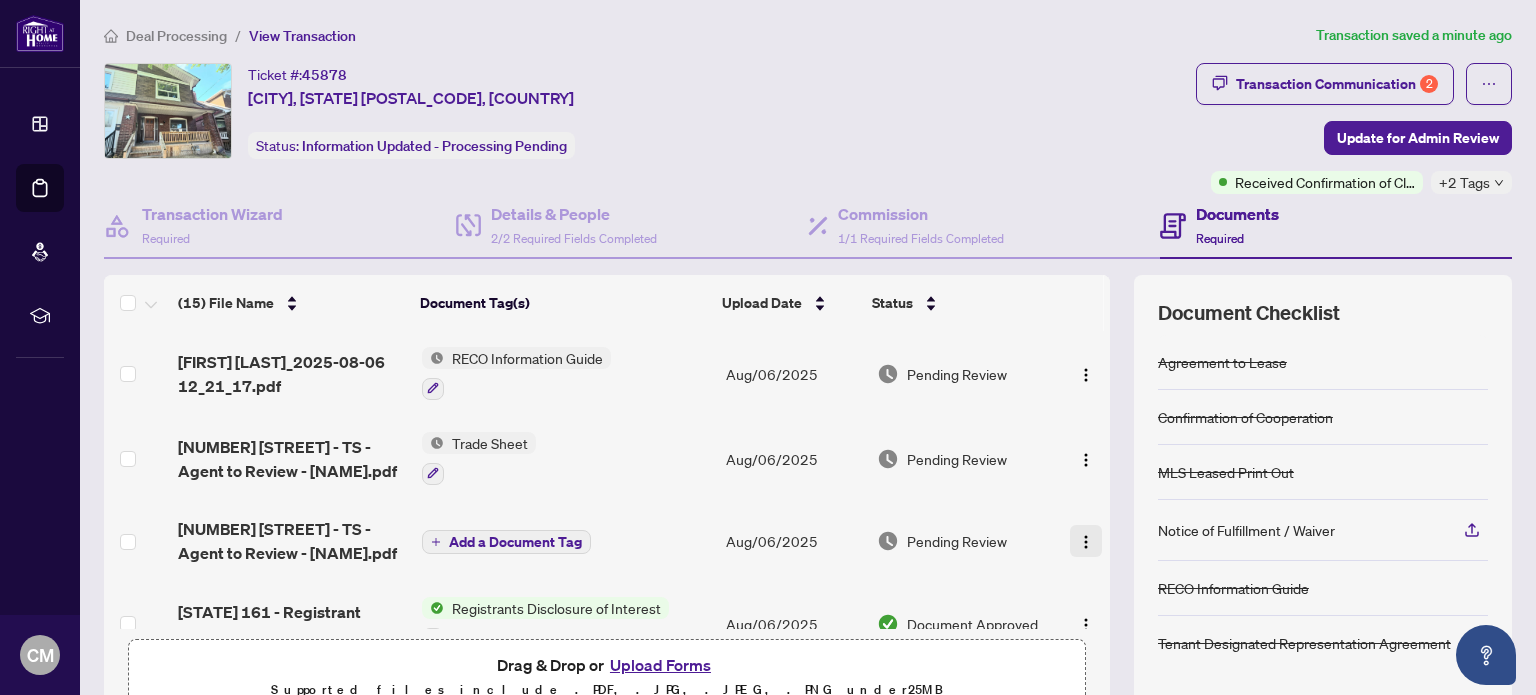 click at bounding box center (1086, 542) 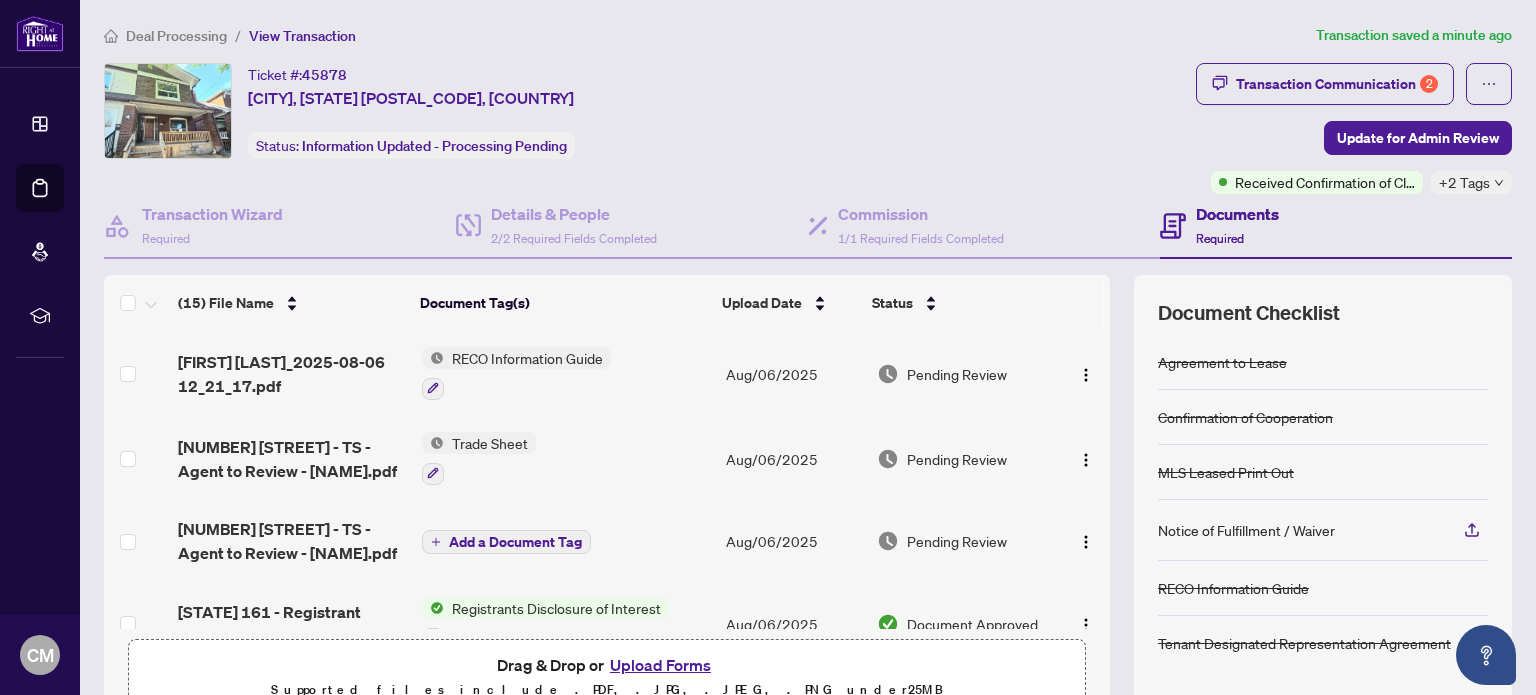 click on "Ticket #:  45878 [STREET], [CITY], [STATE] [POSTAL_CODE], [COUNTRY] Status:   Information Updated - Processing Pending Transaction Communication 2 Update for Admin Review Received Confirmation of Closing +2 Tags Transaction Wizard Required Details & People 2/2 Required Fields Completed Commission 1/1 Required Fields Completed Documents Required (15) File Name Document Tag(s) Upload Date Status             [FIRST] [LAST]_2025-08-06 12_21_17.pdf RECO Information Guide [DATE] Pending Review [NUMBER] [STREET] - TS - Agent to Review - [NAME].pdf Trade Sheet [DATE] Pending Review [NUMBER] [STREET] - TS - Agent to Review - [NAME].pdf Add a Document Tag [DATE] Pending Review Ontario 161 - Registrant Disclosure of Interest  Disposition of Property EXECUTED.pdf Registrants Disclosure of Interest [DATE] Document Approved RAH deposit receipt.pdf Right at Home Deposit Receipt [DATE] Document Approved 1" at bounding box center [808, 438] 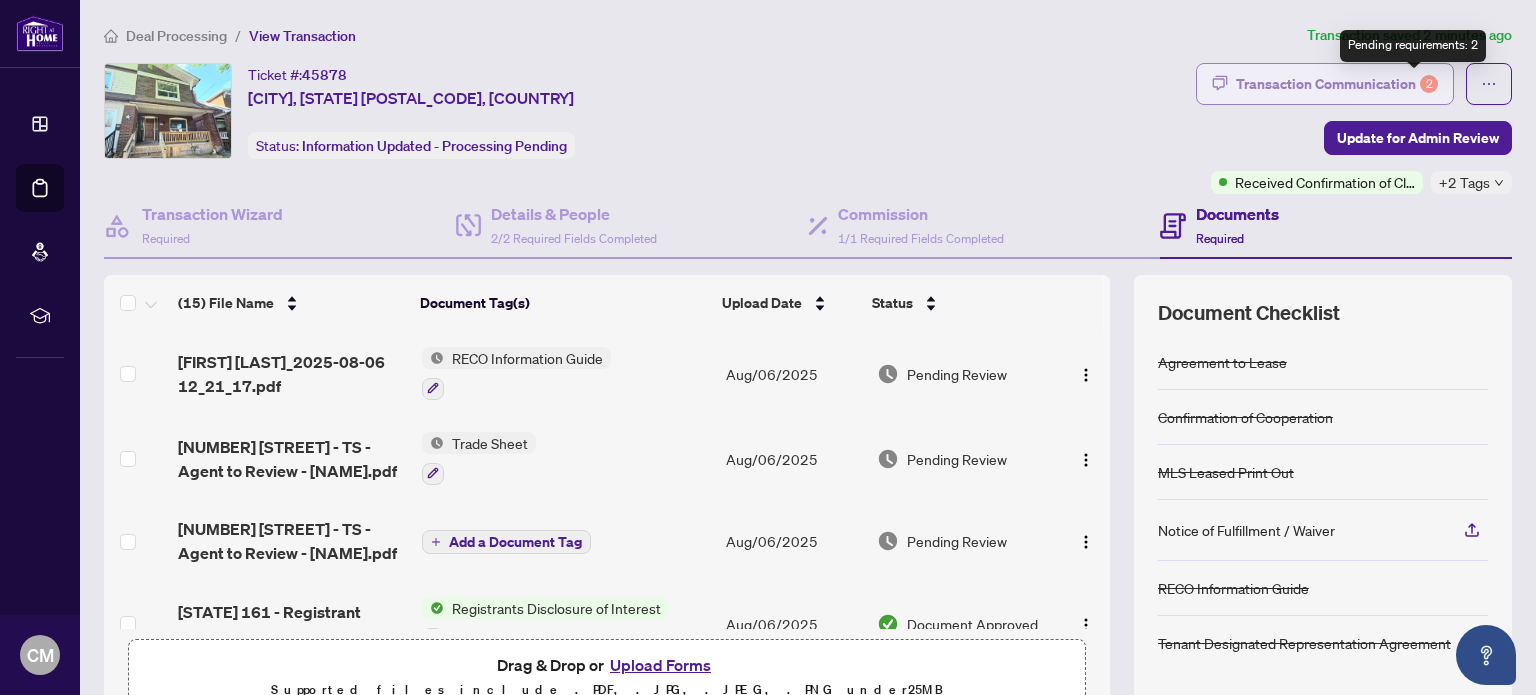 click on "2" at bounding box center [1429, 84] 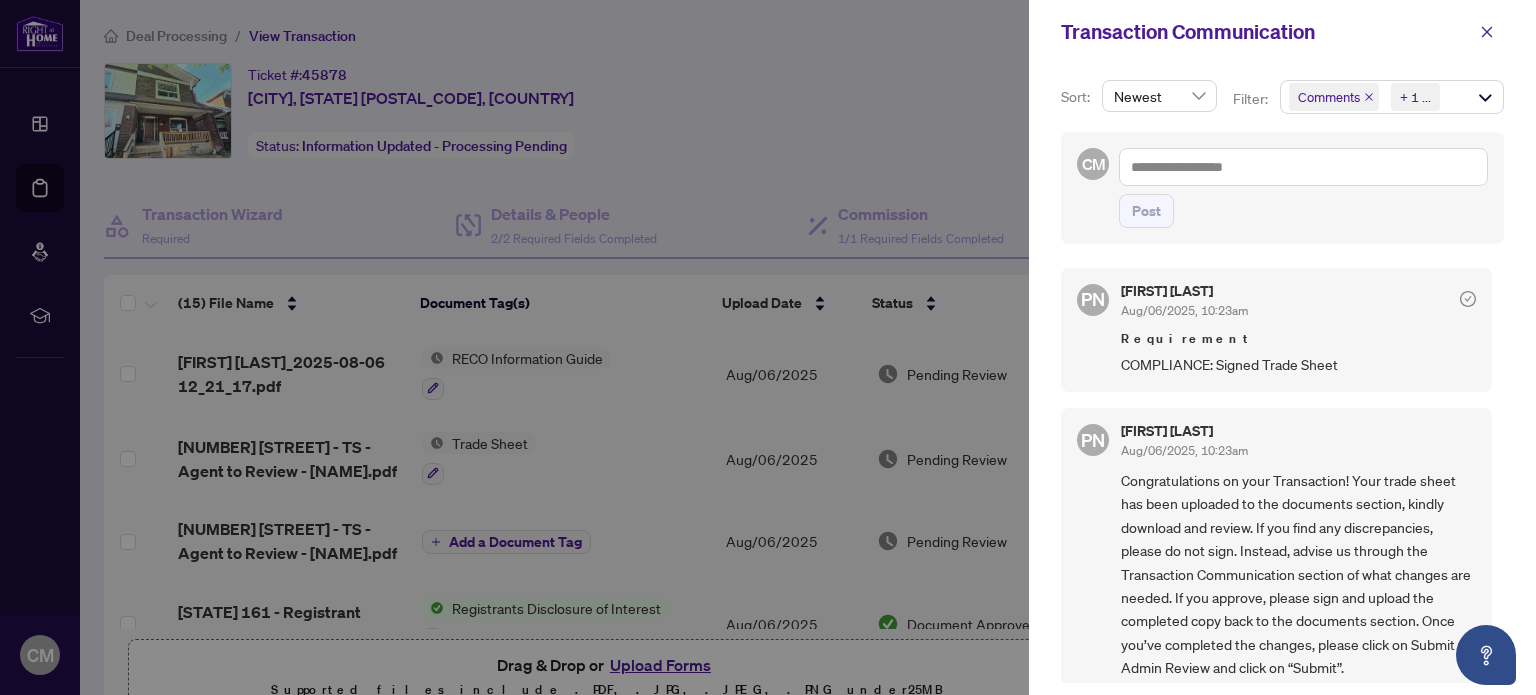 click on "Aug/06/2025, 10:23am" at bounding box center (1184, 450) 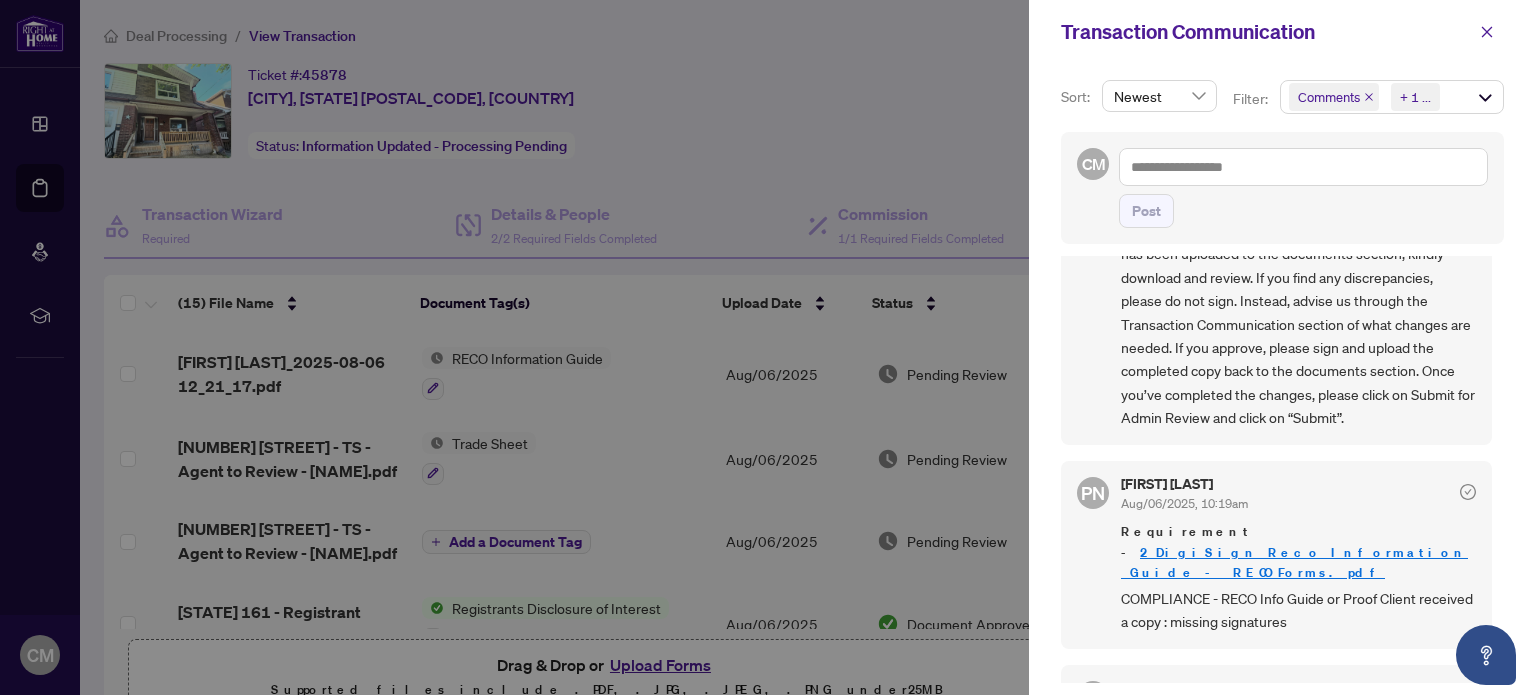 scroll, scrollTop: 256, scrollLeft: 0, axis: vertical 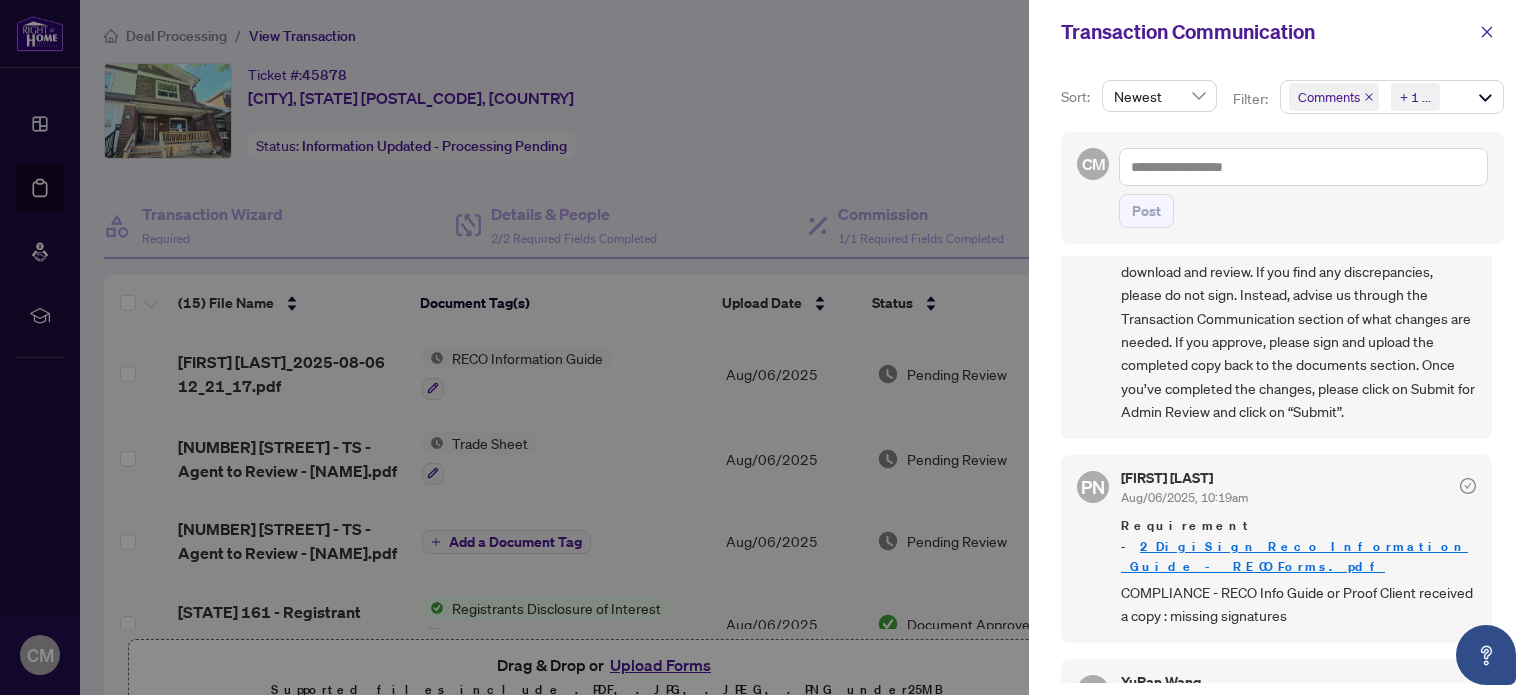 click on "2_DigiSign_Reco_Information_Guide_-_RECO_Forms.pdf" at bounding box center (1294, 556) 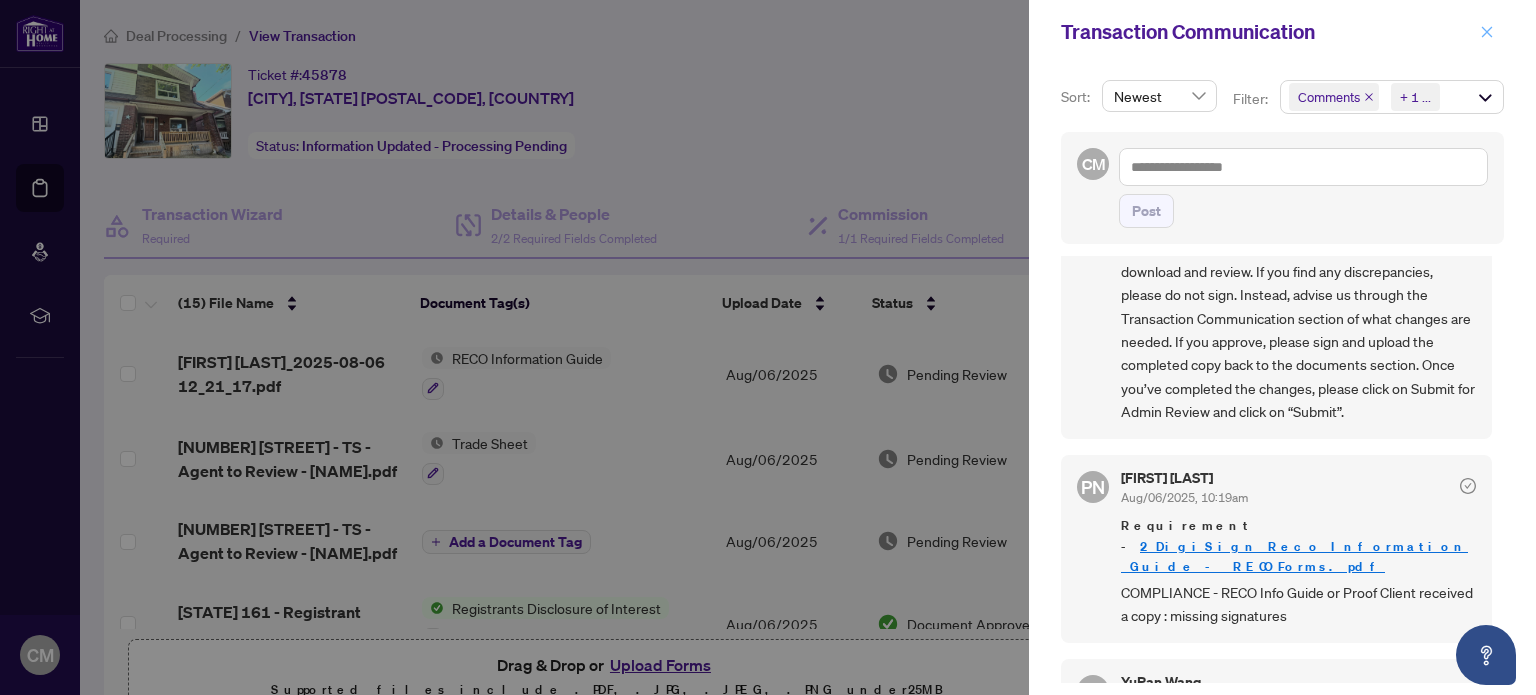 click 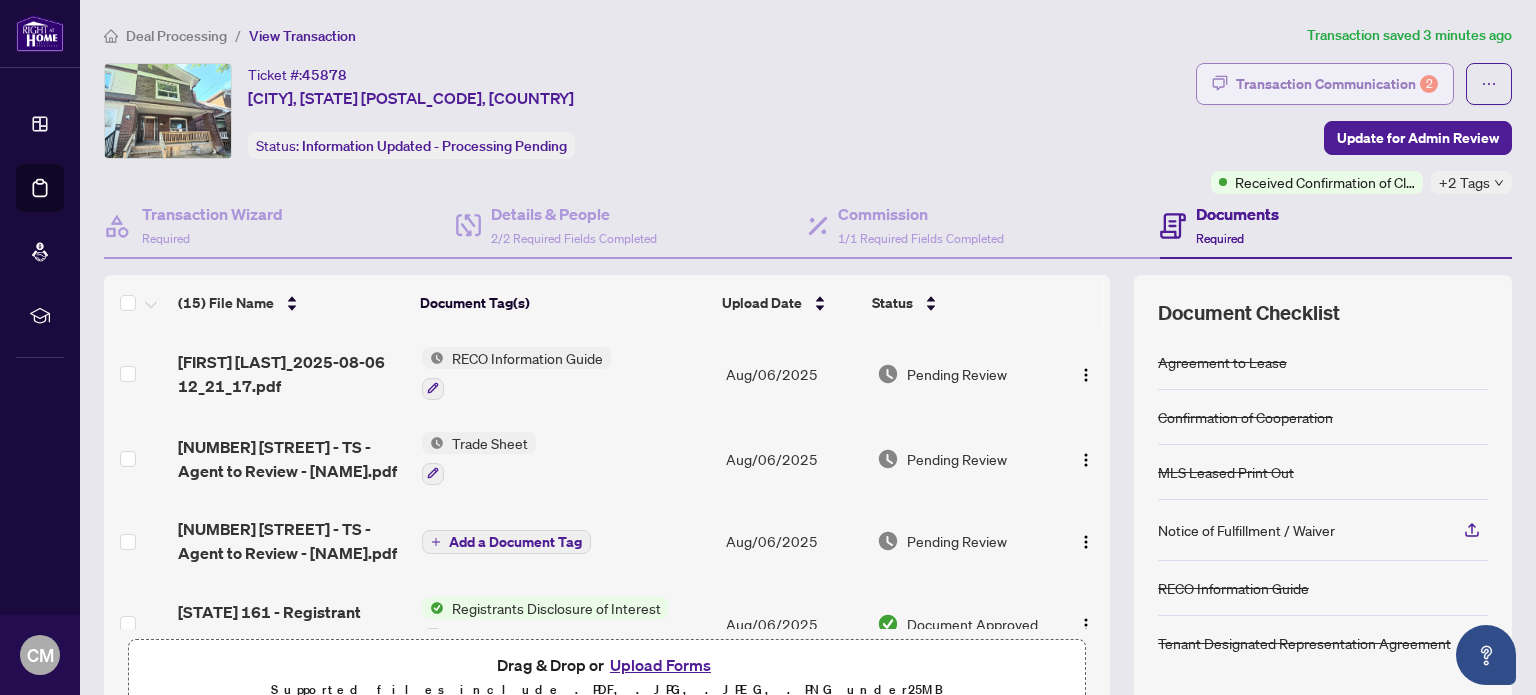 click on "Transaction Communication 2" at bounding box center [1337, 84] 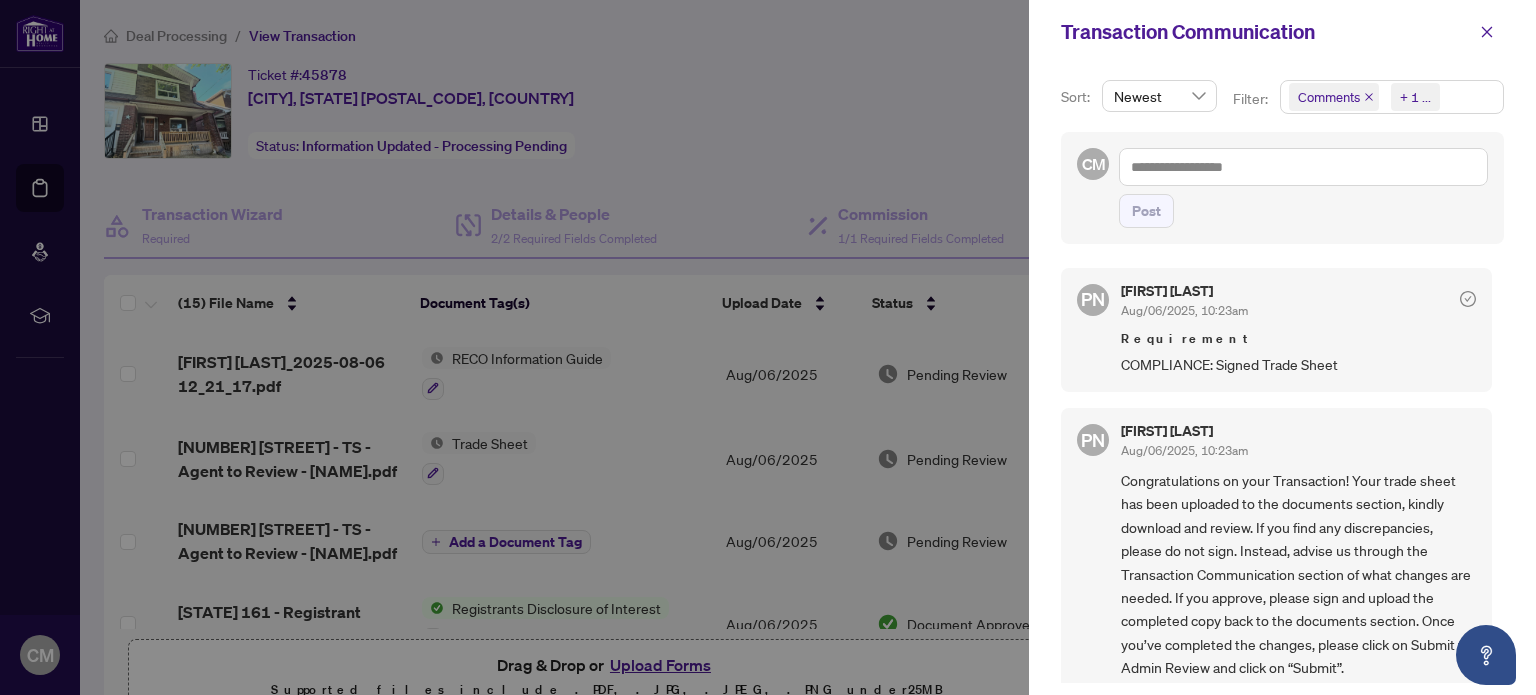click on "Comments" at bounding box center [1329, 97] 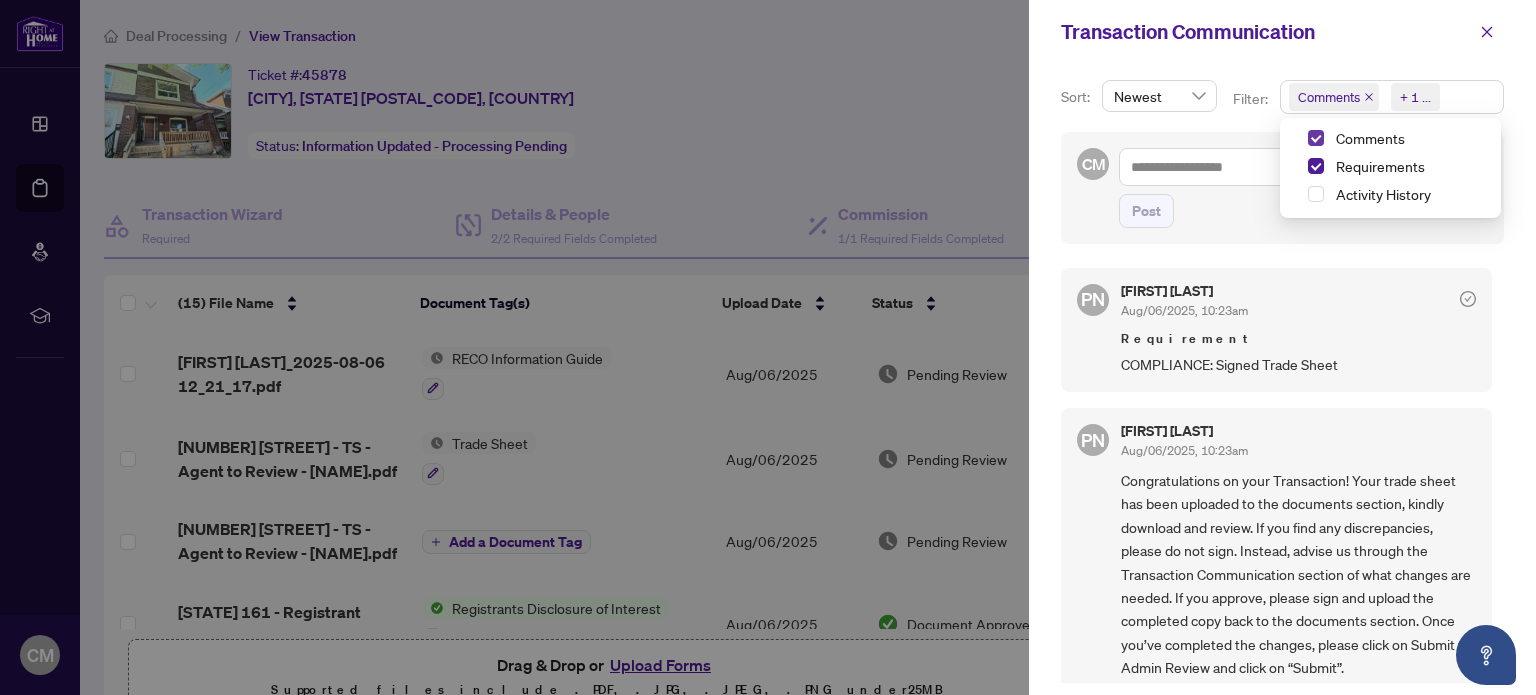 click at bounding box center [1316, 138] 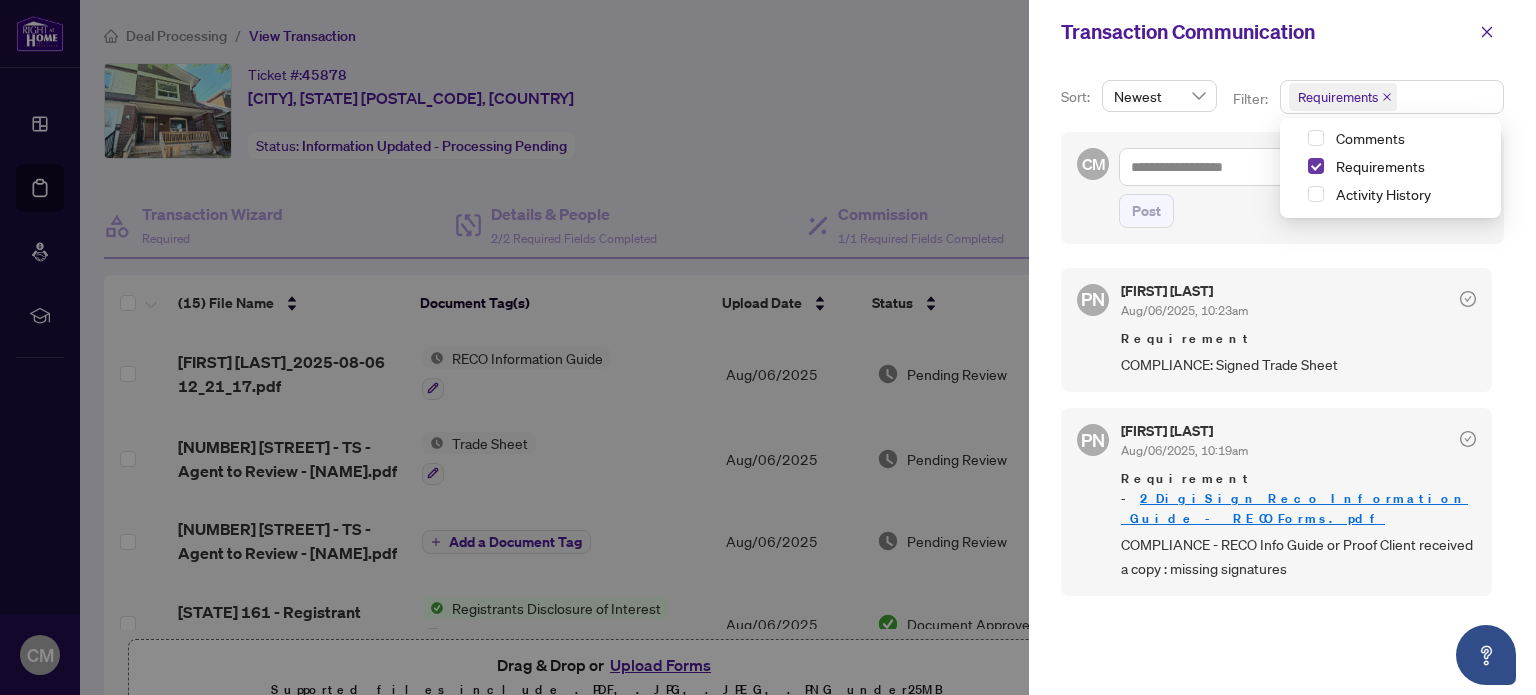 click at bounding box center [1316, 166] 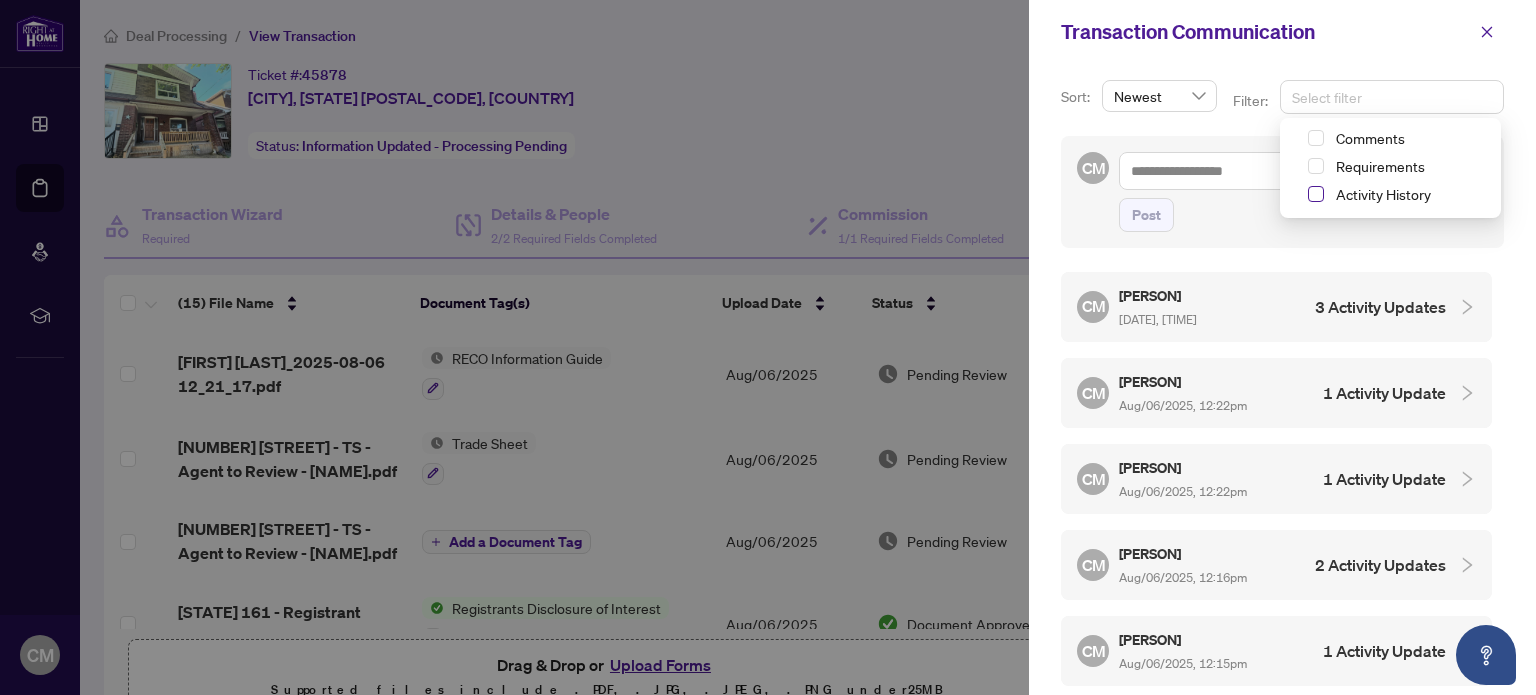 click at bounding box center (1316, 194) 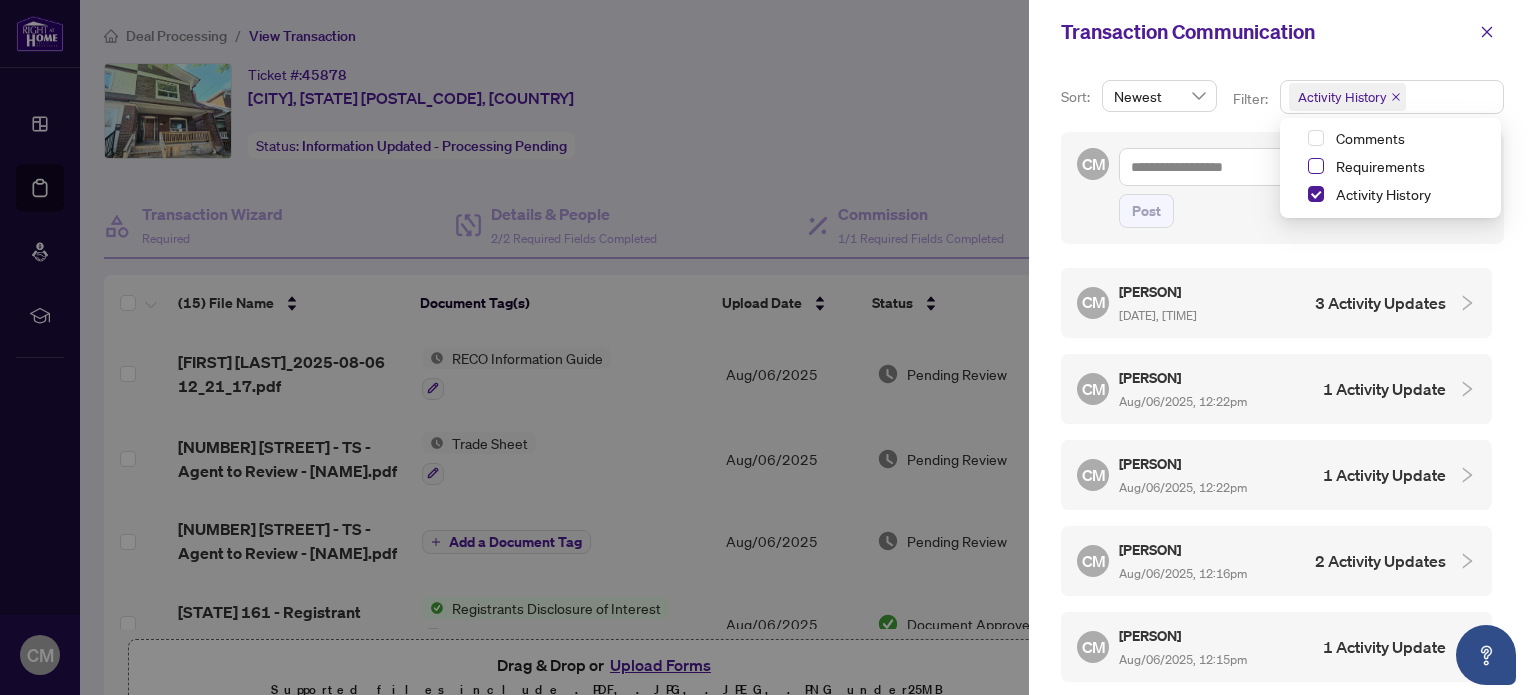 click at bounding box center (1316, 166) 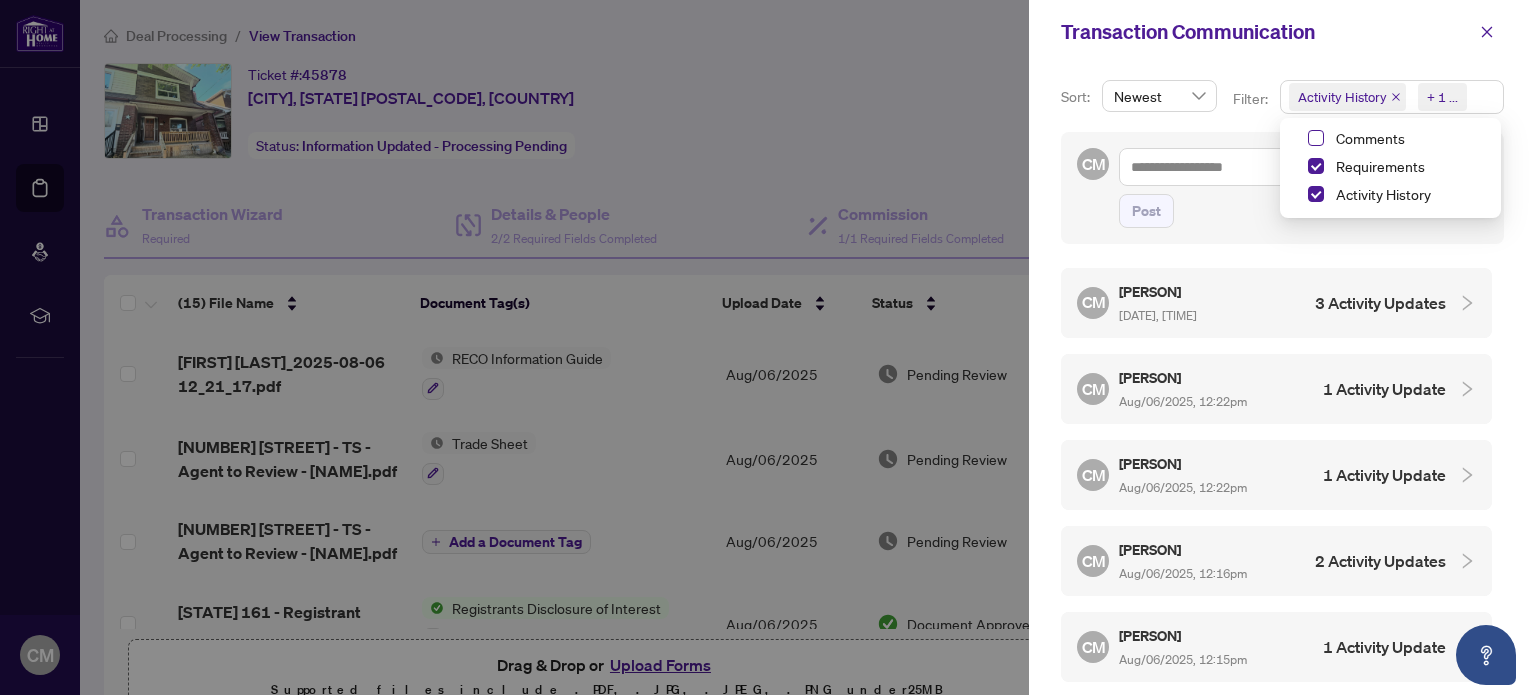click at bounding box center [1316, 138] 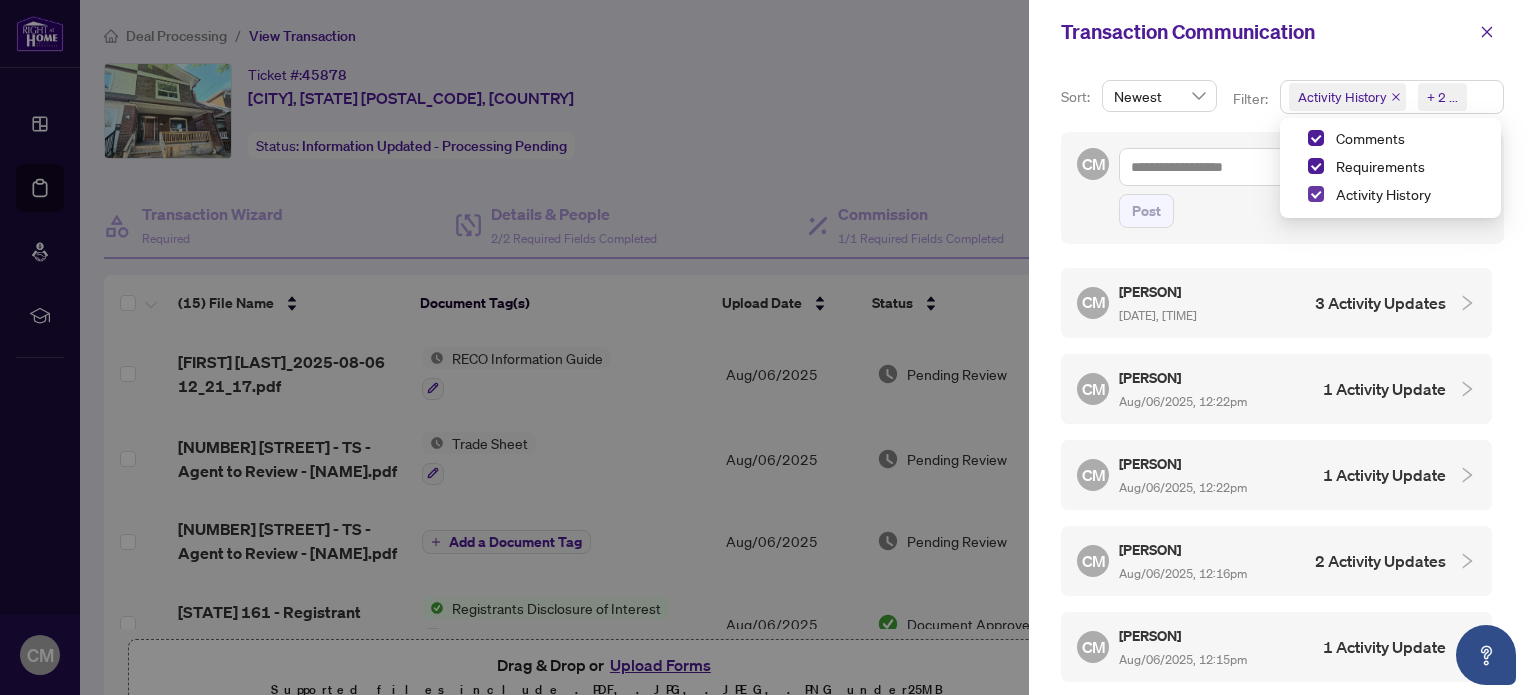 click at bounding box center [1316, 194] 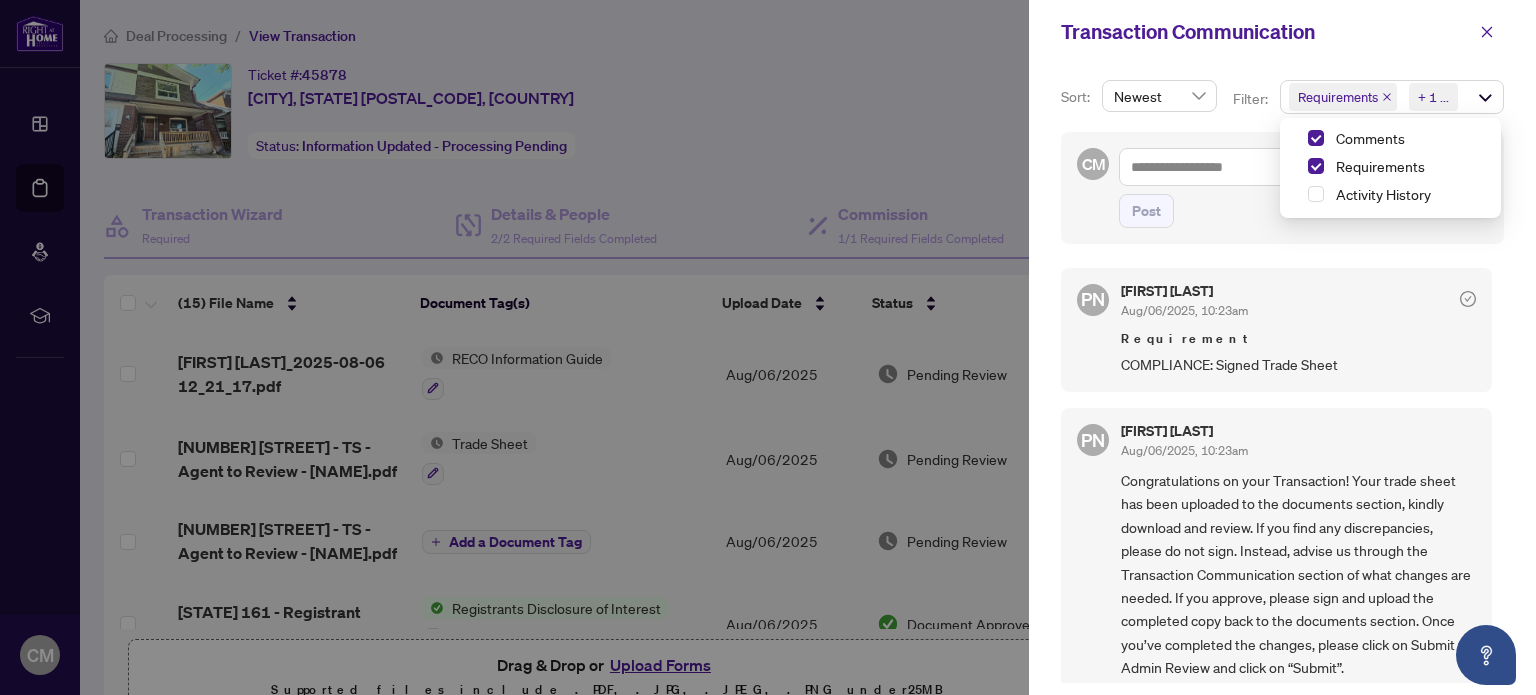 click on "Transaction Communication" at bounding box center [1265, 32] 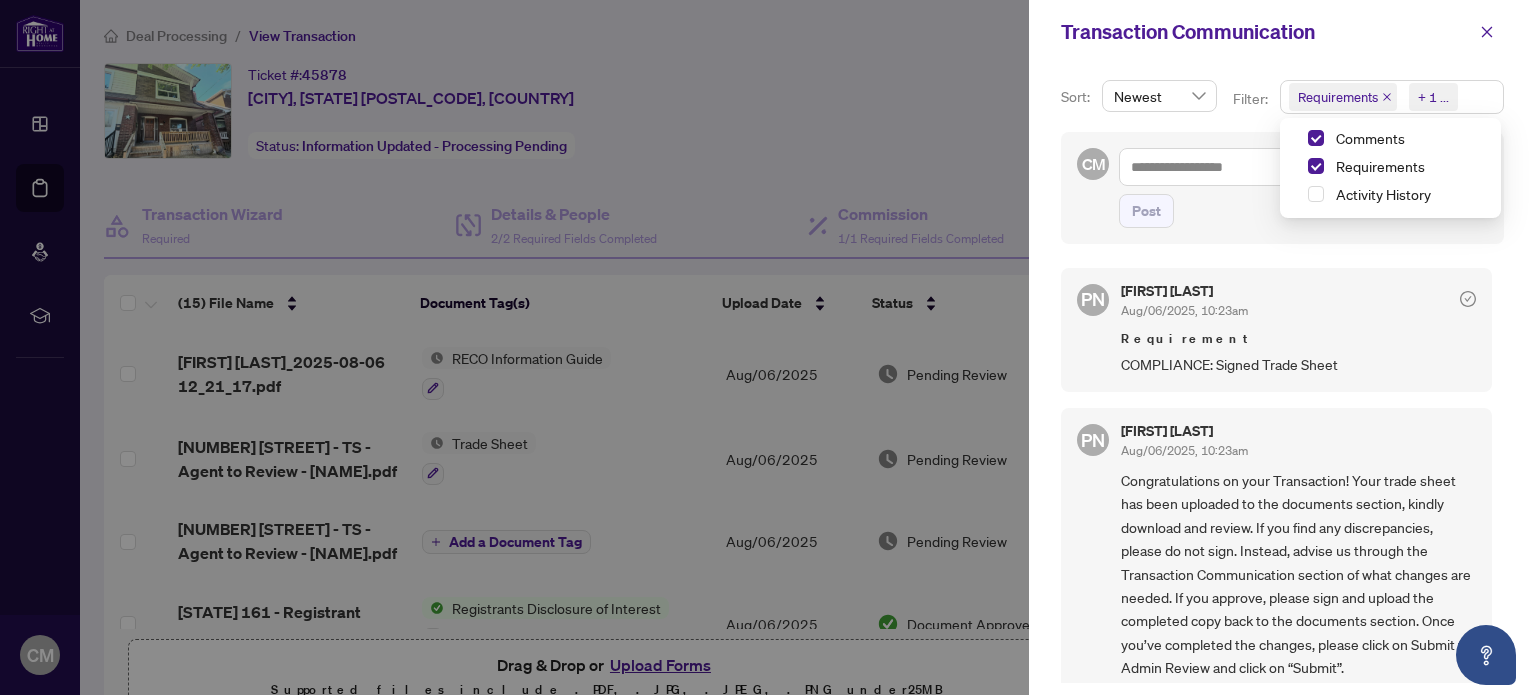 click on "+ 1 ..." at bounding box center (1433, 97) 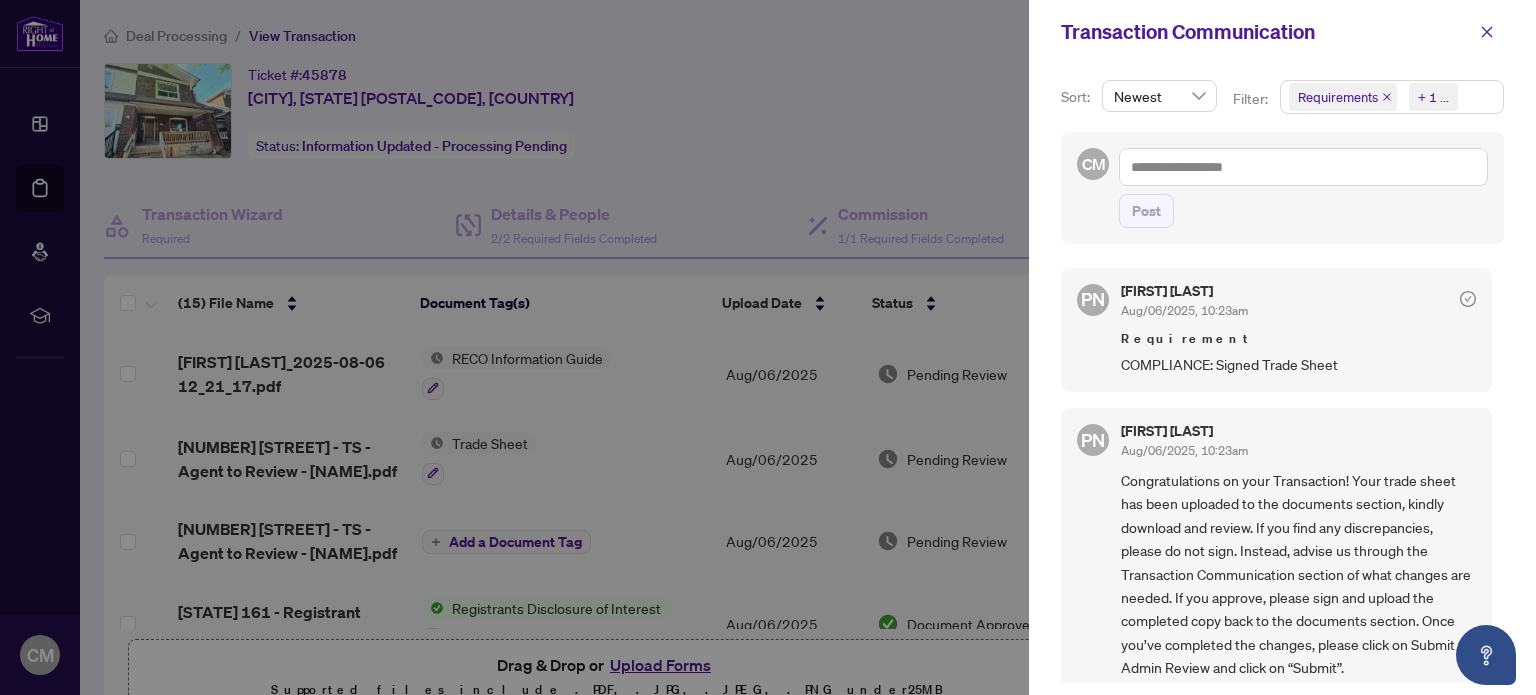 click on "Requirements Comments + 1 ..." at bounding box center (1392, 97) 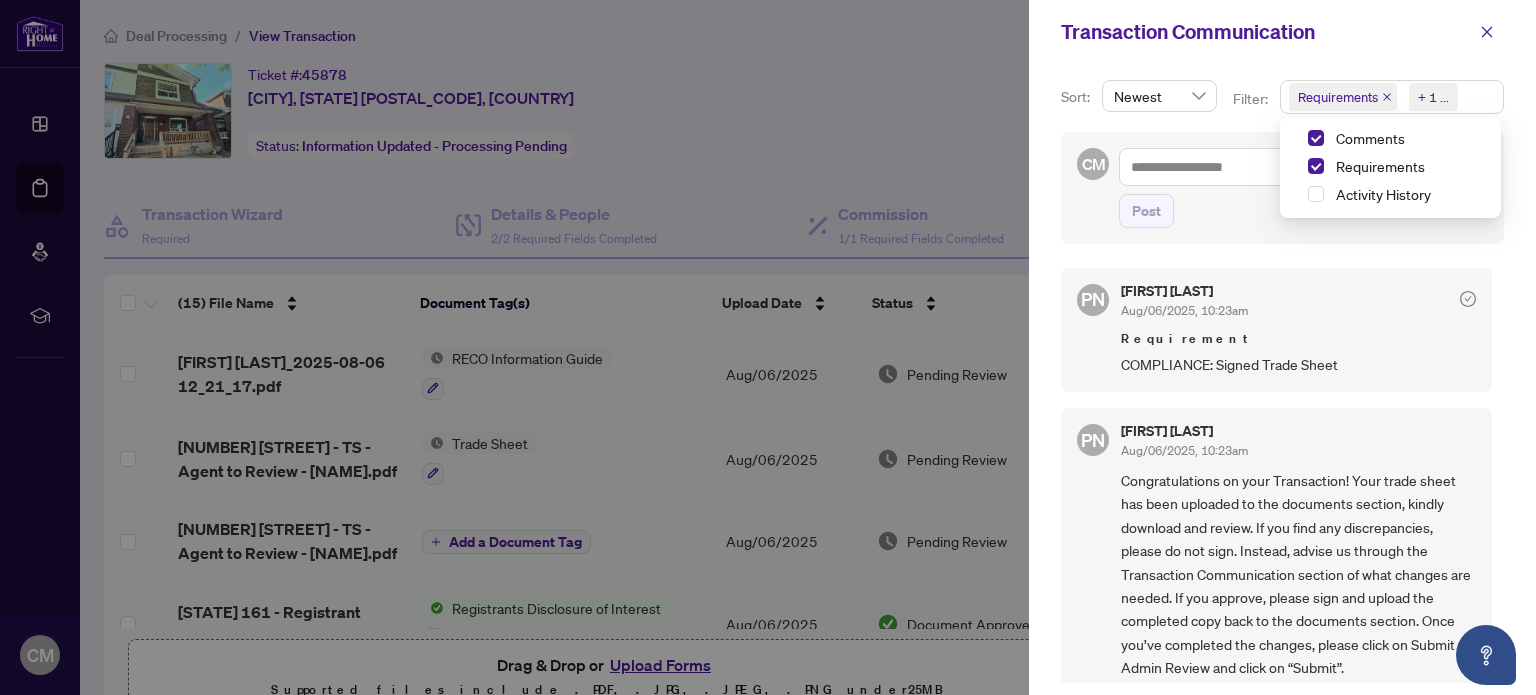 click on "Requirements Comments + 1 ..." at bounding box center (1392, 97) 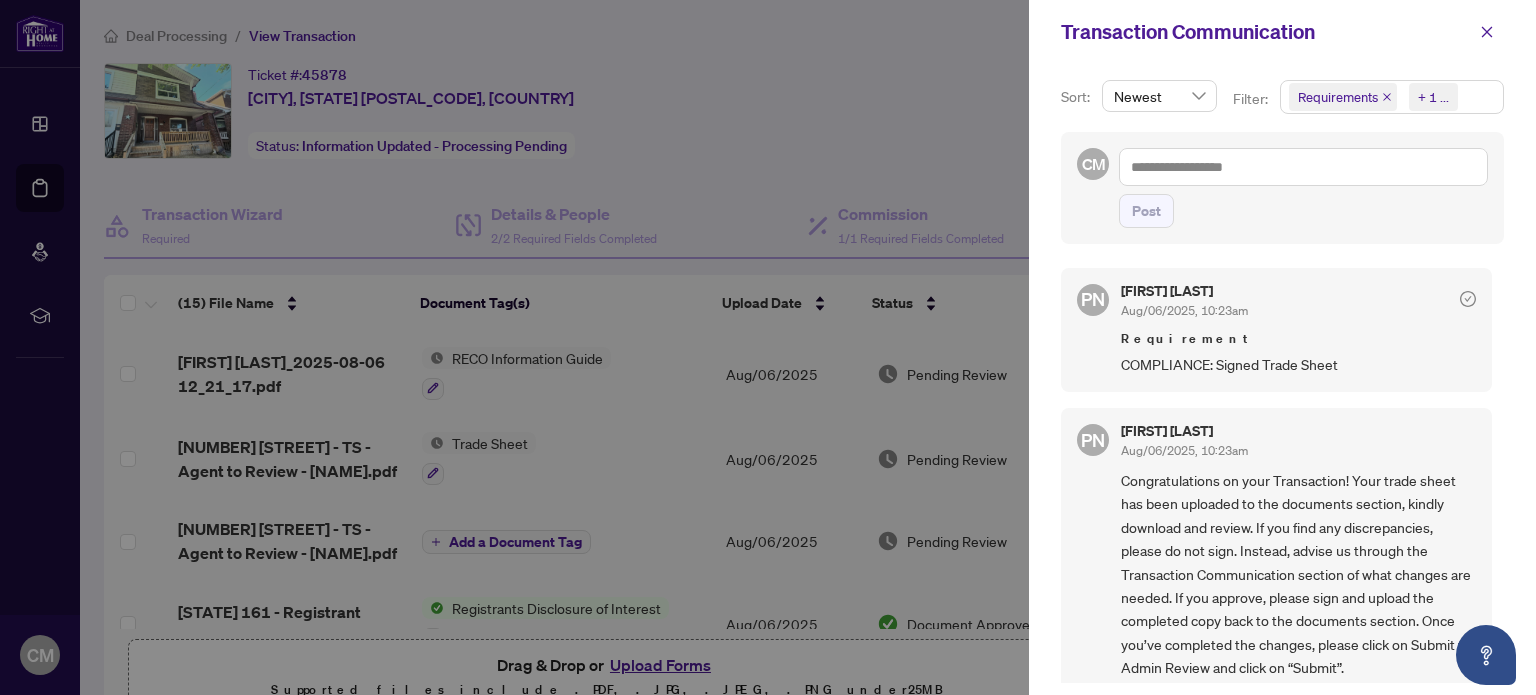 click on "Requirements Comments + 1 ..." at bounding box center (1392, 97) 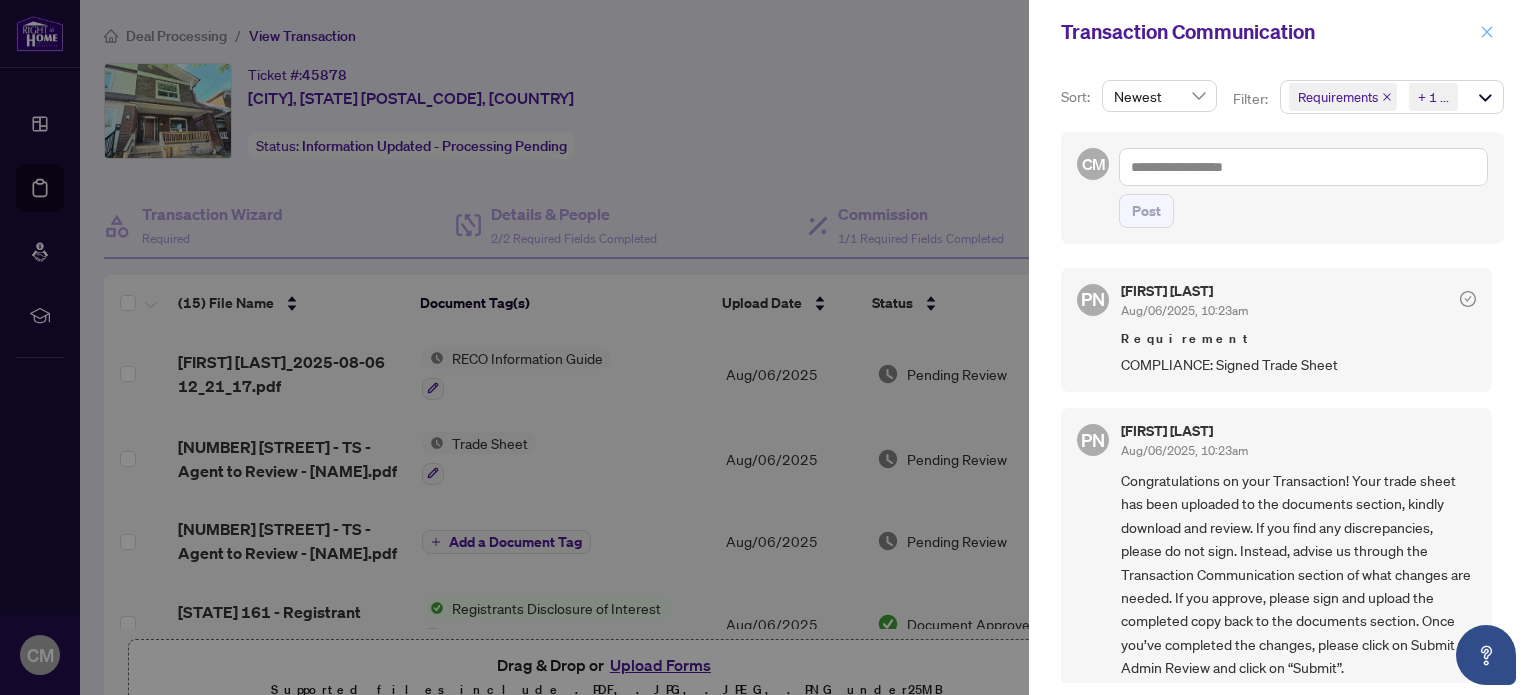 click 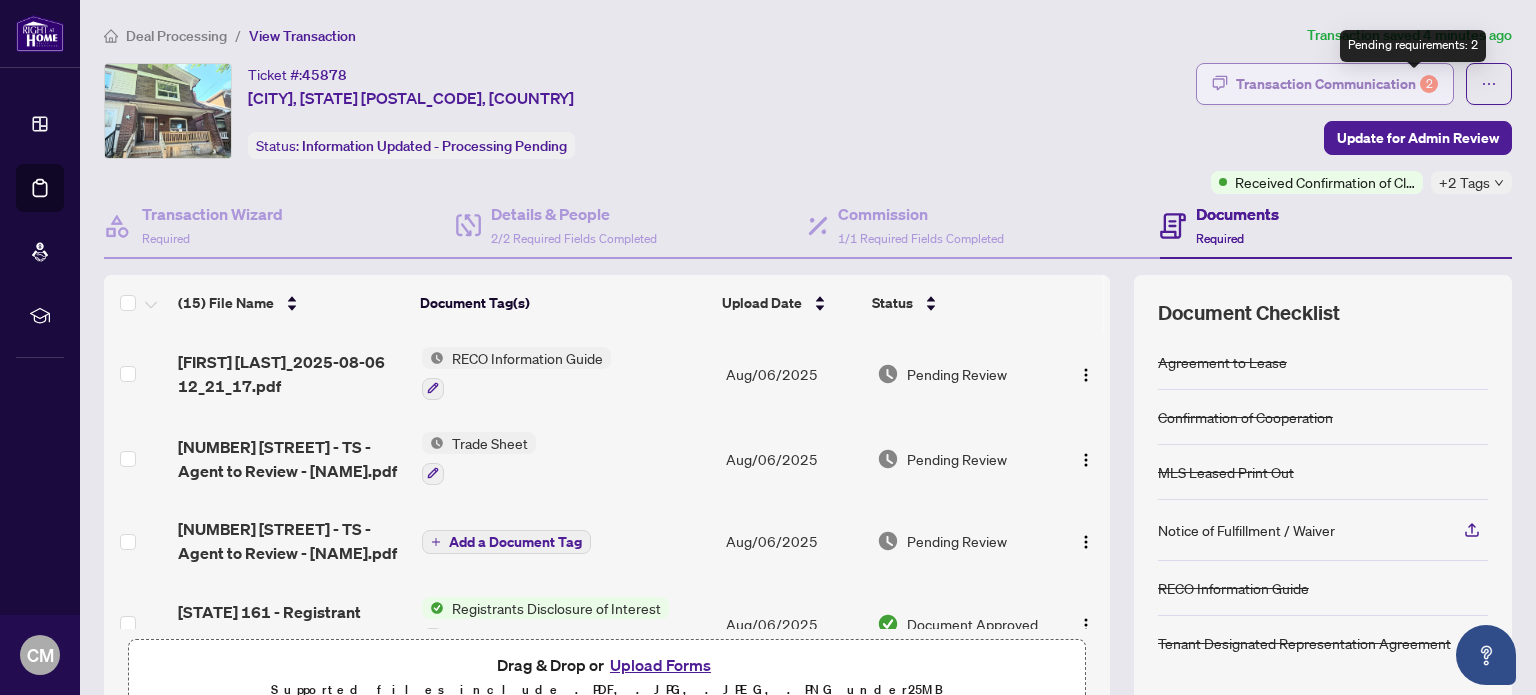 click on "2" at bounding box center [1429, 84] 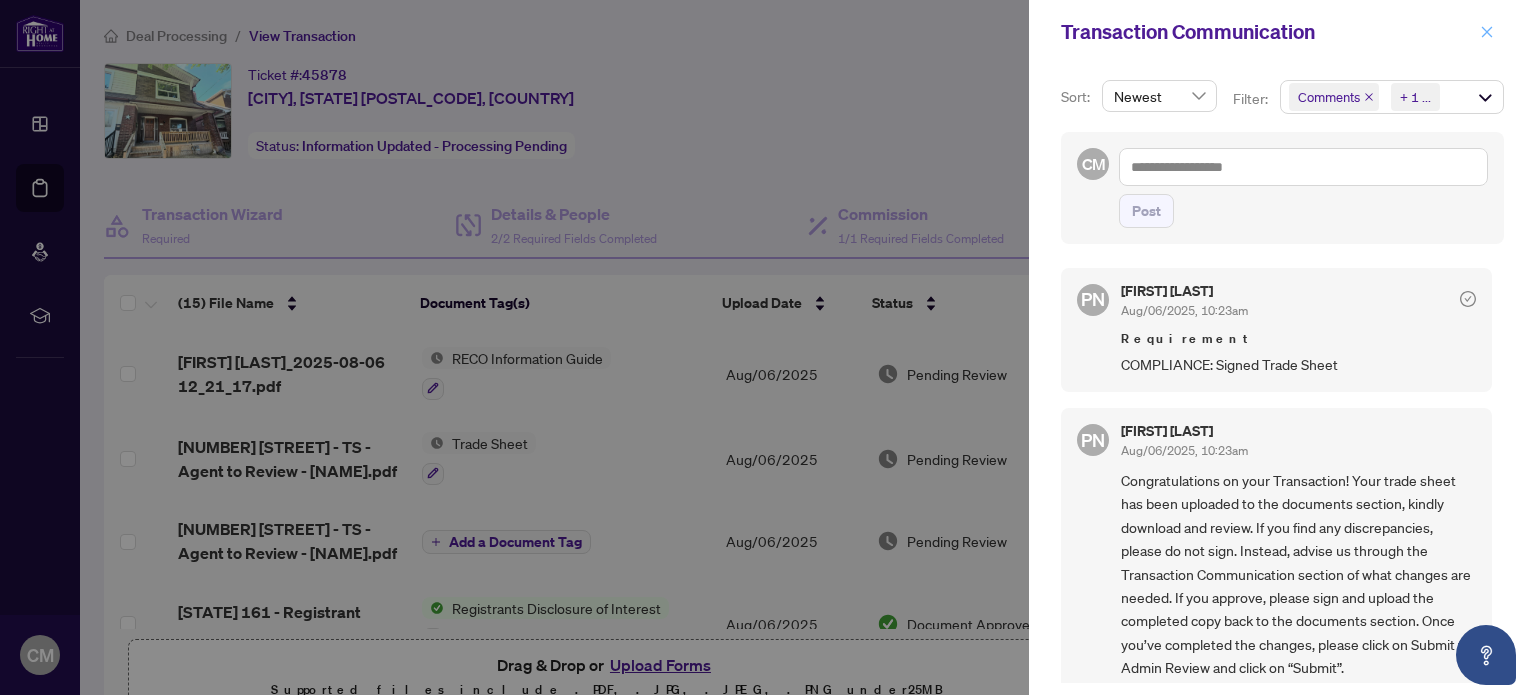 click 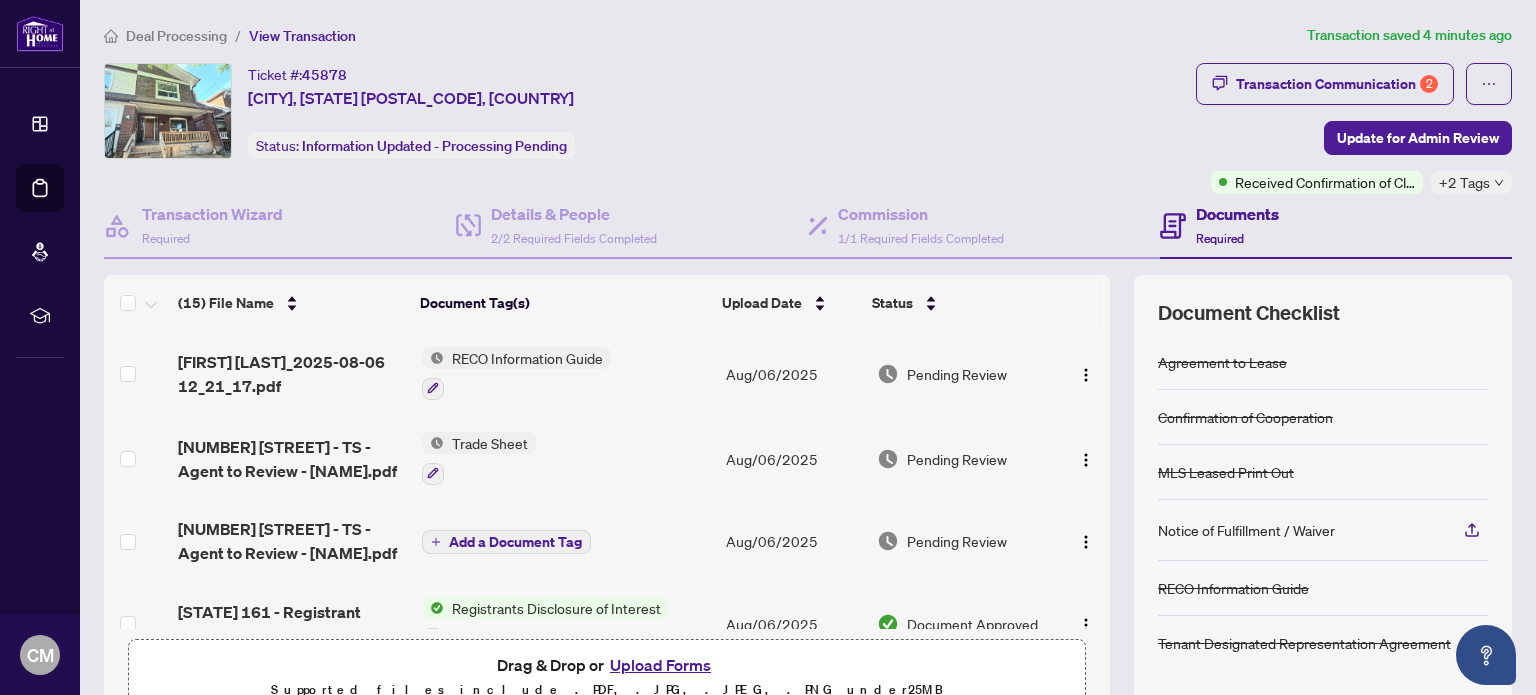 click 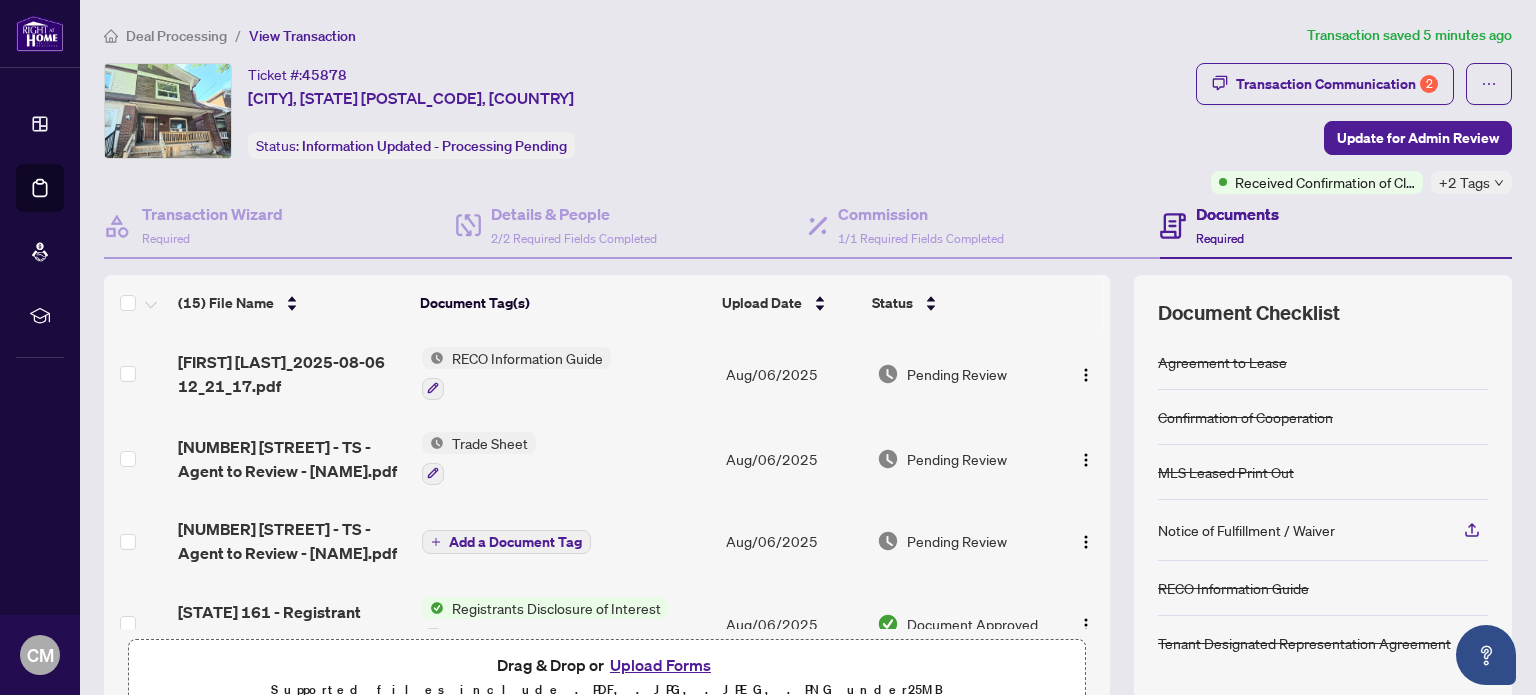 click on "Ticket #:  45878 [STREET], [CITY], [STATE] [POSTAL_CODE], [COUNTRY] Status:   Information Updated - Processing Pending" at bounding box center (646, 111) 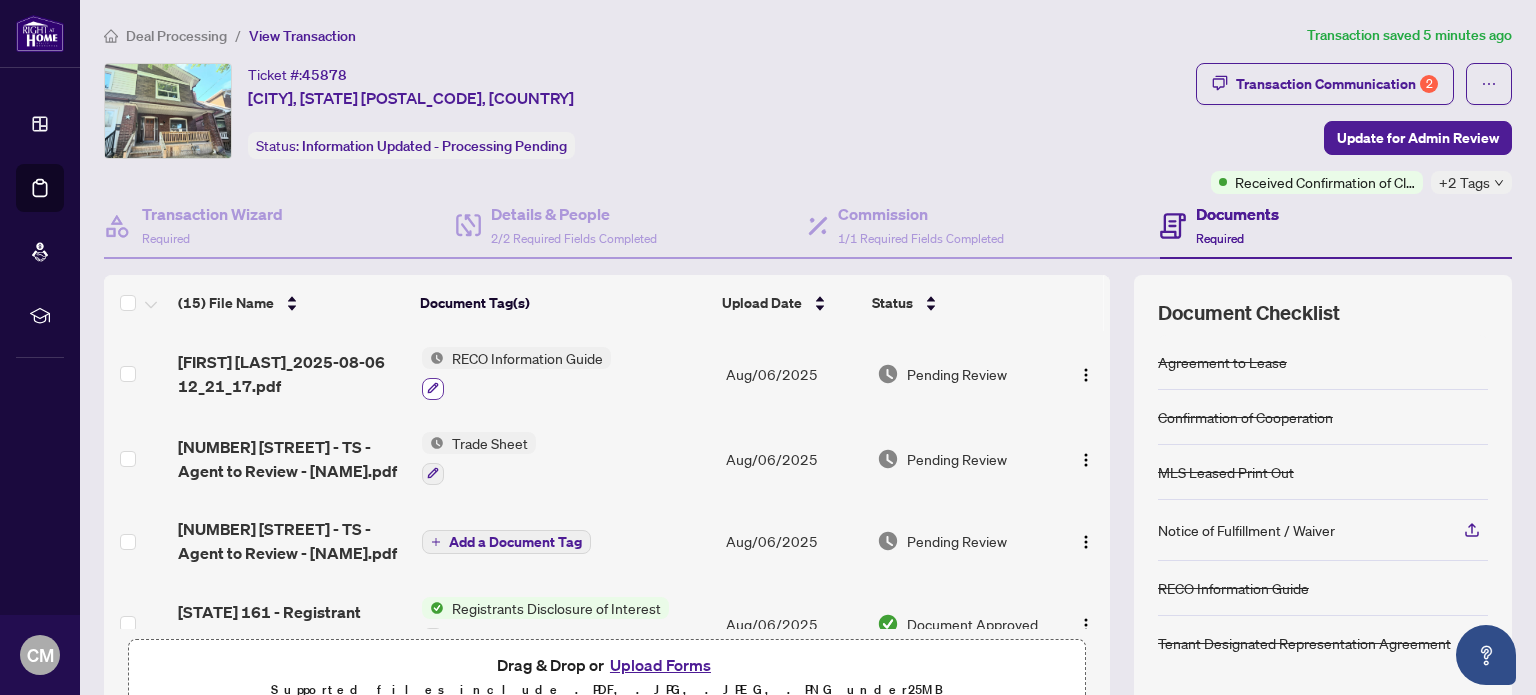 click 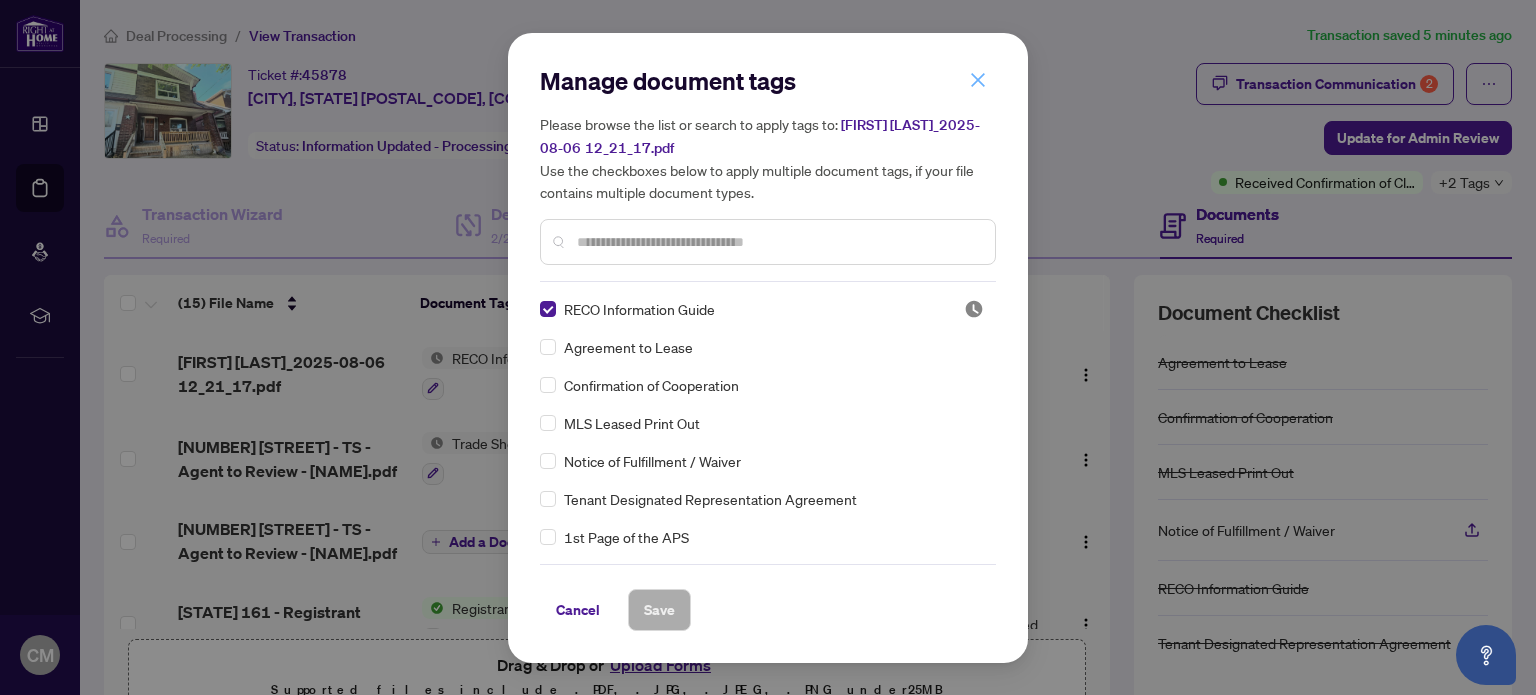 click 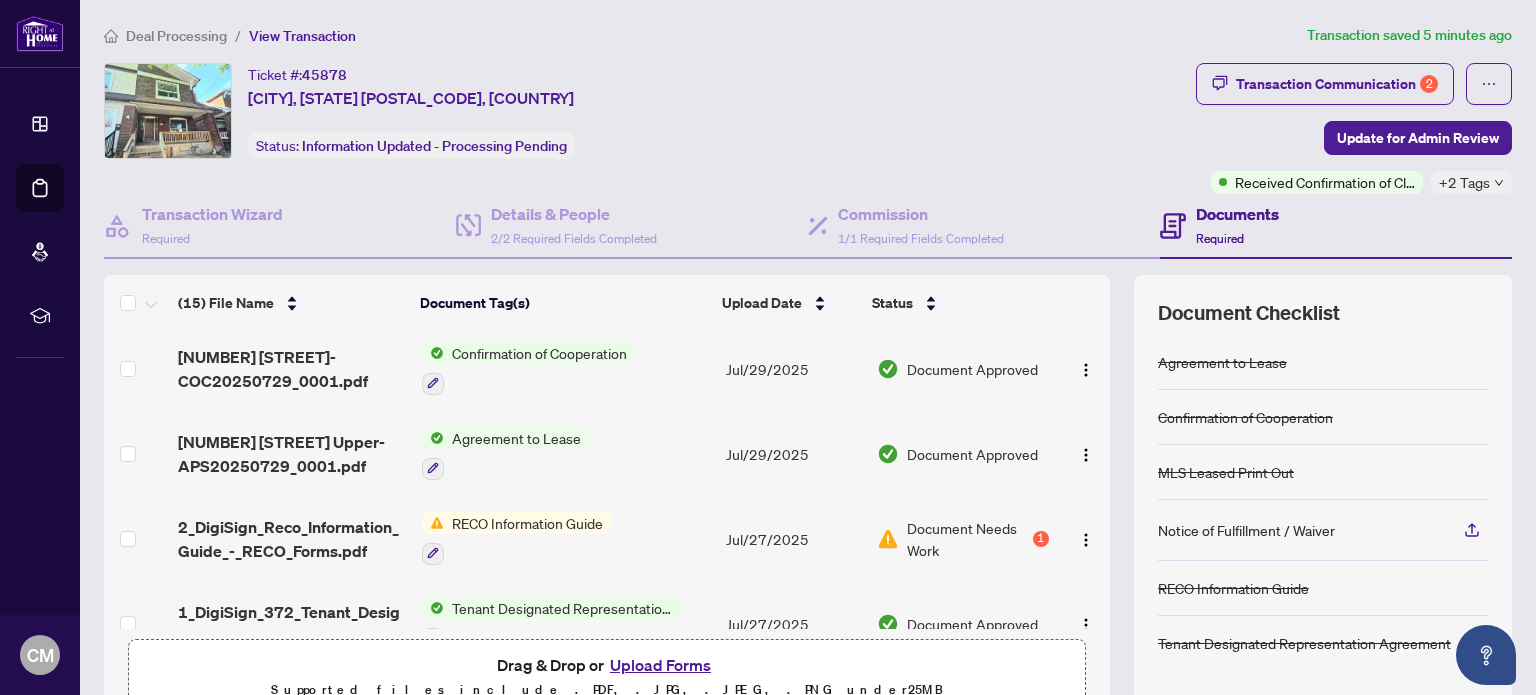 scroll, scrollTop: 969, scrollLeft: 0, axis: vertical 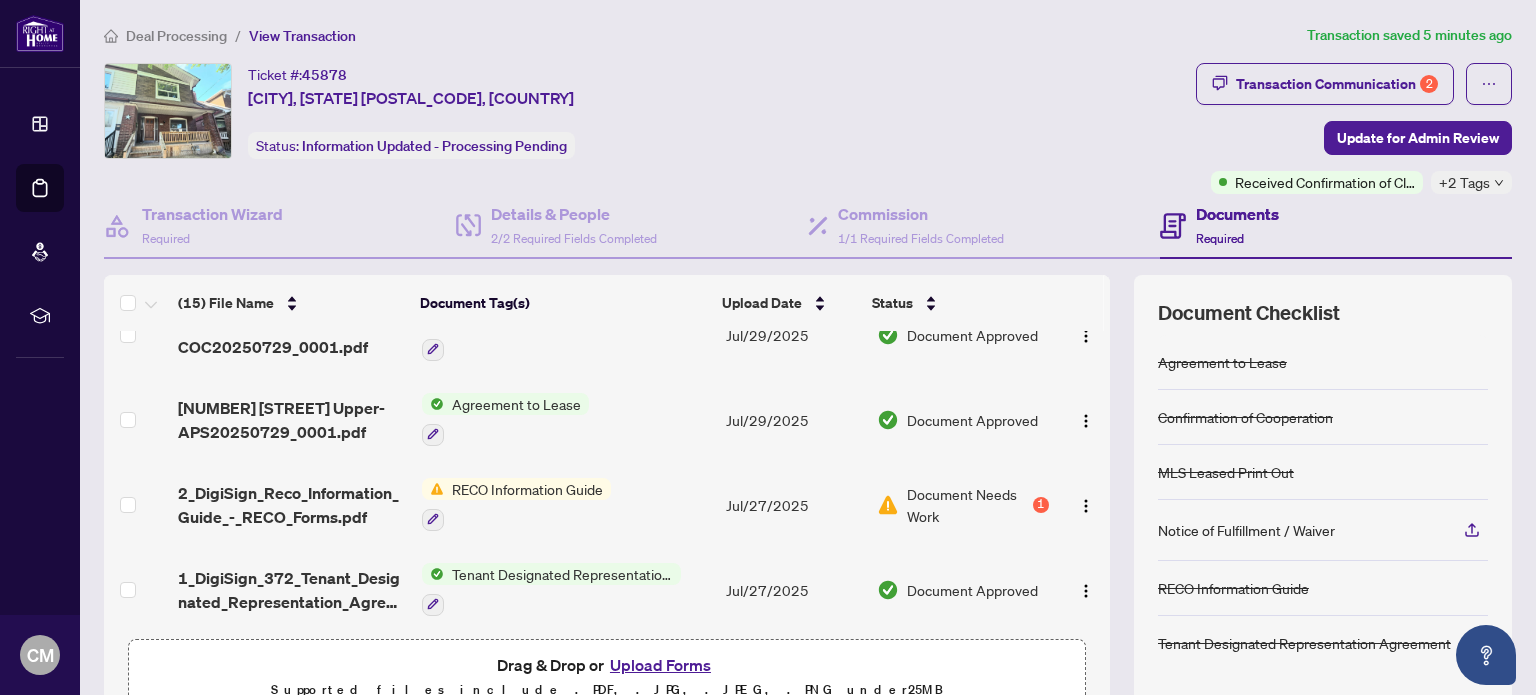 click at bounding box center (433, 489) 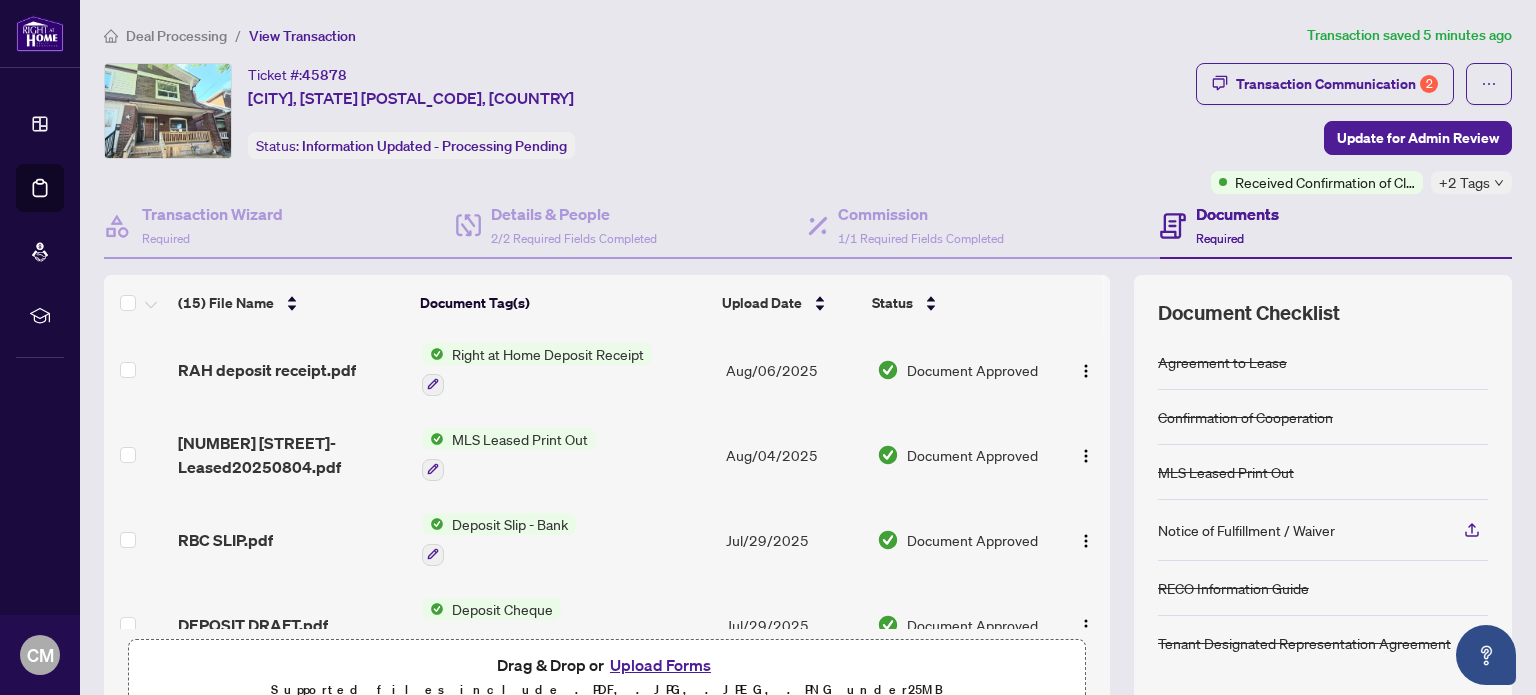 scroll, scrollTop: 0, scrollLeft: 0, axis: both 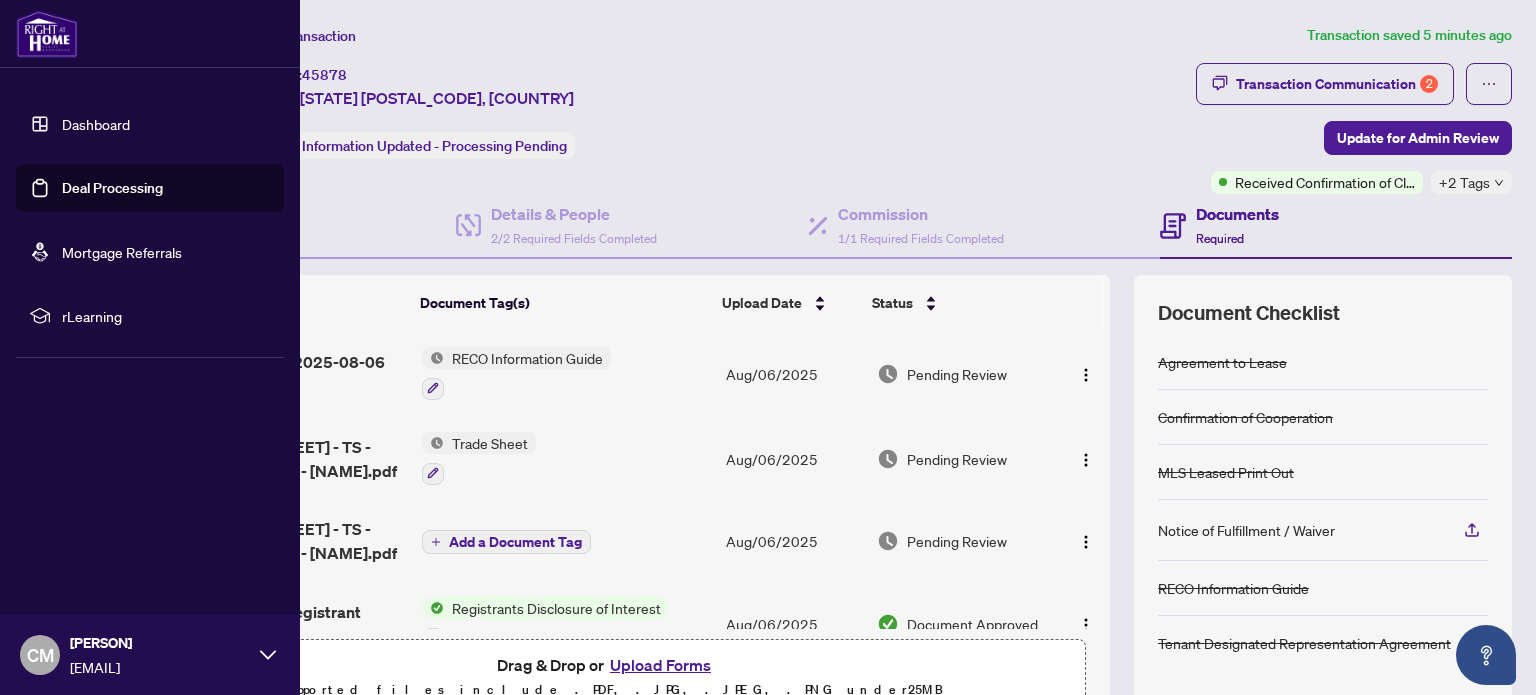 click on "Deal Processing" at bounding box center (112, 188) 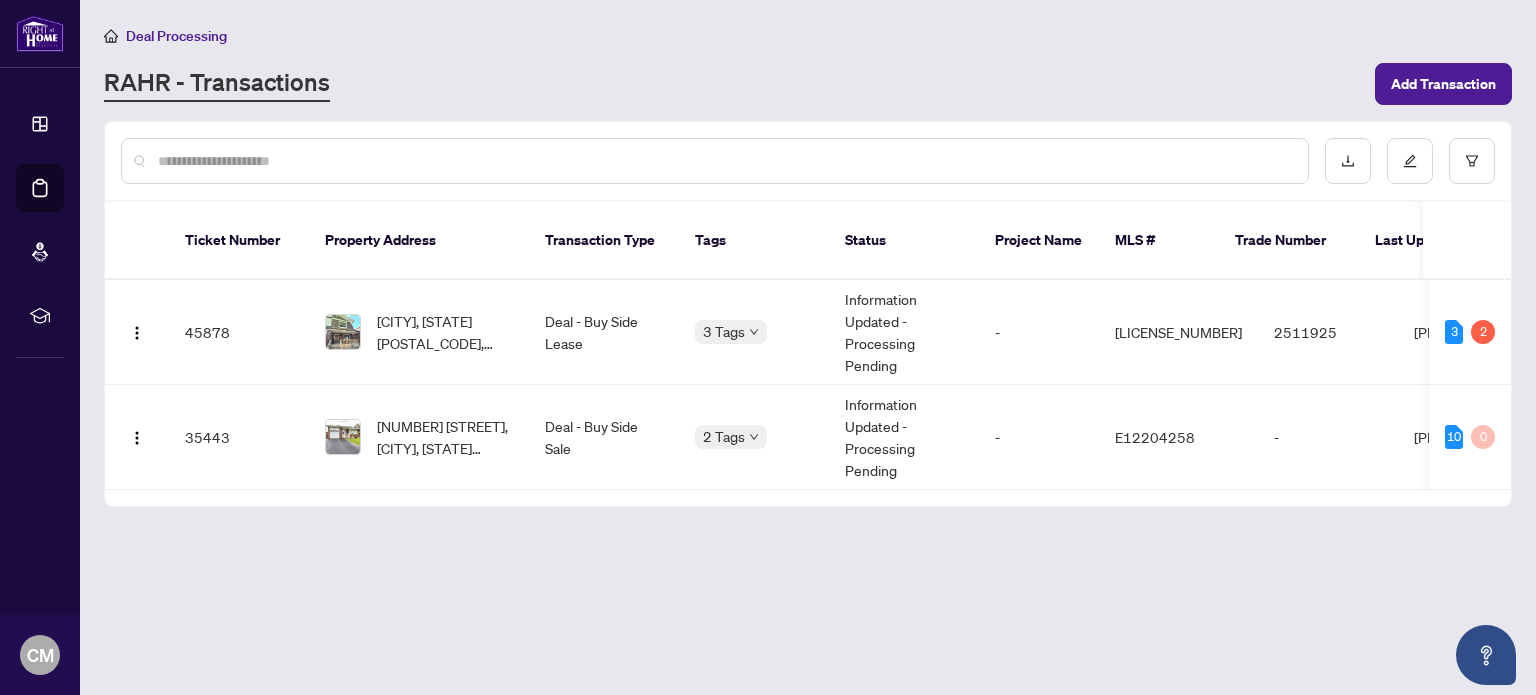 scroll, scrollTop: 0, scrollLeft: 38, axis: horizontal 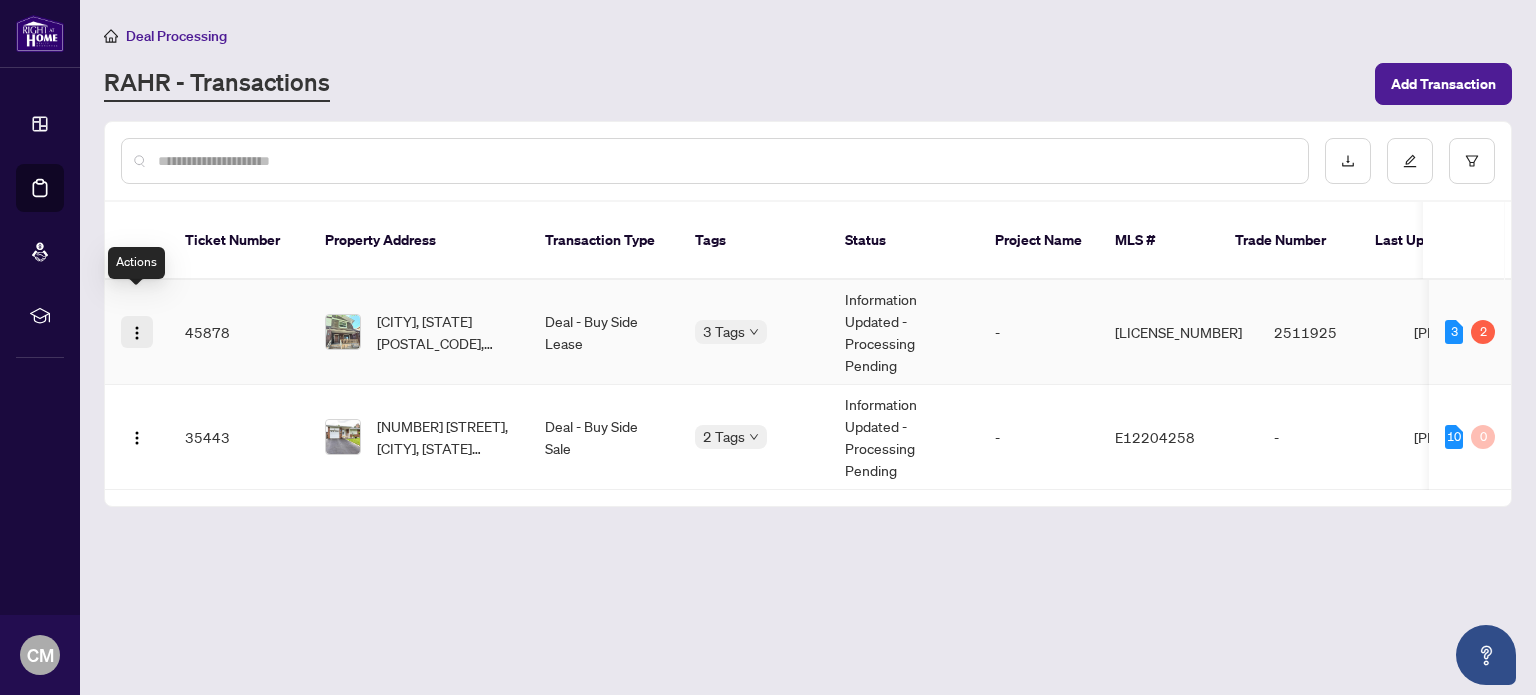 click at bounding box center [137, 333] 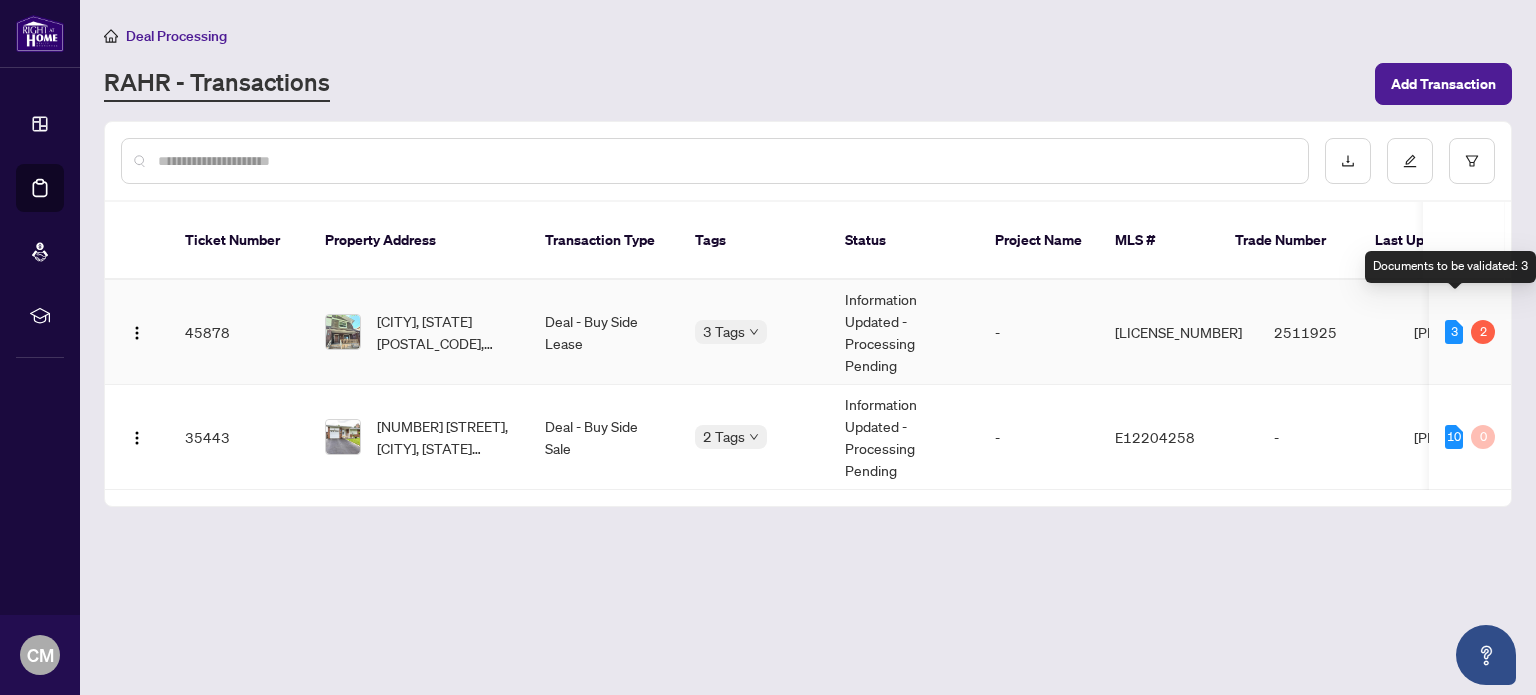 click on "3" at bounding box center (1454, 332) 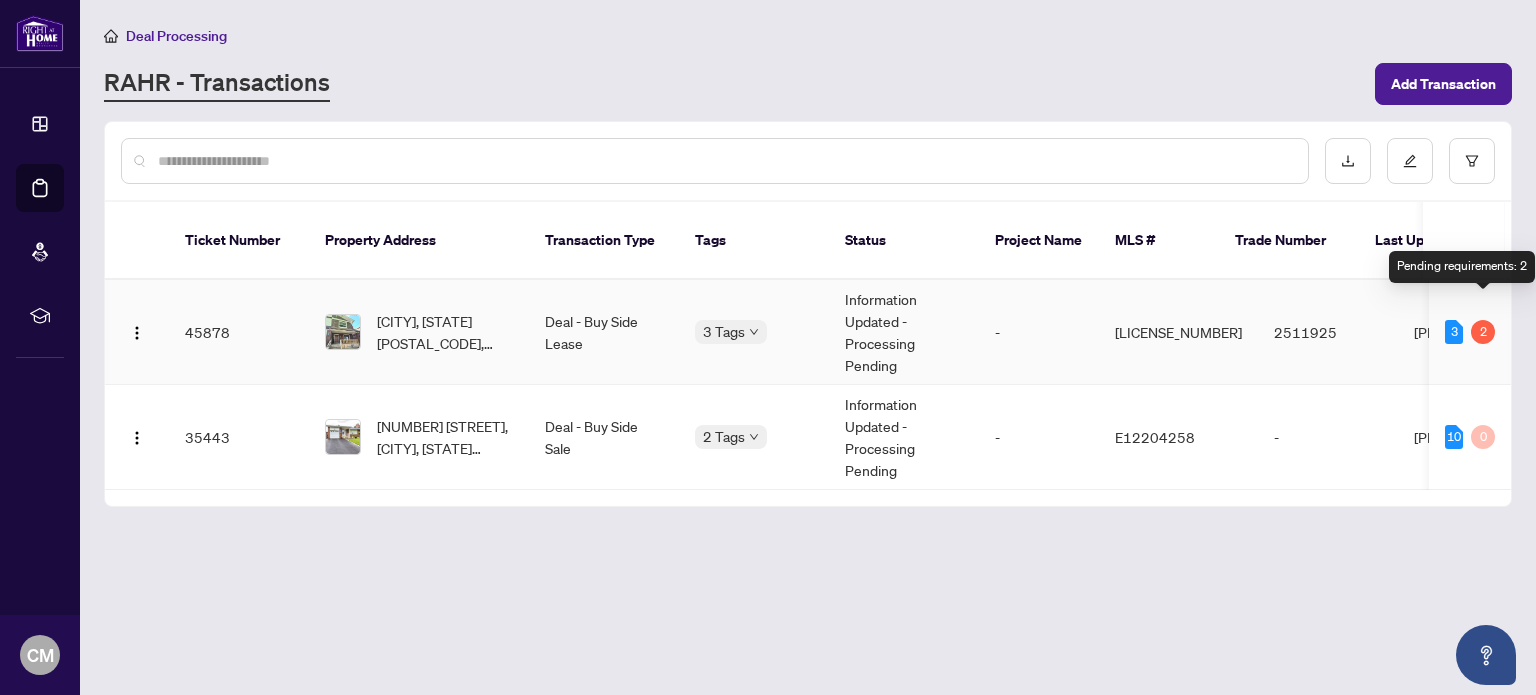 click on "2" at bounding box center (1483, 332) 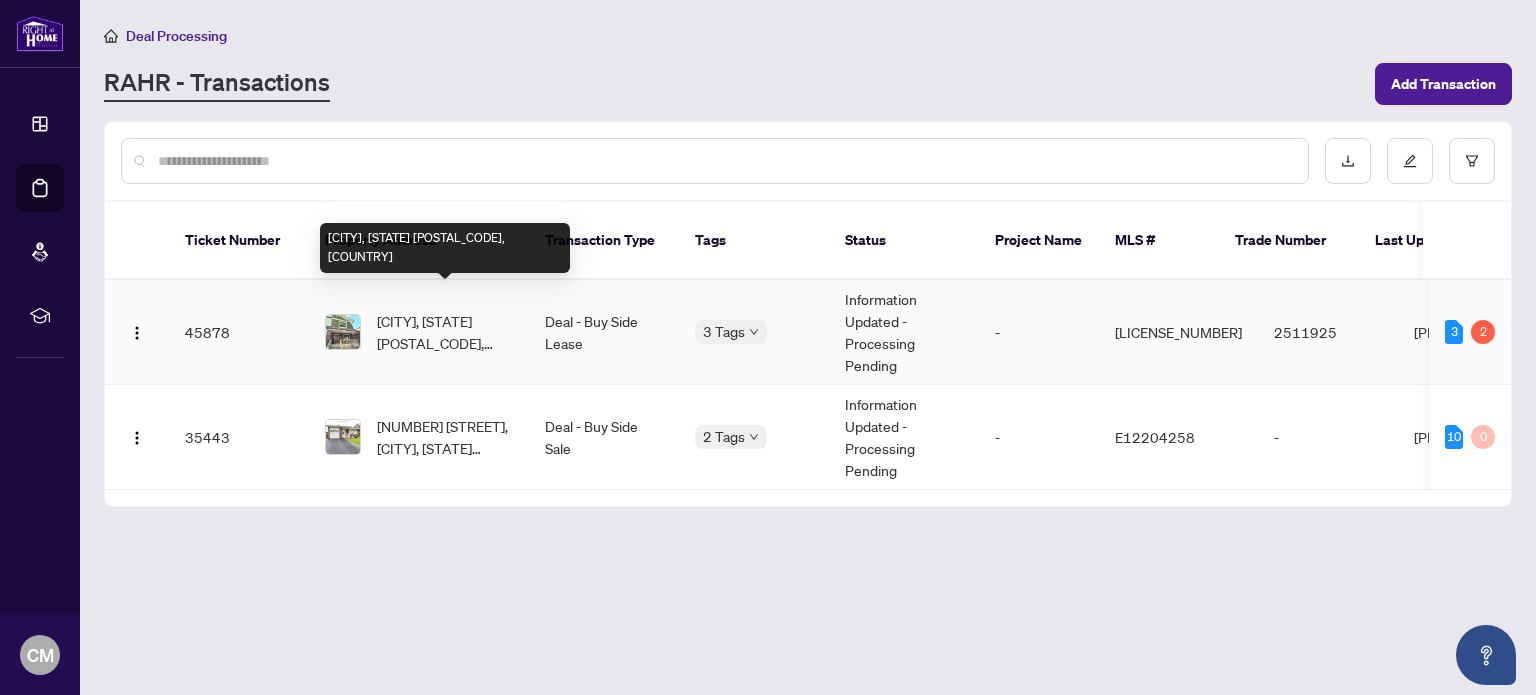 click on "[CITY], [STATE] [POSTAL_CODE], [COUNTRY]" at bounding box center (445, 332) 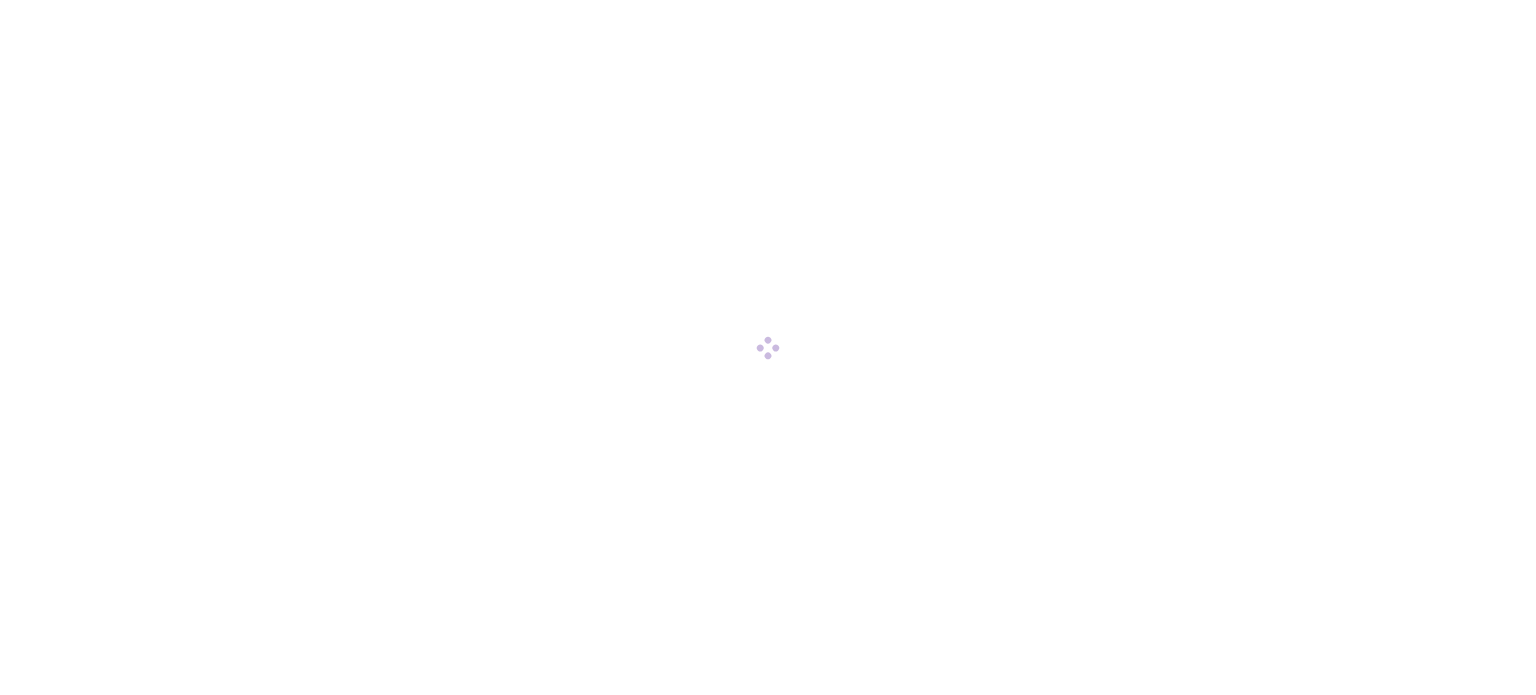 scroll, scrollTop: 0, scrollLeft: 0, axis: both 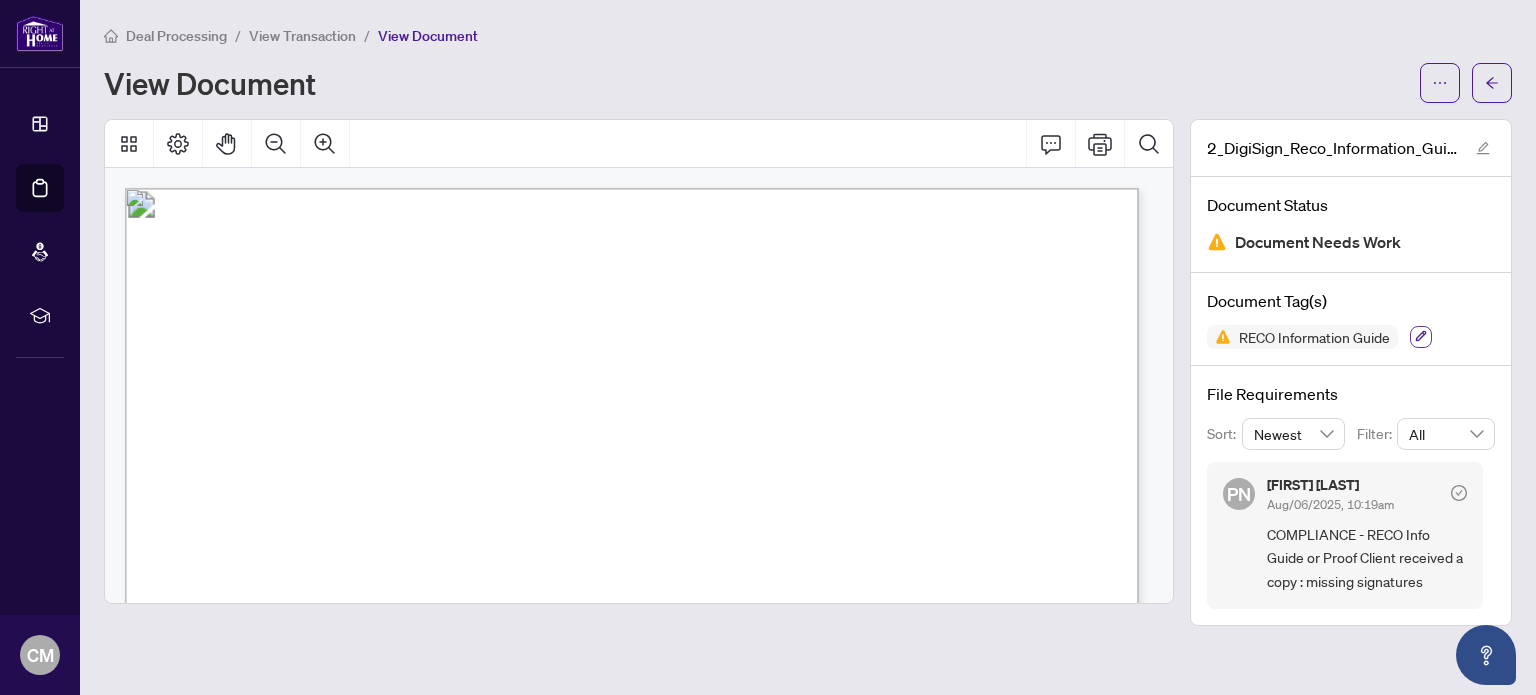 click 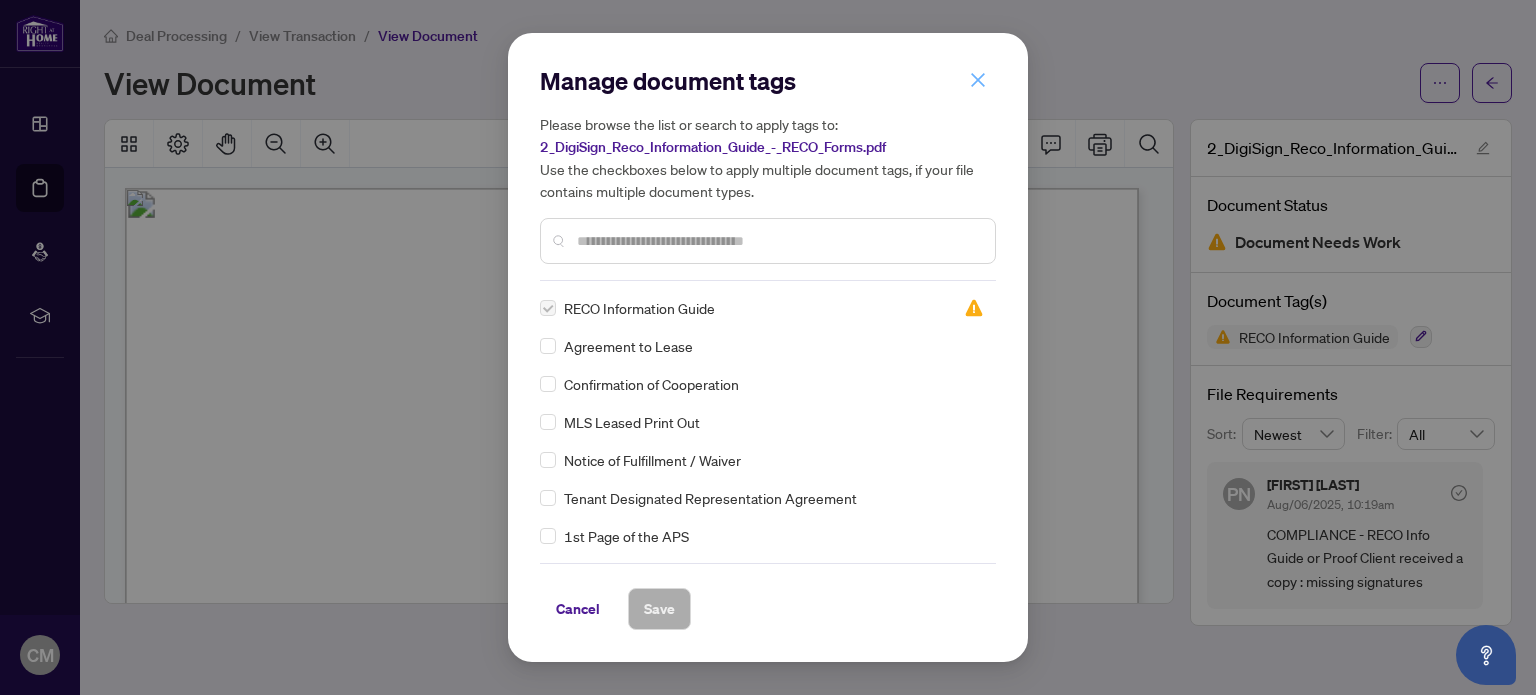 click 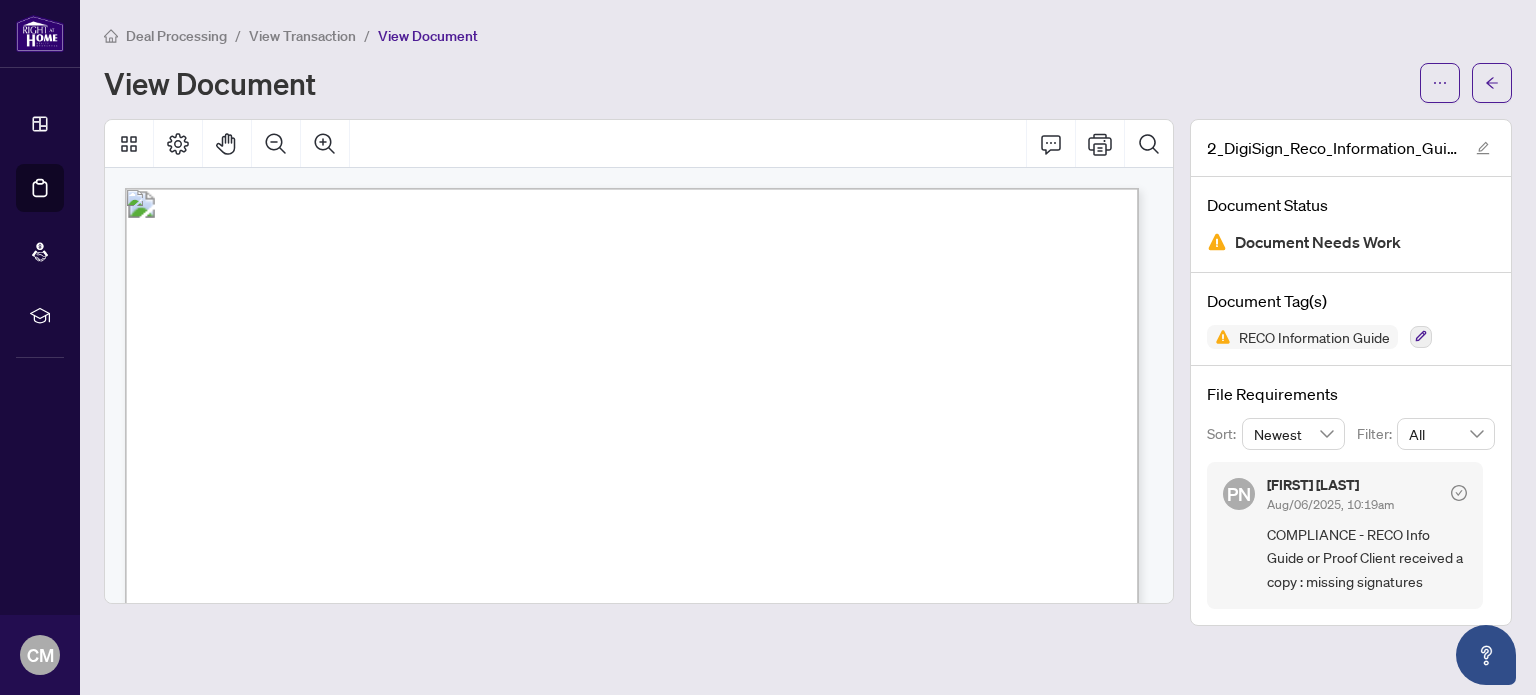 click 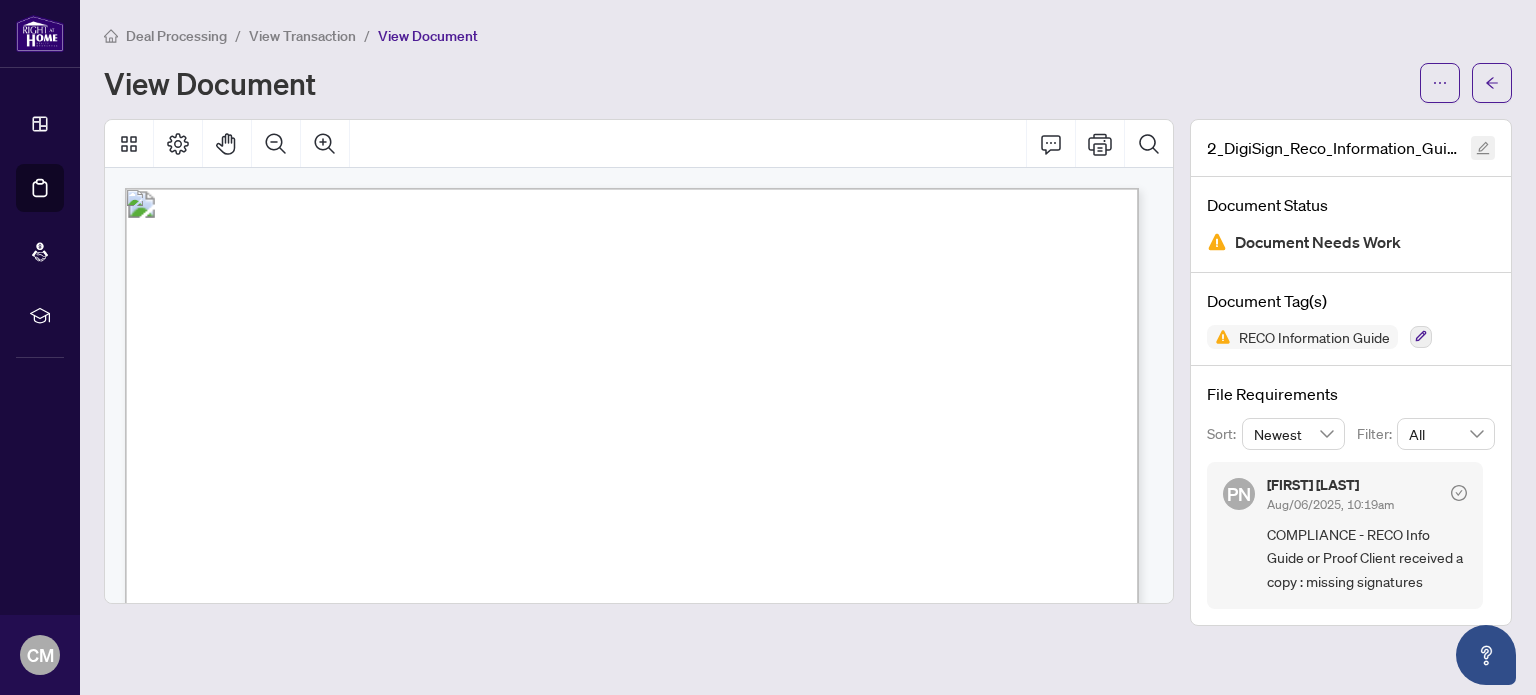 click 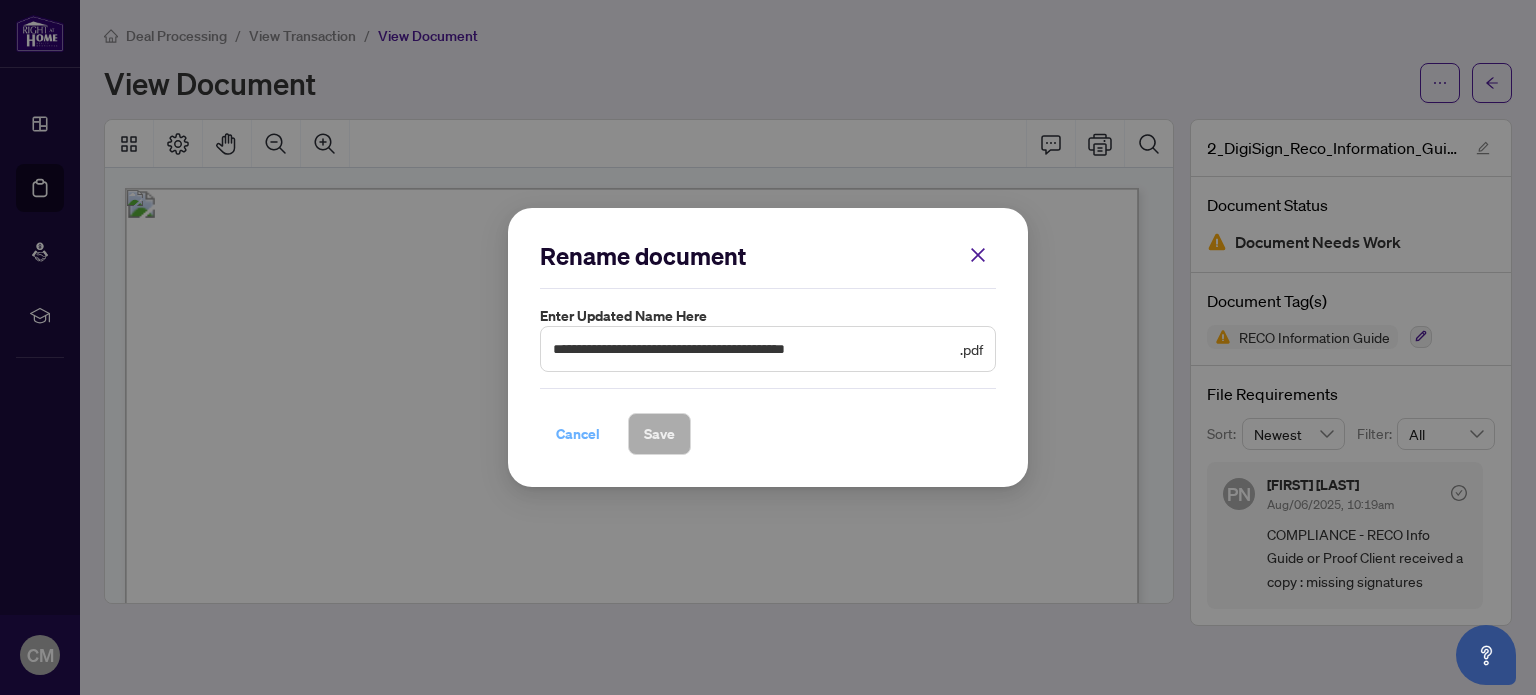 click on "Cancel" at bounding box center (578, 434) 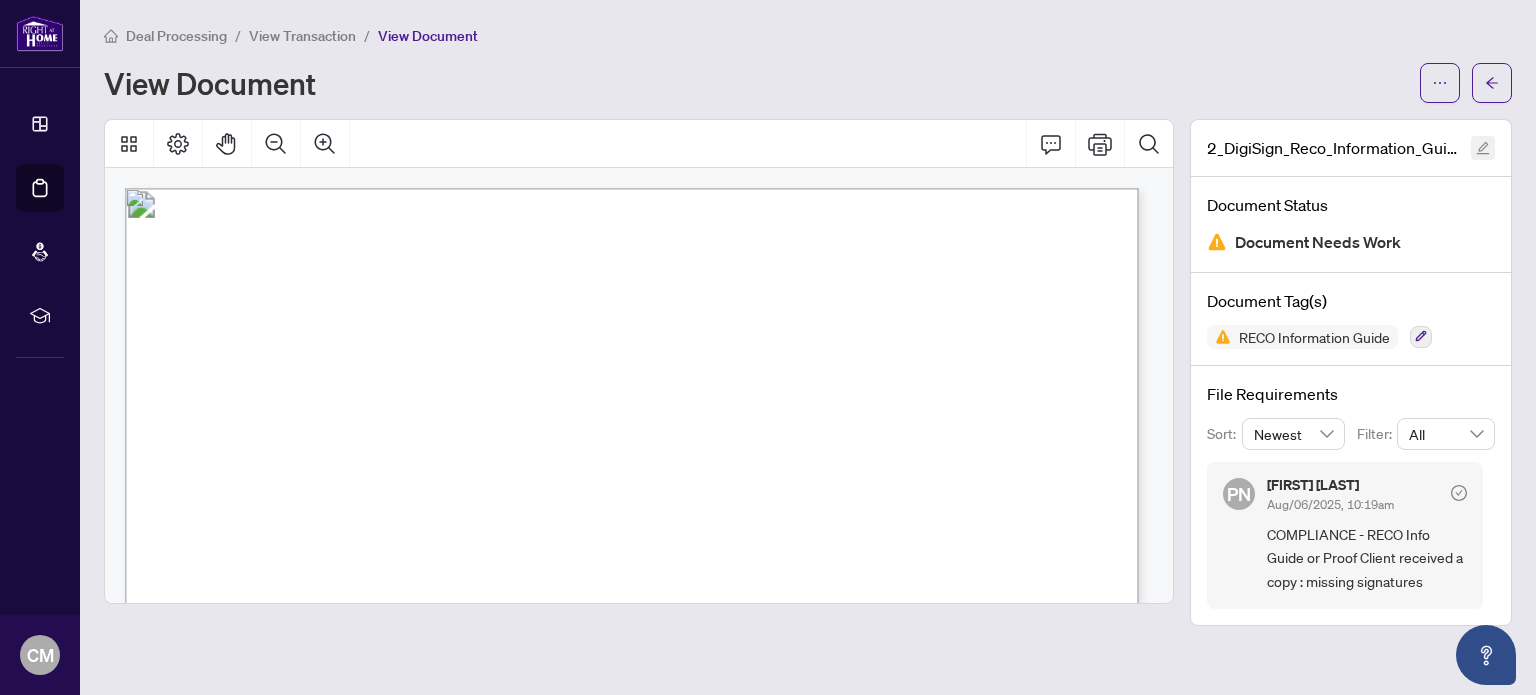 click 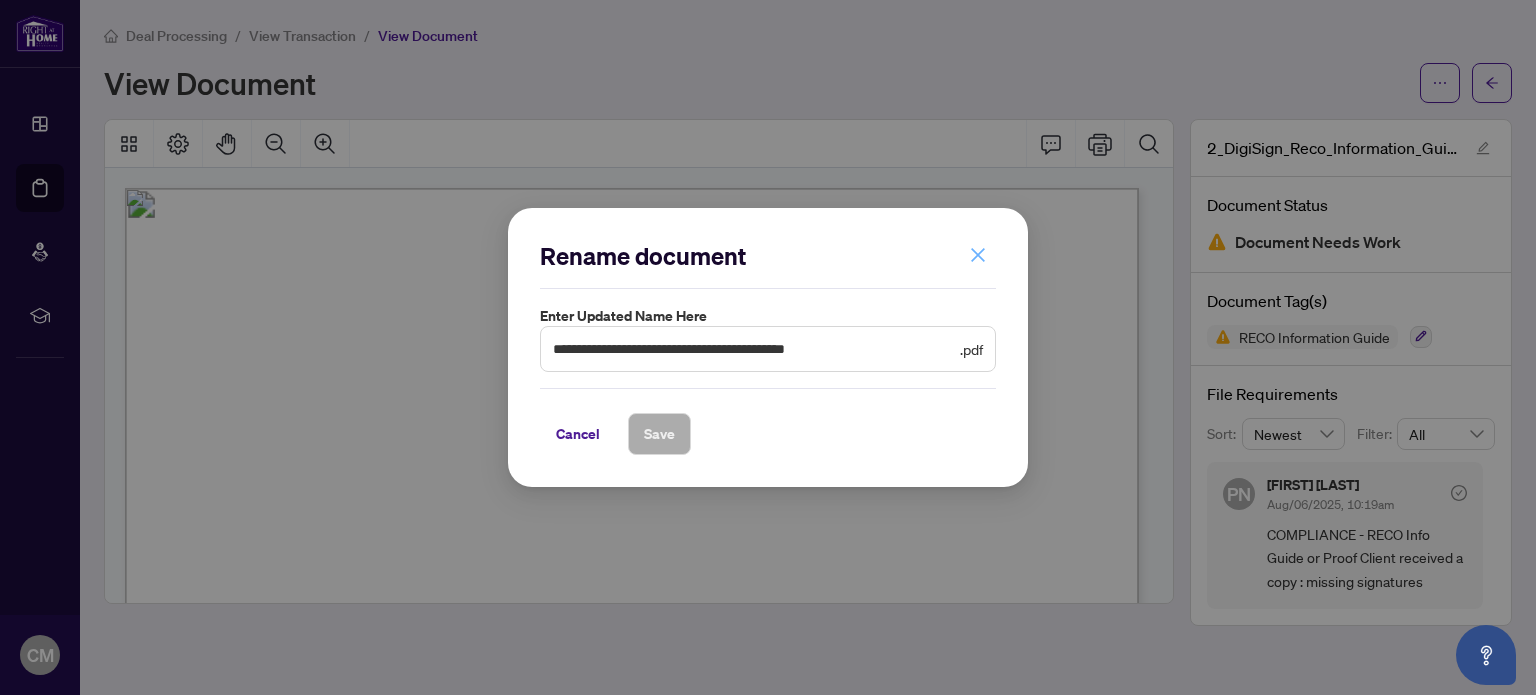 click 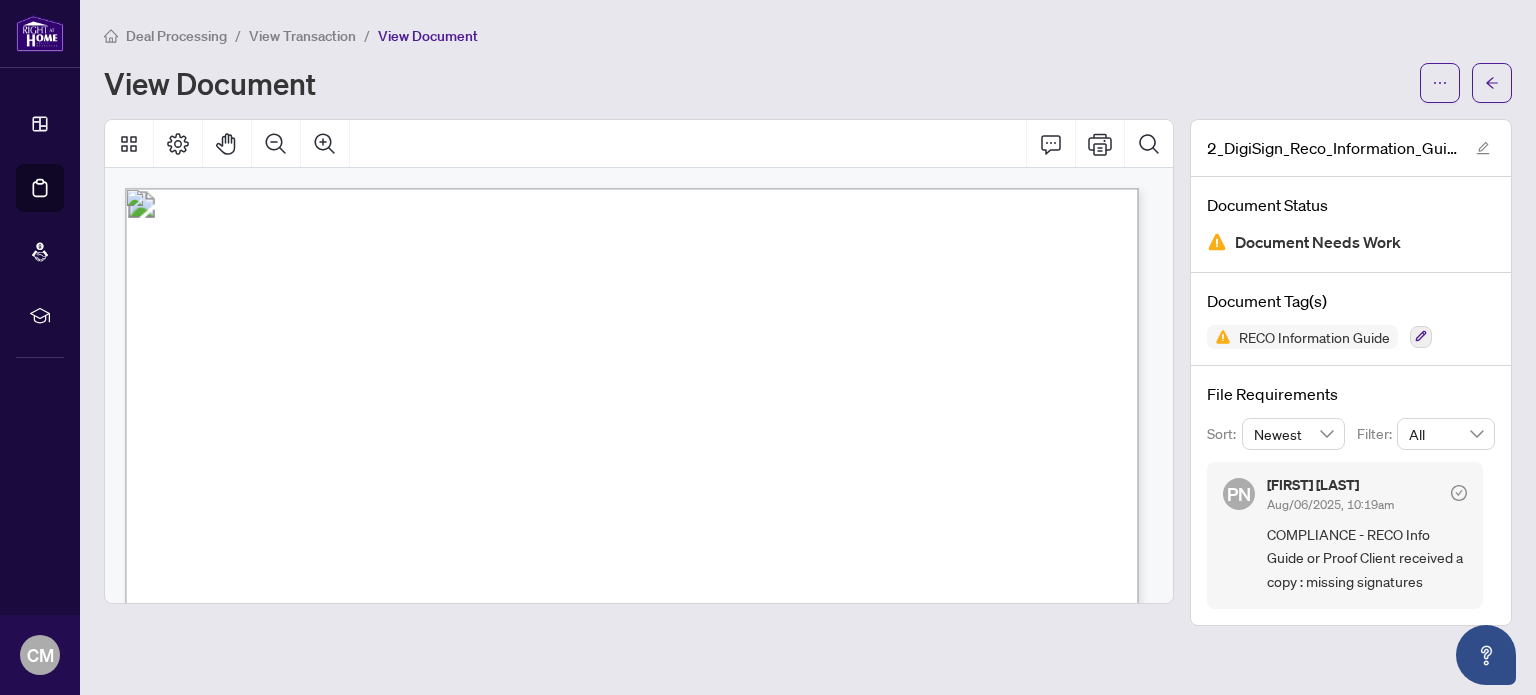 click on "View Document" at bounding box center [808, 83] 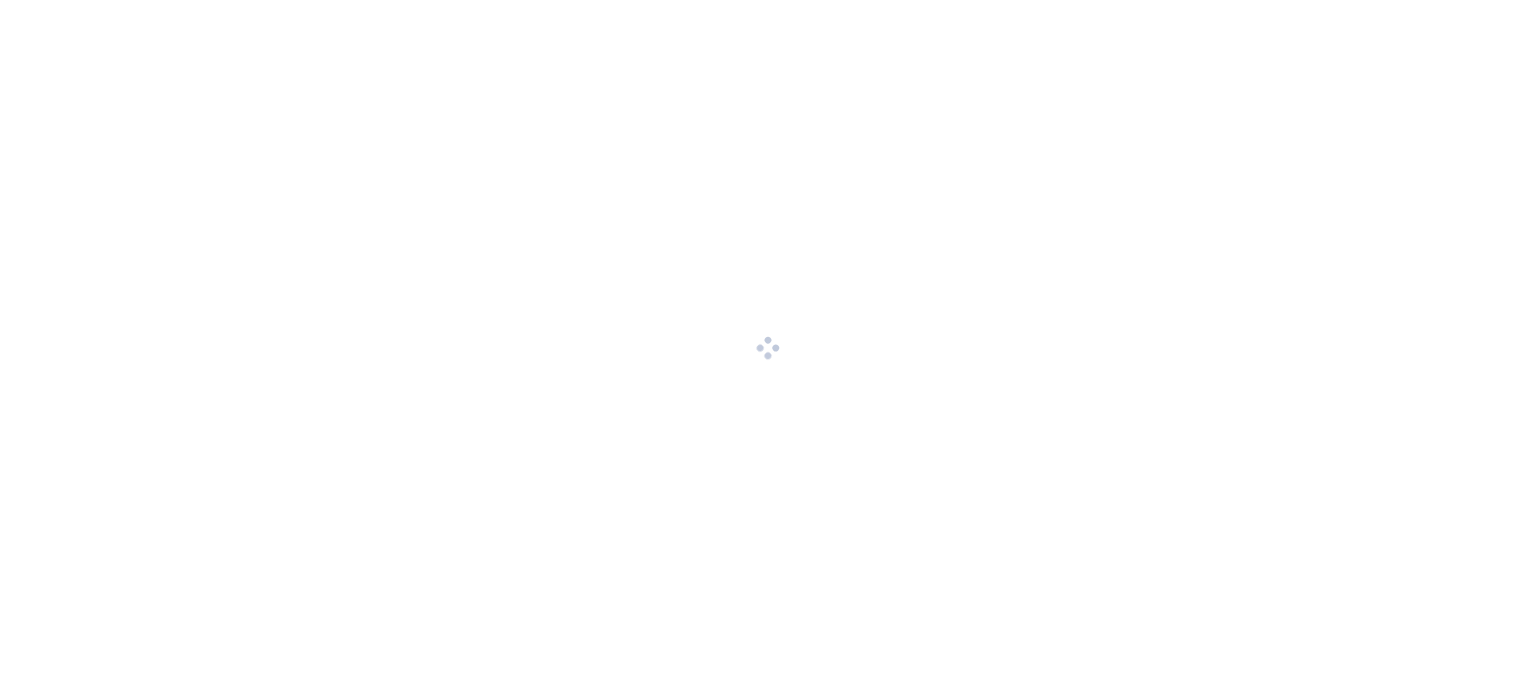 scroll, scrollTop: 0, scrollLeft: 0, axis: both 